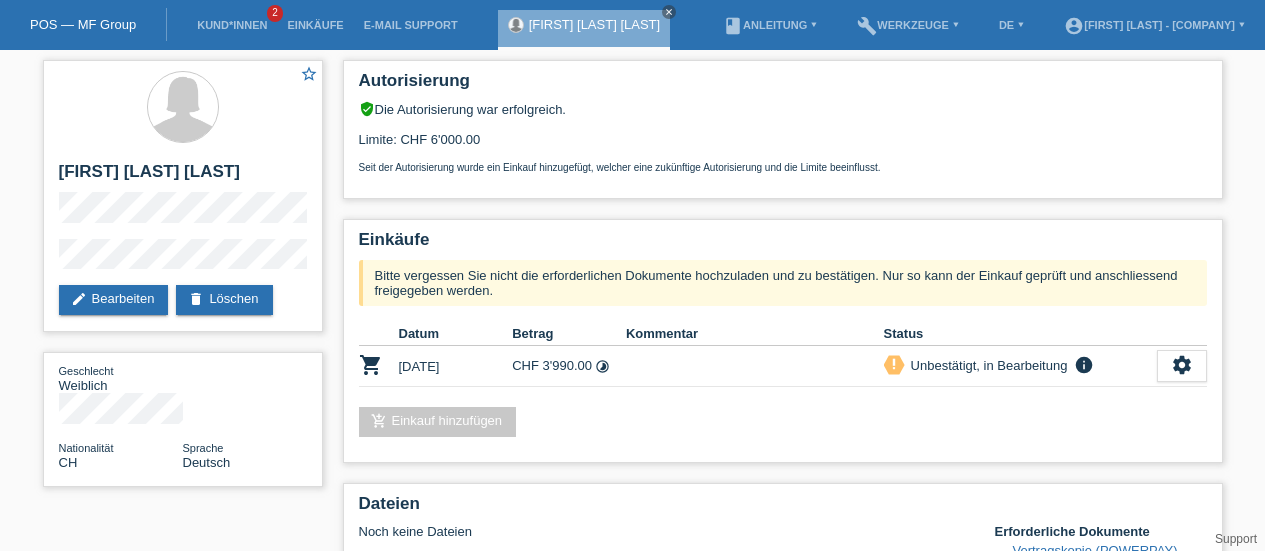 scroll, scrollTop: 0, scrollLeft: 0, axis: both 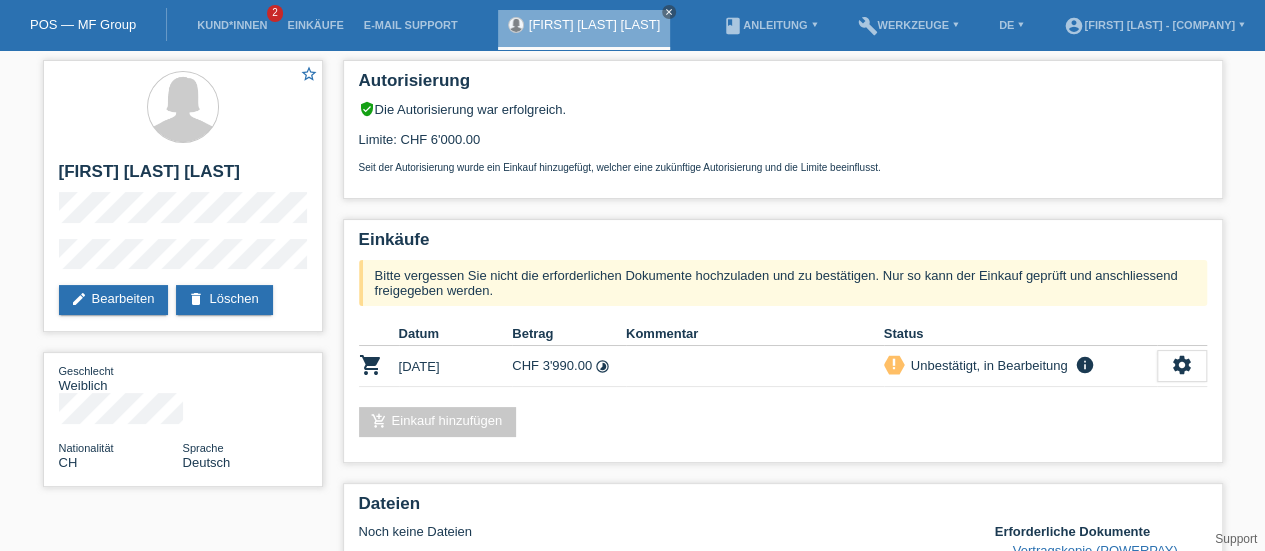 click on "POS — MF Group" at bounding box center (83, 24) 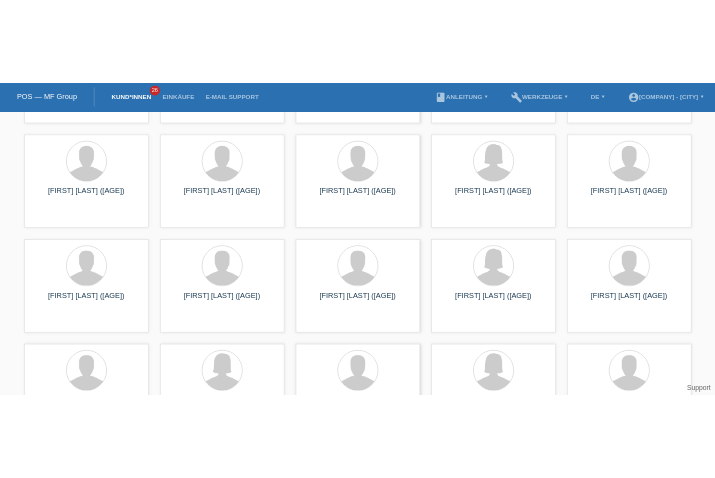 scroll, scrollTop: 0, scrollLeft: 0, axis: both 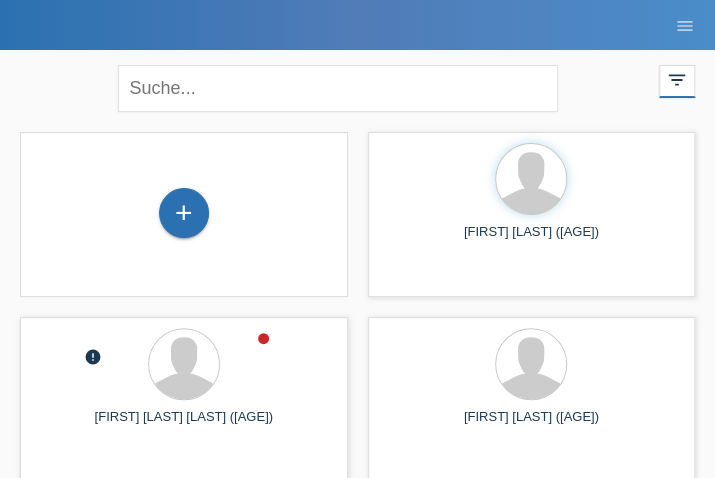 click on "close" at bounding box center [358, 86] 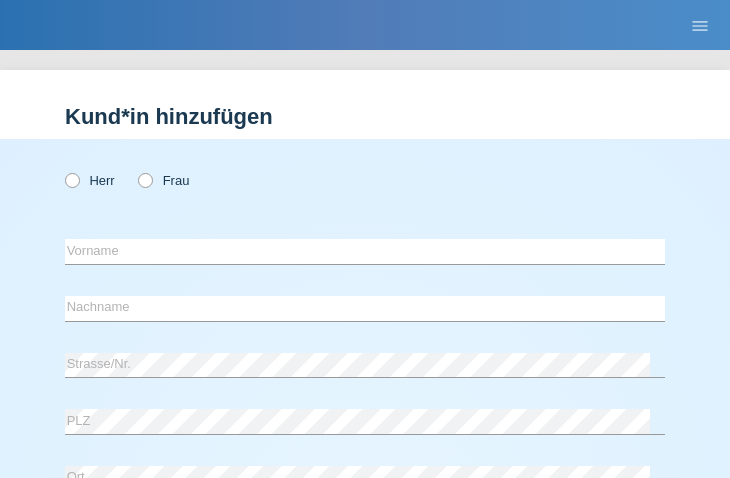 scroll, scrollTop: 0, scrollLeft: 0, axis: both 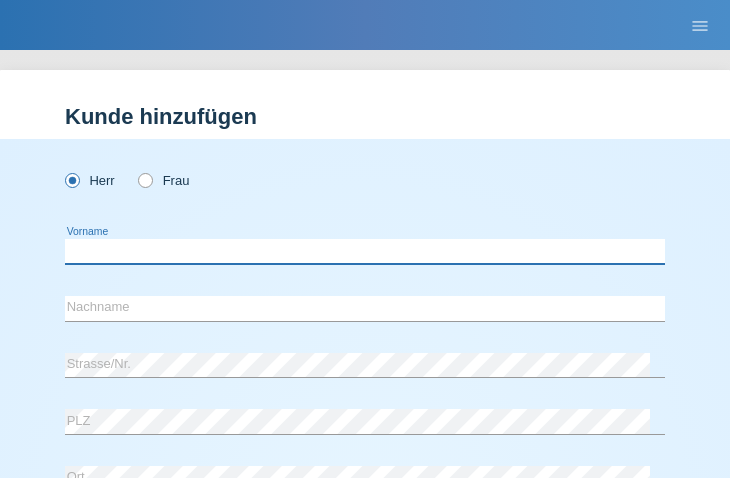 click at bounding box center [365, 251] 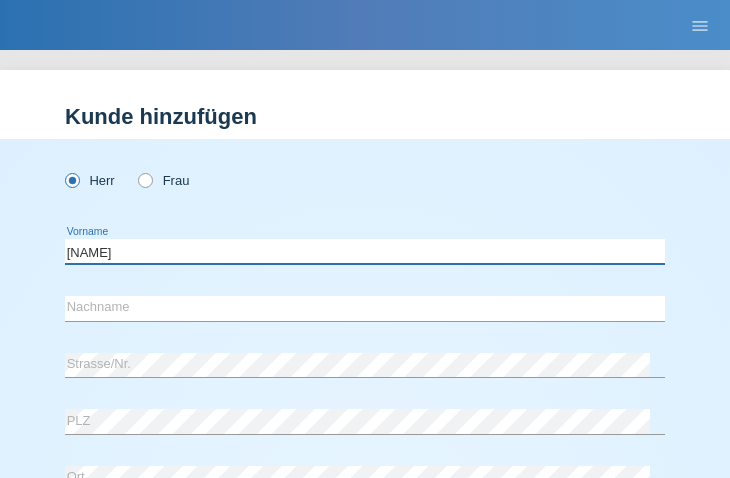 type on "Ruben" 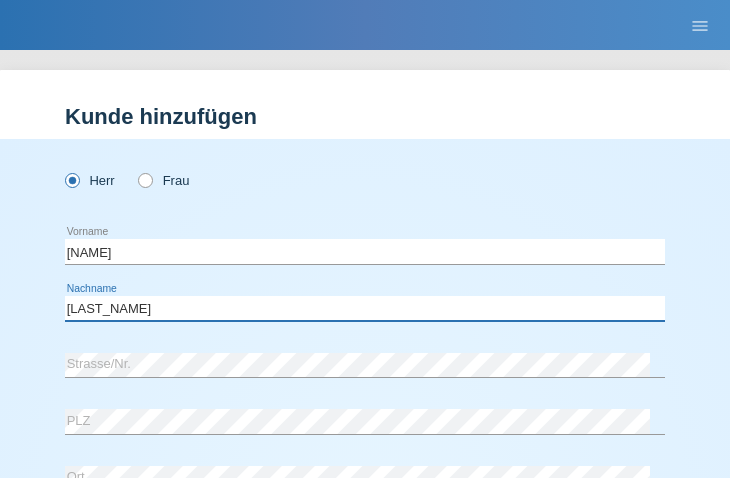 type on "[LAST]" 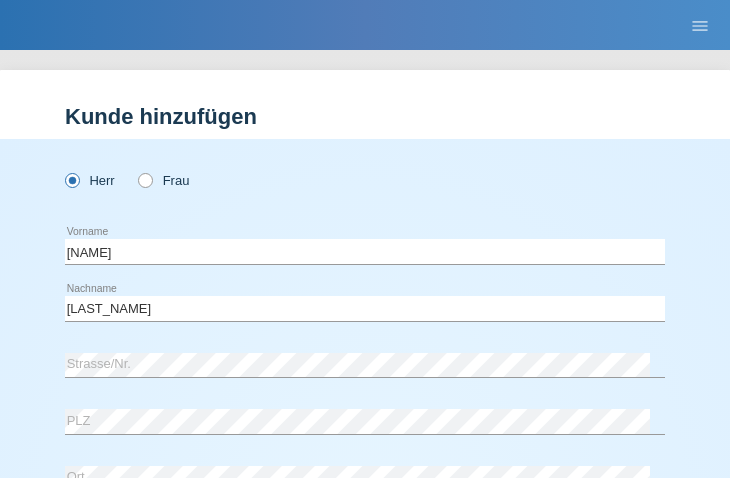 click on "Mennillo
error
Nachname" at bounding box center [365, 309] 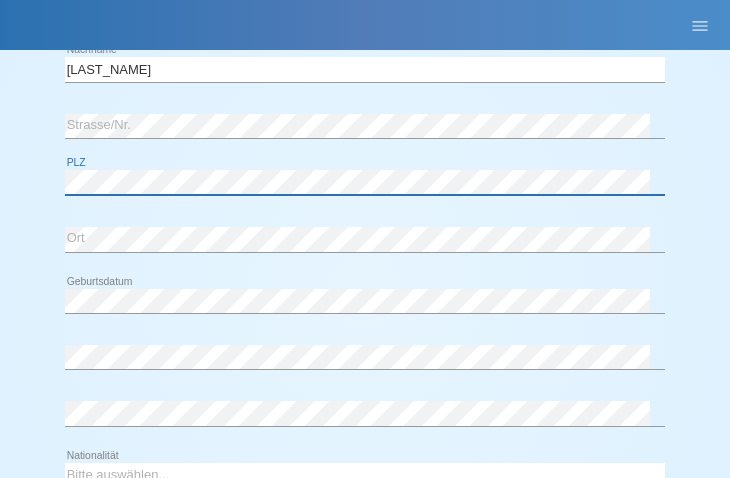 scroll, scrollTop: 242, scrollLeft: 0, axis: vertical 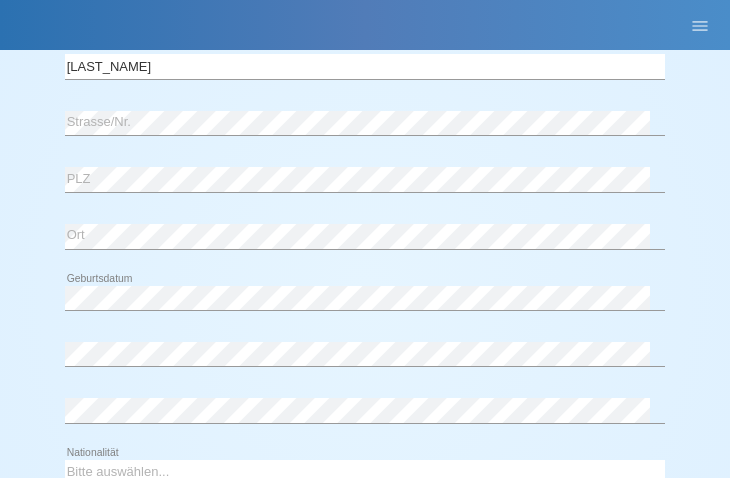 click on "error" at bounding box center [365, 410] 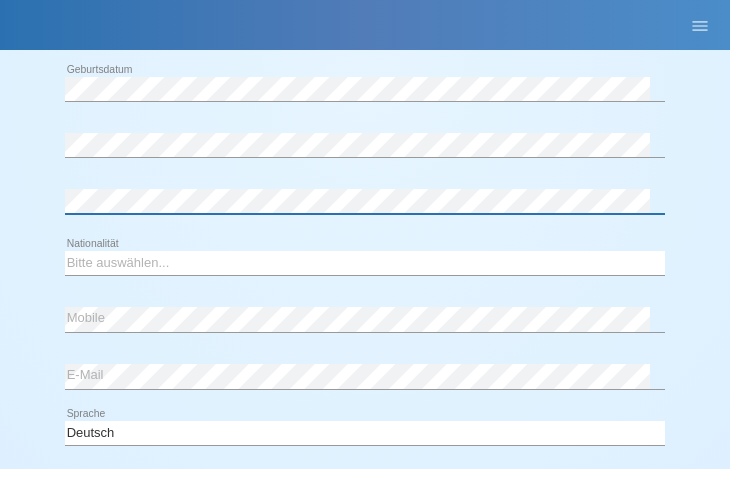 scroll, scrollTop: 452, scrollLeft: 0, axis: vertical 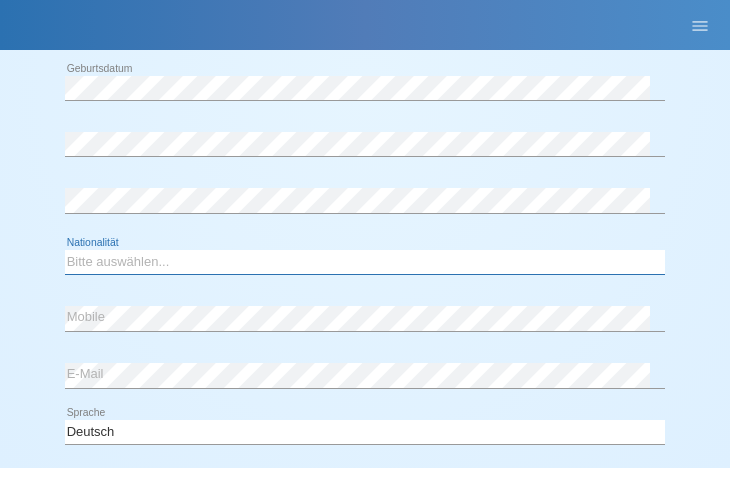 click on "Bitte auswählen...
Schweiz
Deutschland
Liechtenstein
Österreich
------------
Afghanistan
Ägypten
Åland
Albanien
Algerien" at bounding box center [365, 262] 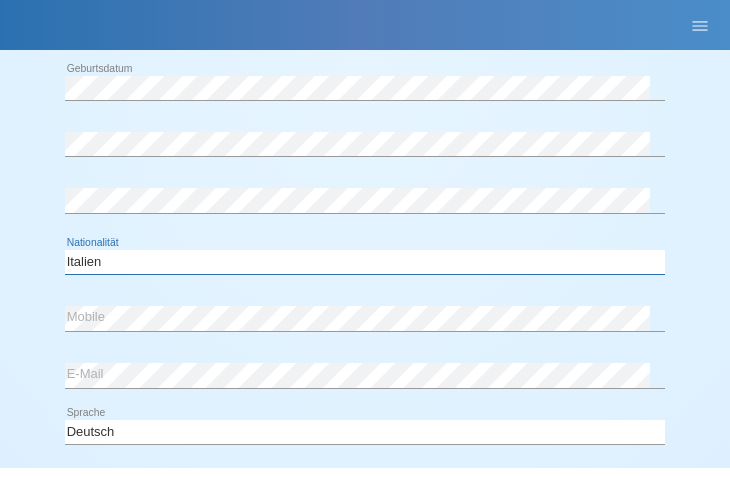click on "Bitte auswählen...
Schweiz
Deutschland
Liechtenstein
Österreich
------------
Afghanistan
Ägypten
Åland
Albanien
Algerien" at bounding box center (365, 262) 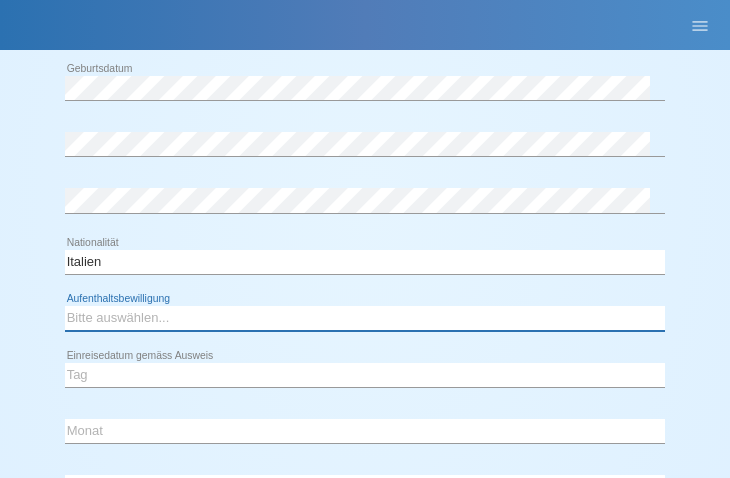 click on "Bitte auswählen...
C
B
B - Flüchtlingsstatus
Andere" at bounding box center [365, 318] 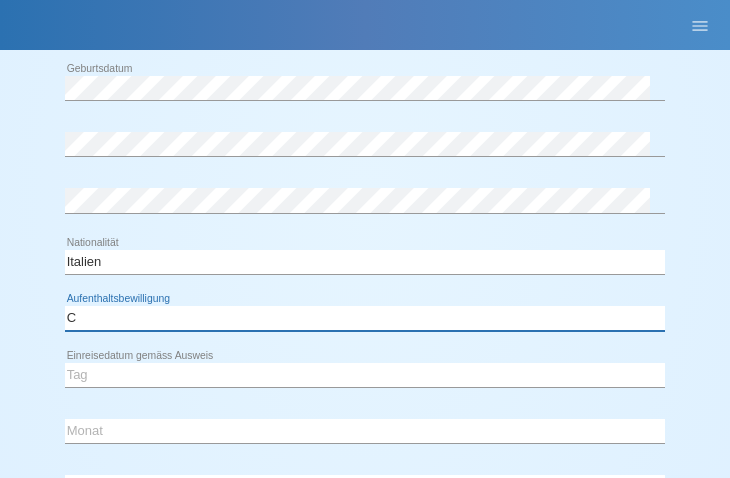 click on "Bitte auswählen...
C
B
B - Flüchtlingsstatus
Andere" at bounding box center [365, 318] 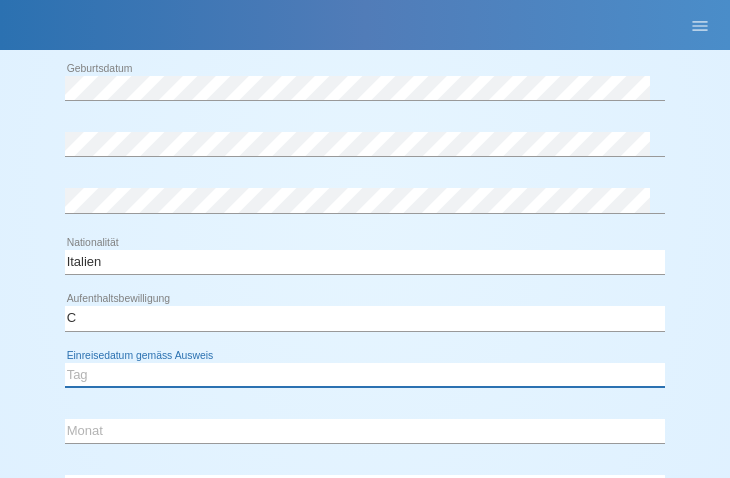 click on "Tag
01
02
03
04
05
06
07
08
09
10 11" at bounding box center [365, 375] 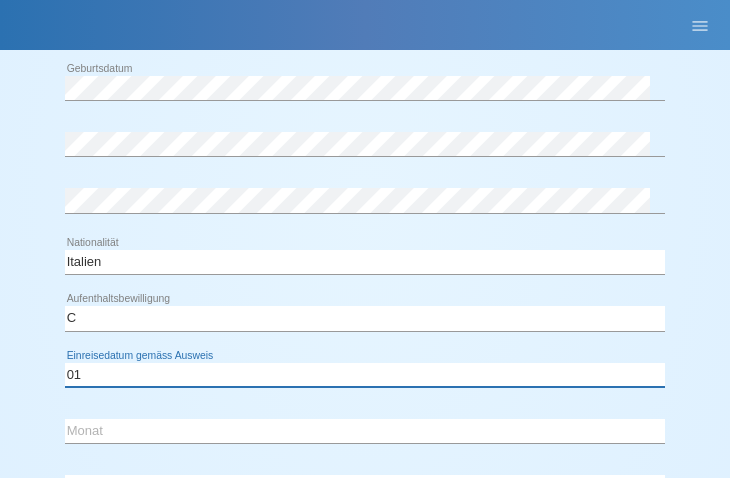click on "Tag
01
02
03
04
05
06
07
08
09
10 11" at bounding box center (365, 375) 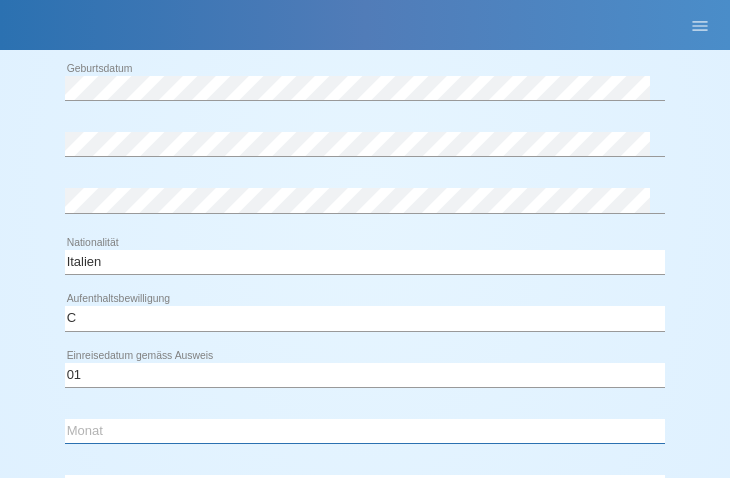 click on "Monat
01
02
03
04
05
06
07
08
09
10 11" at bounding box center (365, 431) 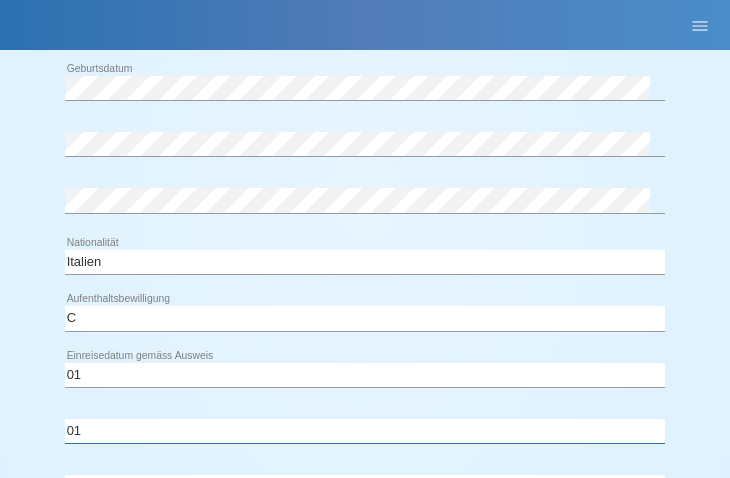 click on "Monat
01
02
03
04
05
06
07
08
09
10 11" at bounding box center (365, 431) 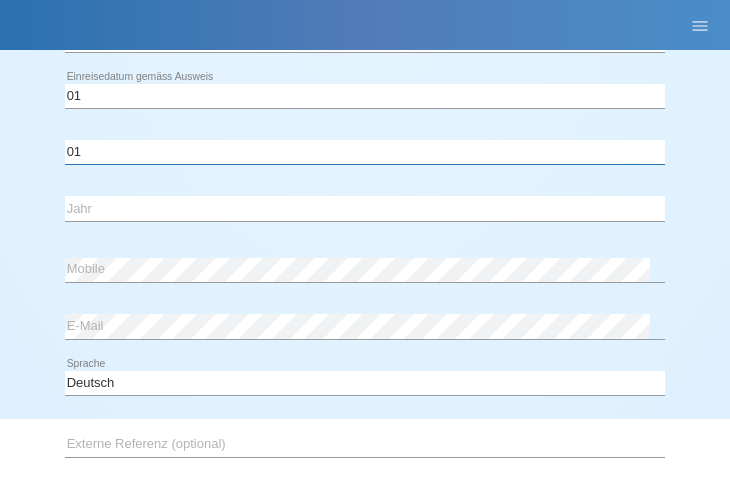 scroll, scrollTop: 736, scrollLeft: 0, axis: vertical 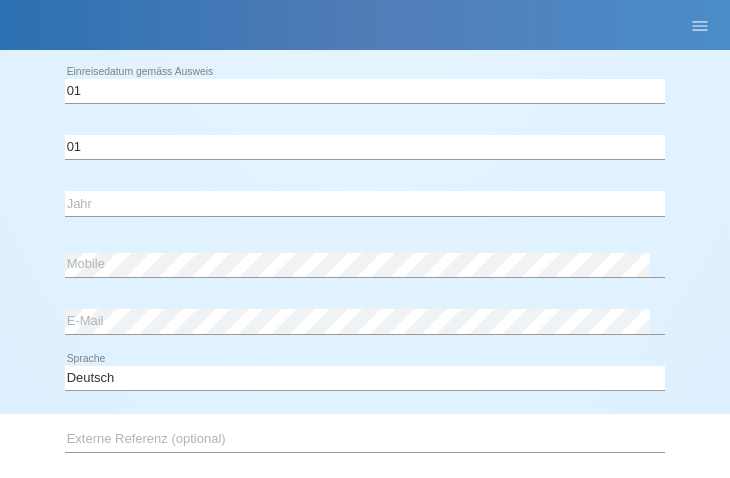 click at bounding box center [365, 216] 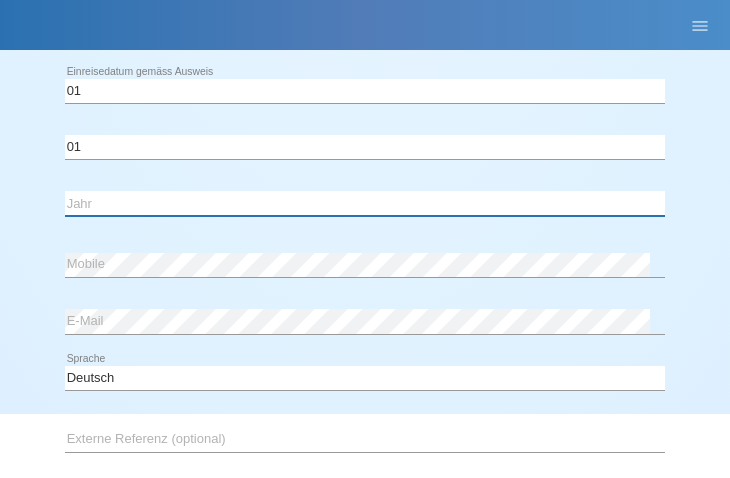 click on "Jahr
2025
2024
2023
2022
2021
2020
2019
2018
2017 2016 2015 2014 2013 2012 2011 2010 2009 2008 2007 2006 2005 2004 2003 2002 2001" at bounding box center (365, 203) 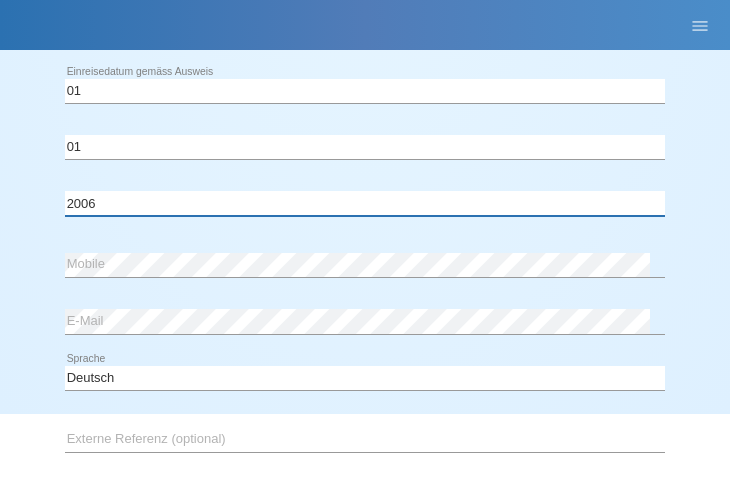 click on "Jahr
2025
2024
2023
2022
2021
2020
2019
2018
2017 2016 2015 2014 2013 2012 2011 2010 2009 2008 2007 2006 2005 2004 2003 2002 2001" at bounding box center (365, 203) 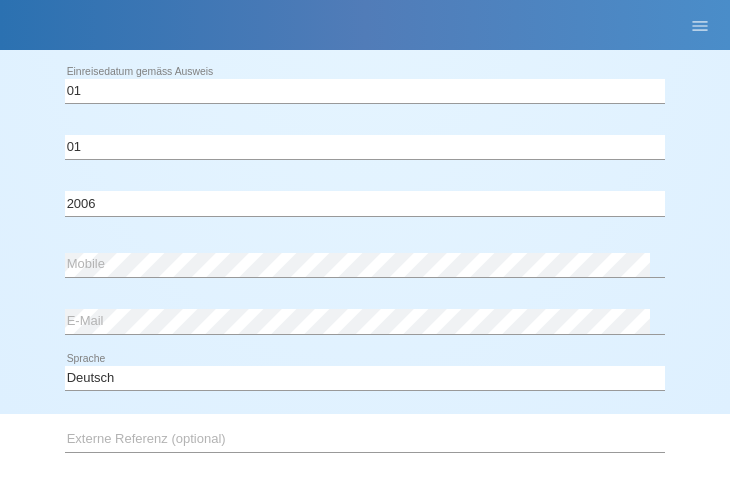 click on "error
E-Mail" at bounding box center [365, 322] 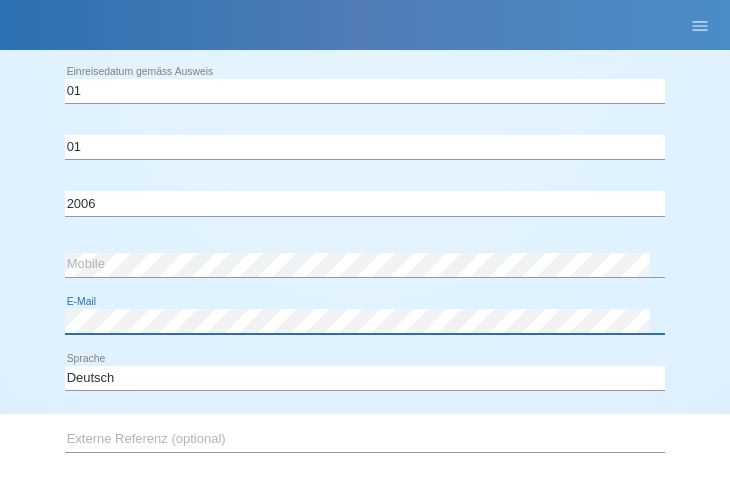 scroll, scrollTop: 957, scrollLeft: 0, axis: vertical 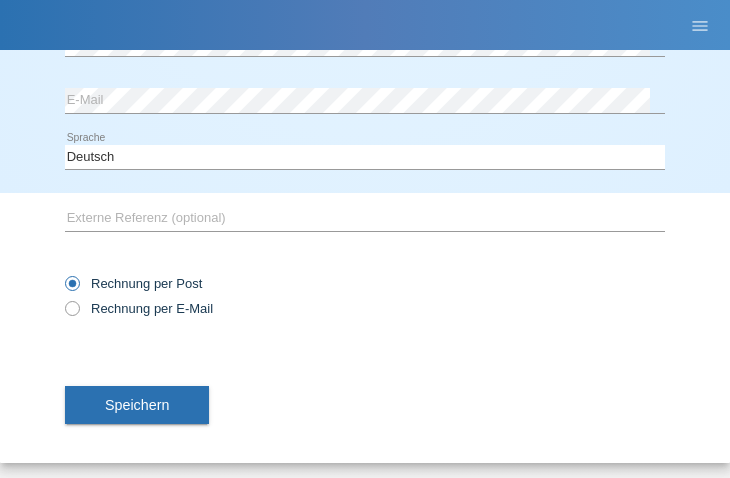 click on "Speichern" at bounding box center [137, 405] 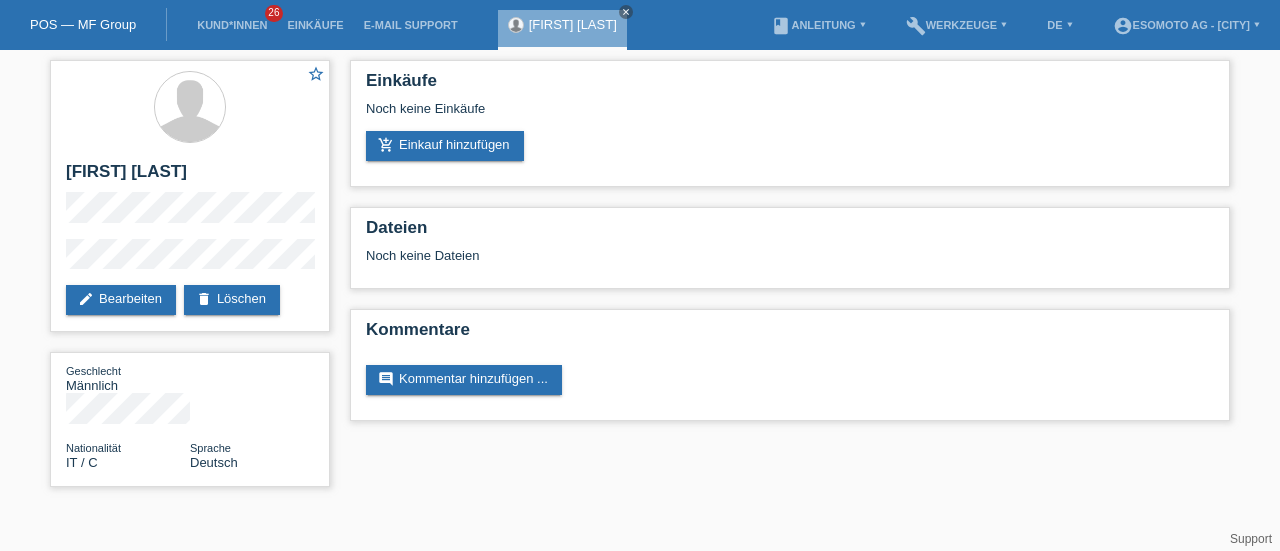 scroll, scrollTop: 0, scrollLeft: 0, axis: both 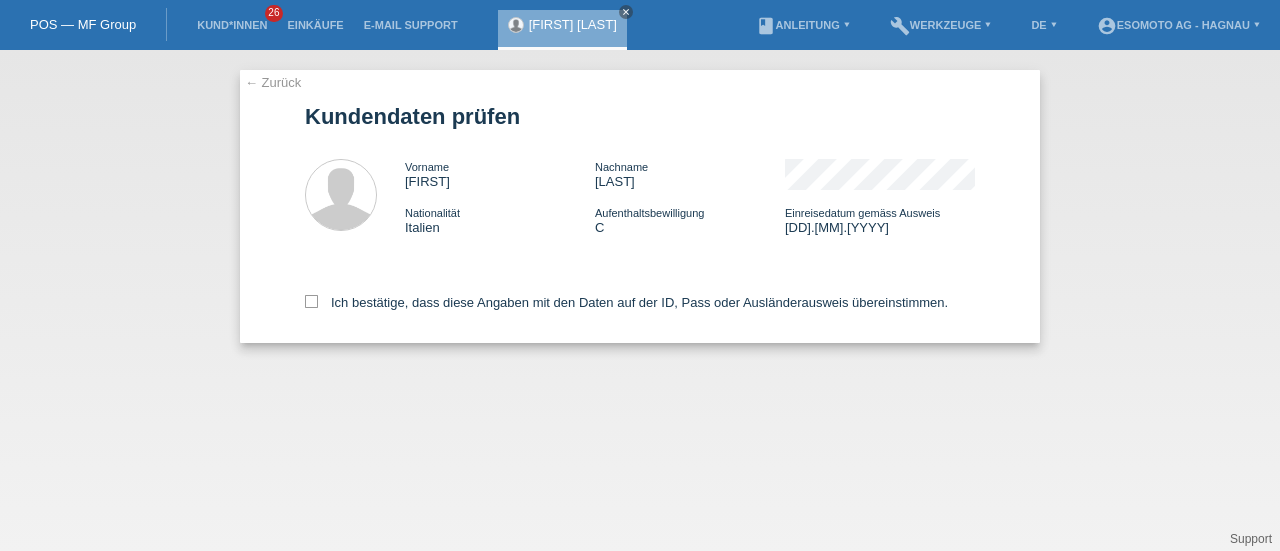 click at bounding box center (311, 301) 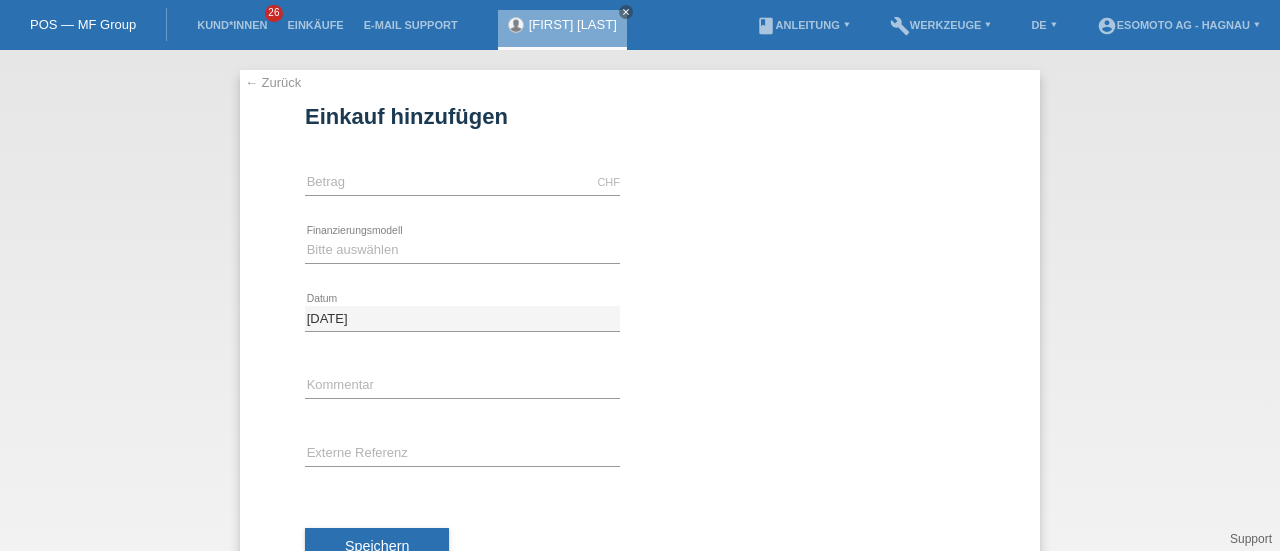 scroll, scrollTop: 0, scrollLeft: 0, axis: both 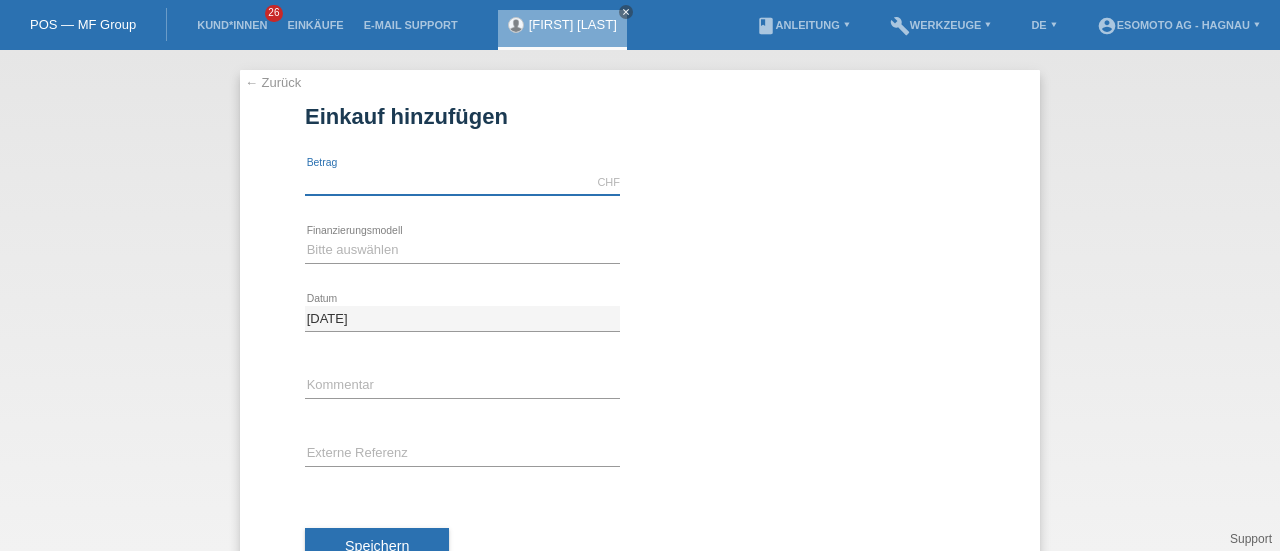 click at bounding box center (462, 182) 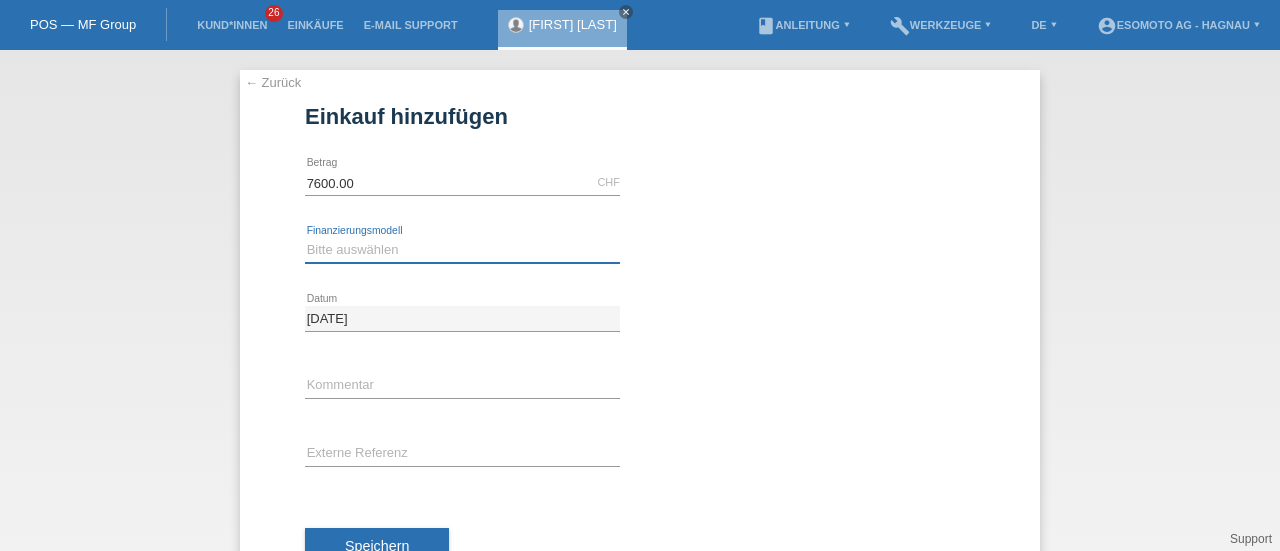 click on "Bitte auswählen
Fixe Raten
Kauf auf Rechnung mit Teilzahlungsoption" at bounding box center (462, 250) 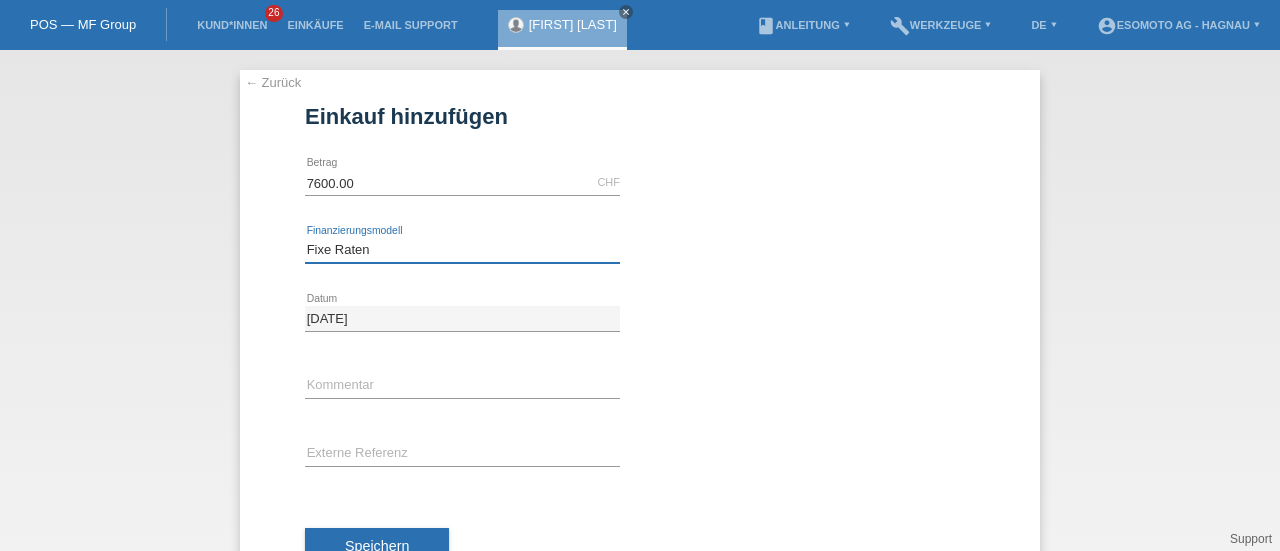 click on "Bitte auswählen
Fixe Raten
Kauf auf Rechnung mit Teilzahlungsoption" at bounding box center (462, 250) 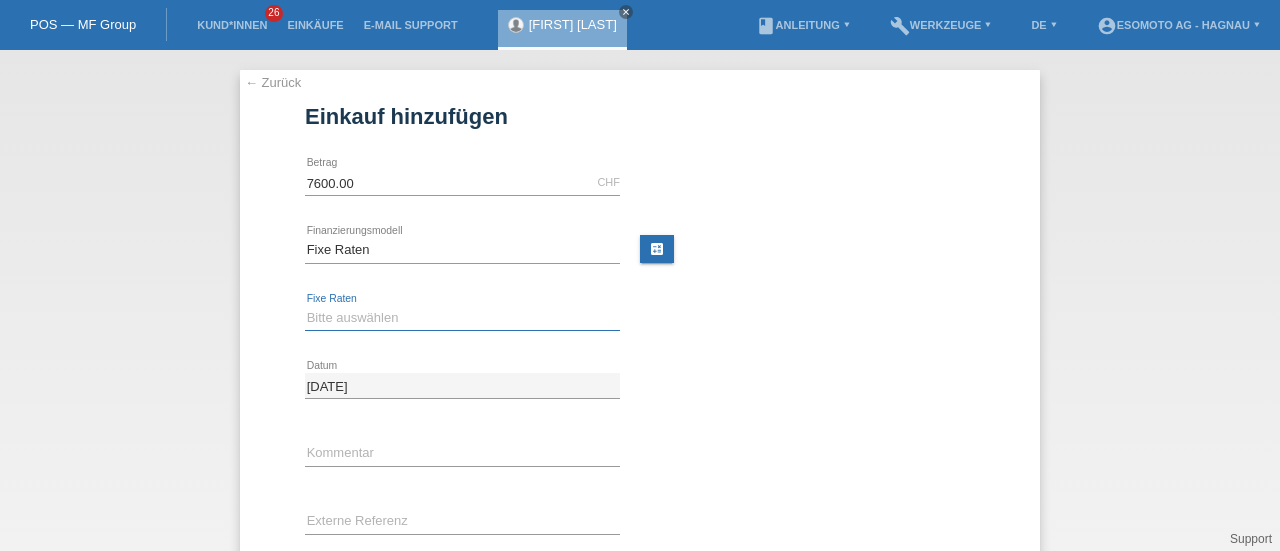 click on "Bitte auswählen
12 Raten
24 Raten
36 Raten
48 Raten" at bounding box center (462, 318) 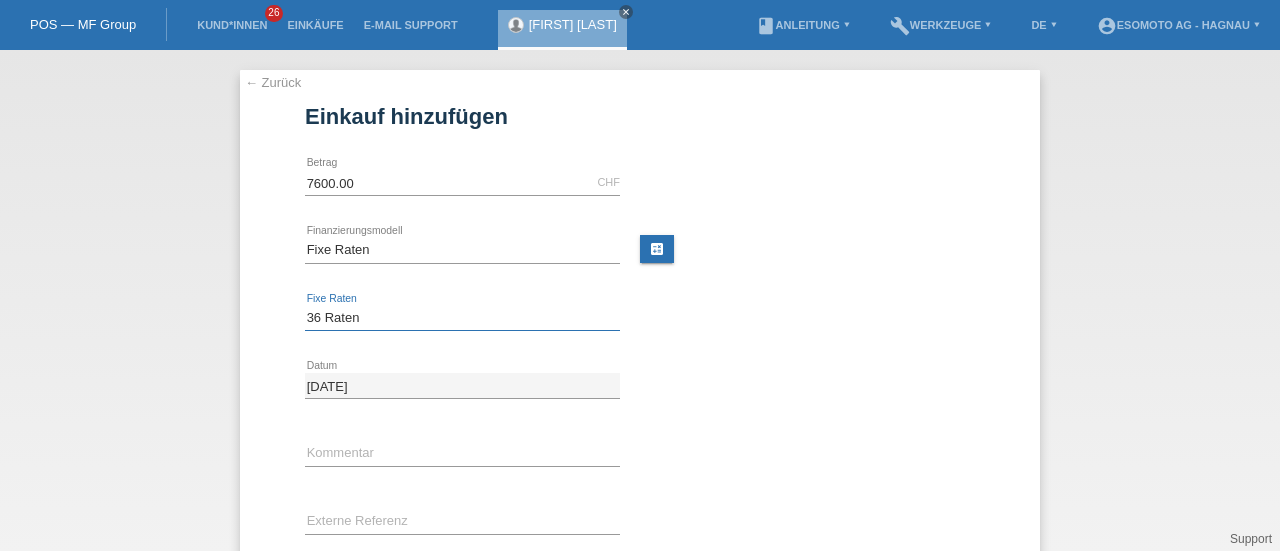 click on "Bitte auswählen
12 Raten
24 Raten
36 Raten
48 Raten" at bounding box center (462, 318) 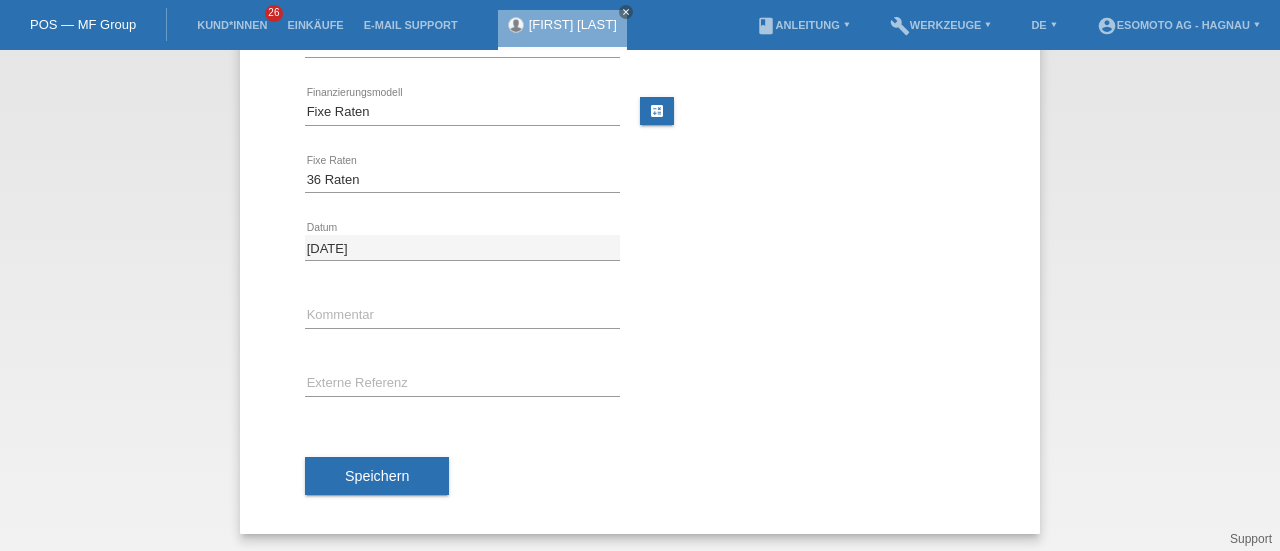 click on "Speichern" at bounding box center (377, 476) 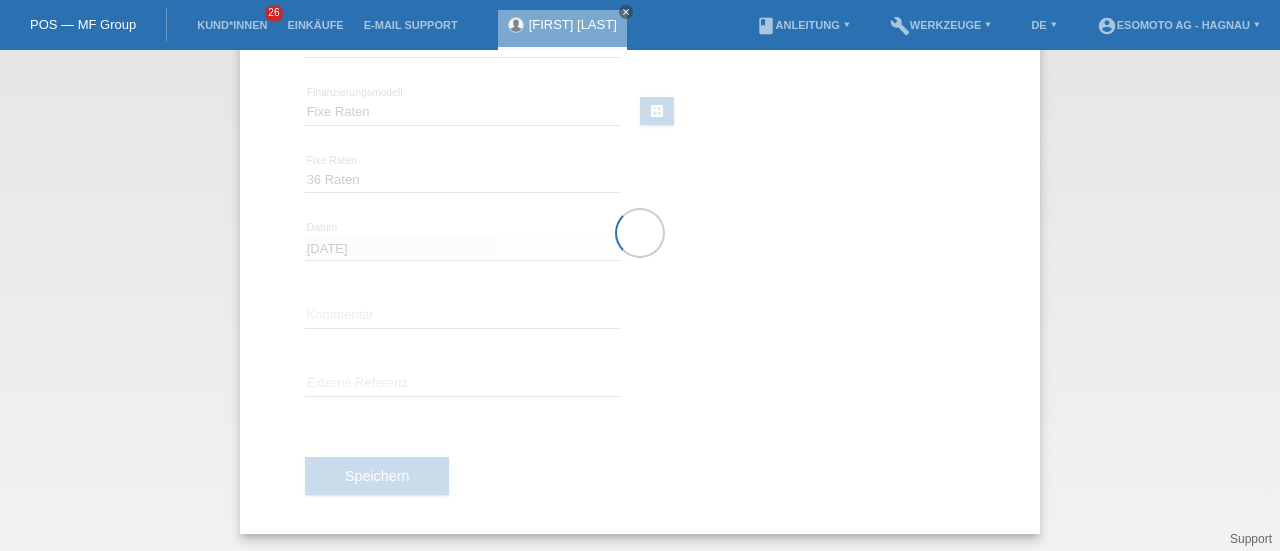 scroll, scrollTop: 0, scrollLeft: 0, axis: both 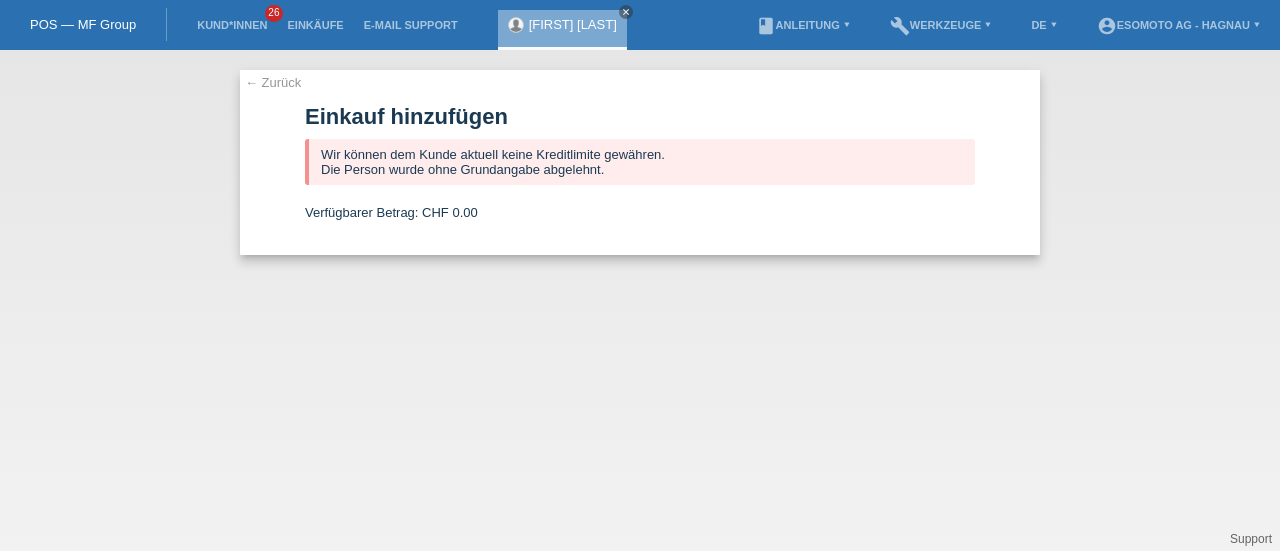 click on "← Zurück" at bounding box center (273, 82) 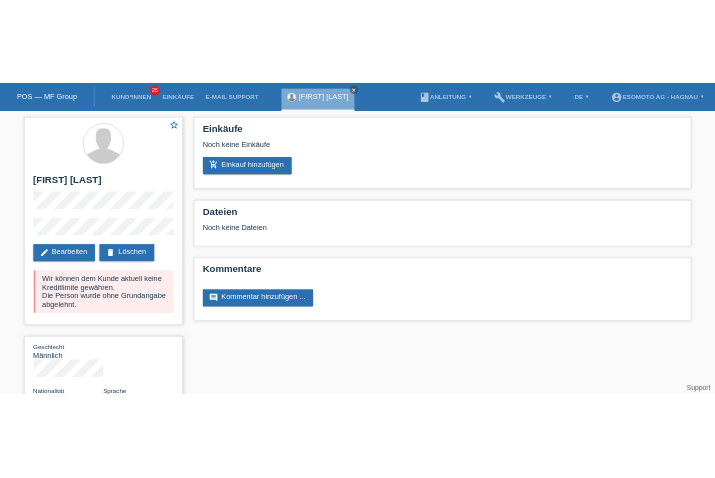 scroll, scrollTop: 0, scrollLeft: 0, axis: both 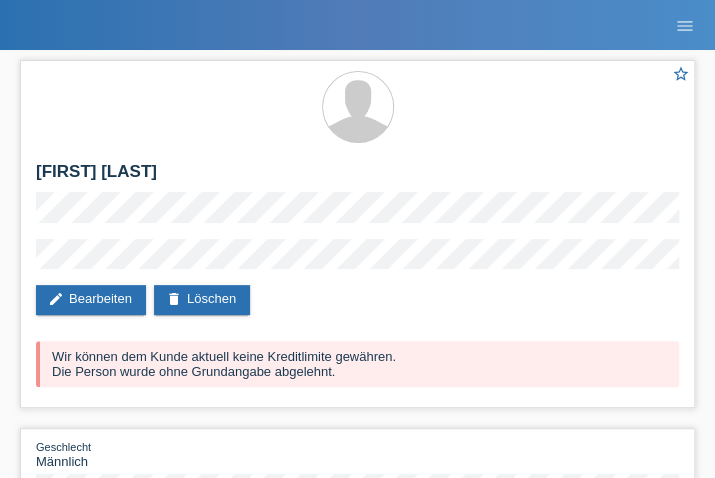 click at bounding box center [357, 108] 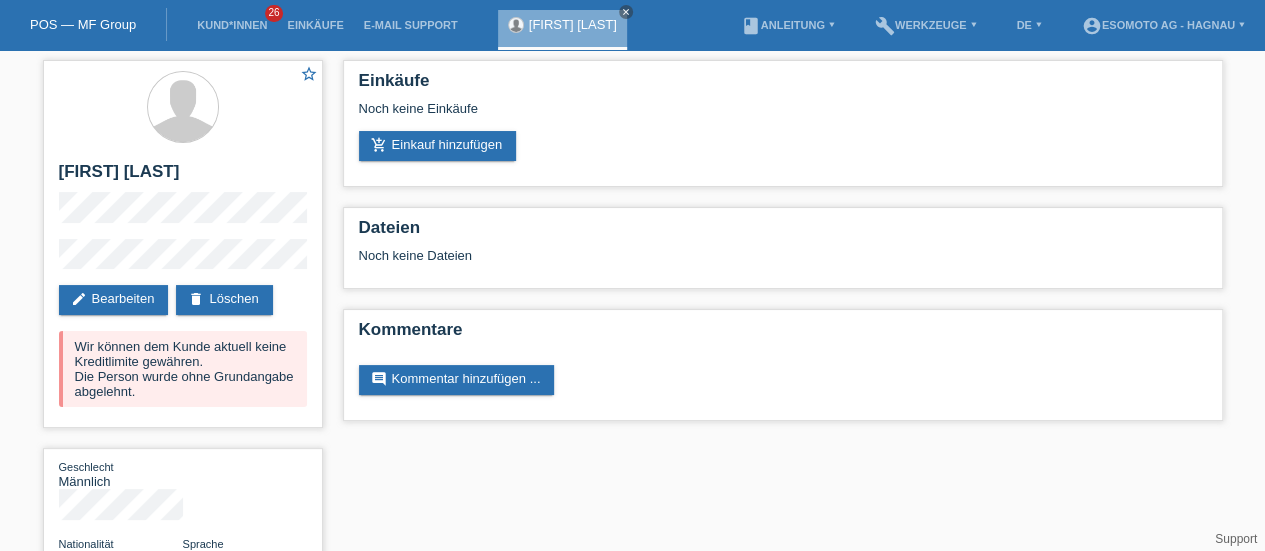 click on "close" at bounding box center [626, 12] 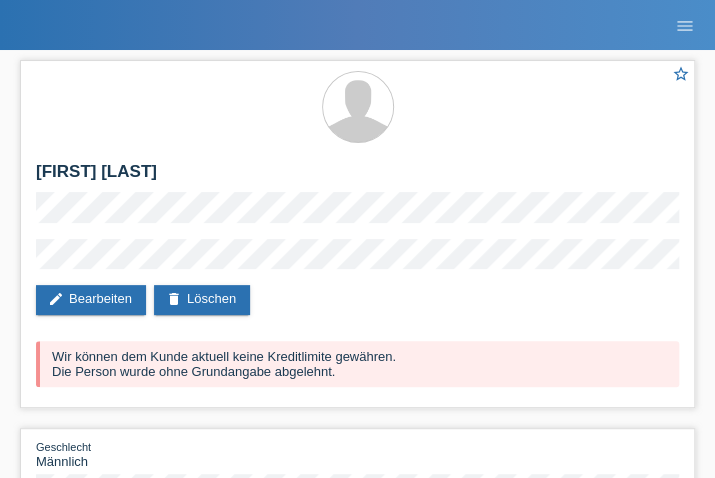 click on "delete  Löschen" at bounding box center (202, 300) 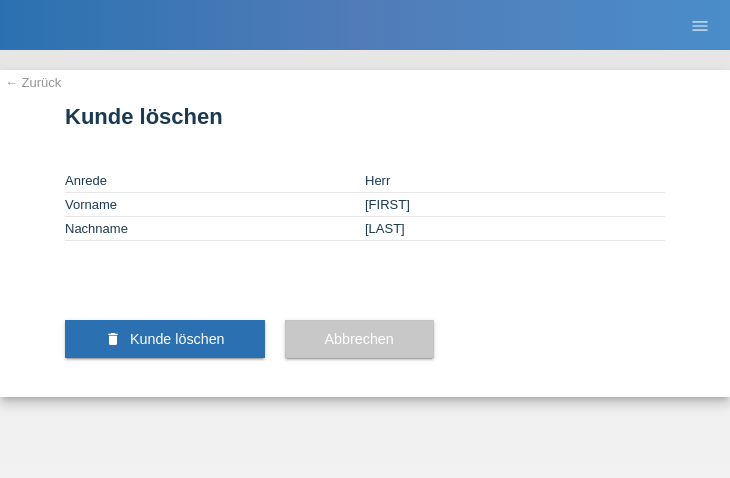 scroll, scrollTop: 0, scrollLeft: 0, axis: both 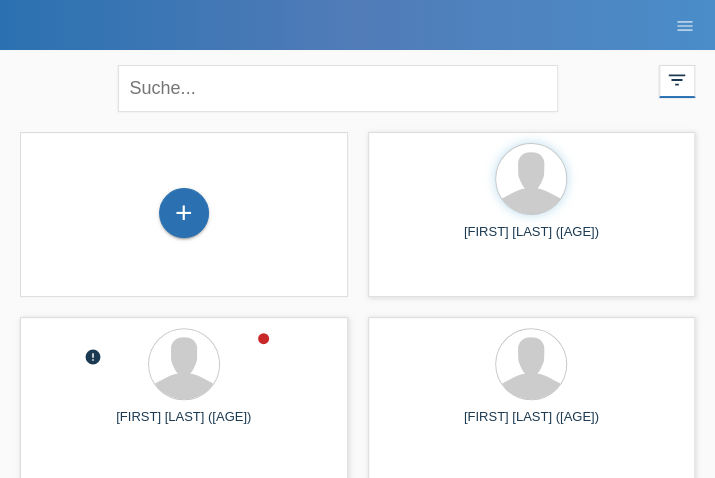 click on "+
Aftab Hossain (21)
launch   Anzeigen" at bounding box center (357, 46464) 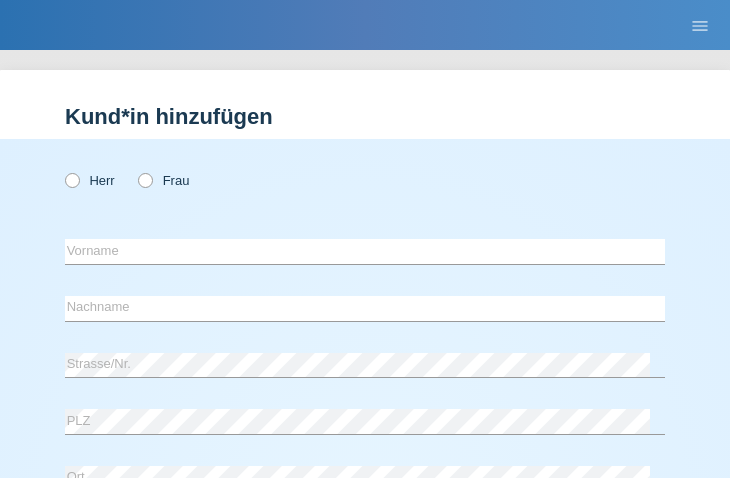 scroll, scrollTop: 0, scrollLeft: 0, axis: both 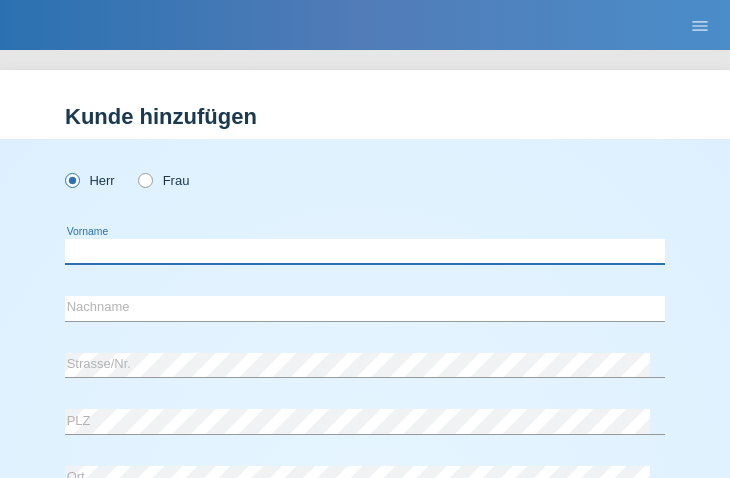 click at bounding box center (365, 251) 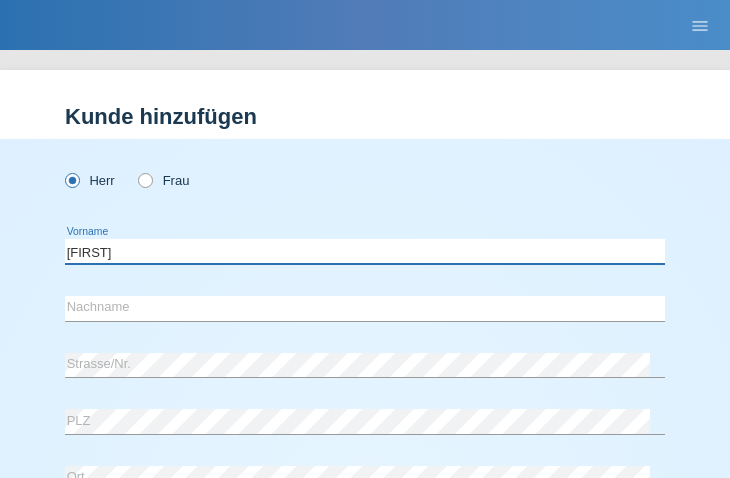 type on "[FIRST]" 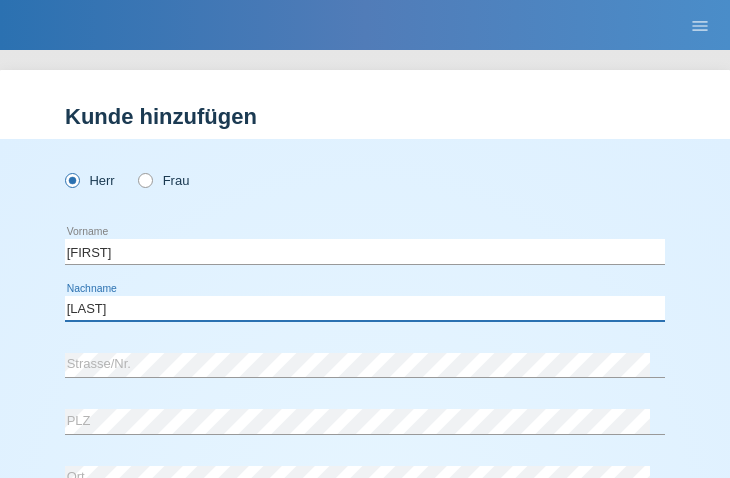type on "[LAST]" 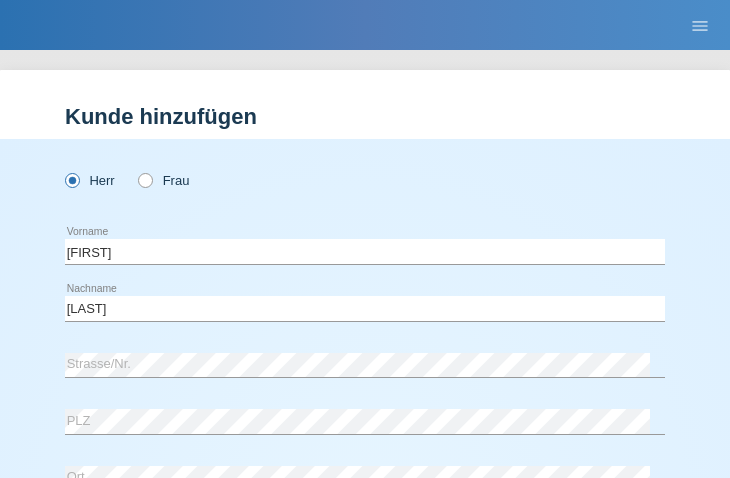 click at bounding box center (365, 213) 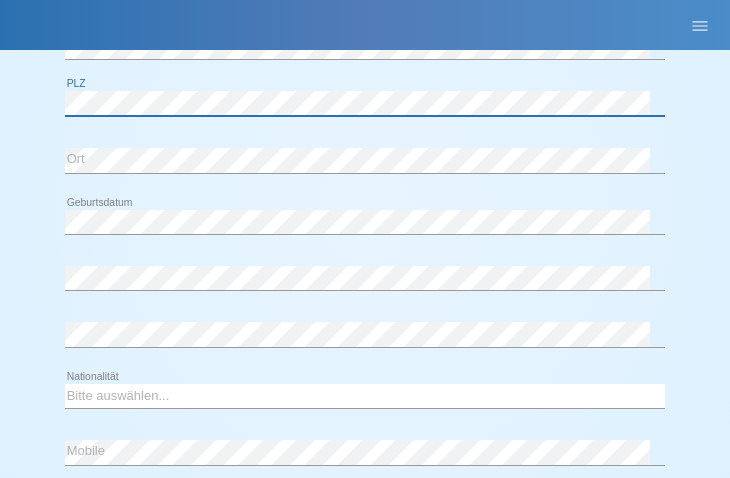 scroll, scrollTop: 319, scrollLeft: 0, axis: vertical 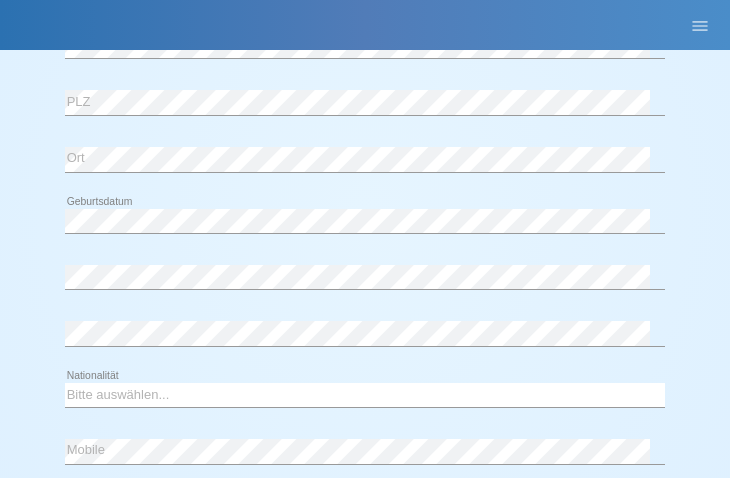 click on "error
Geburtsdatum
error
error" at bounding box center (365, 280) 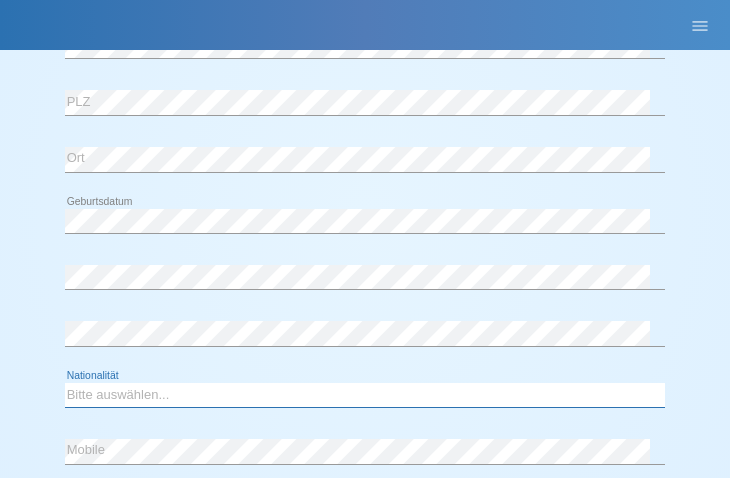 click on "Bitte auswählen...
Schweiz
Deutschland
Liechtenstein
Österreich
------------
Afghanistan
Ägypten
Åland
Albanien
Algerien" at bounding box center [365, 395] 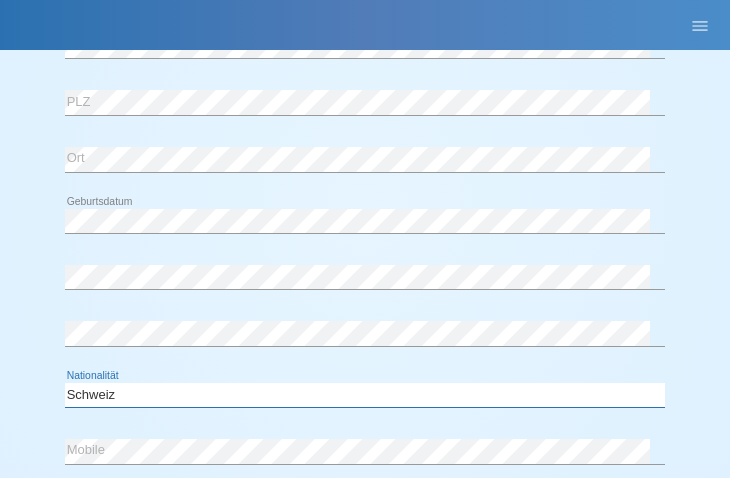 click on "Bitte auswählen...
Schweiz
Deutschland
Liechtenstein
Österreich
------------
Afghanistan
Ägypten
Åland
Albanien
Algerien" at bounding box center (365, 395) 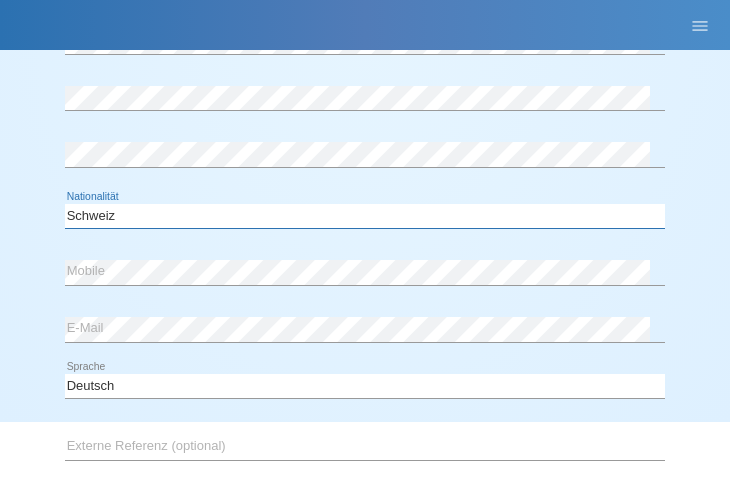 scroll, scrollTop: 499, scrollLeft: 0, axis: vertical 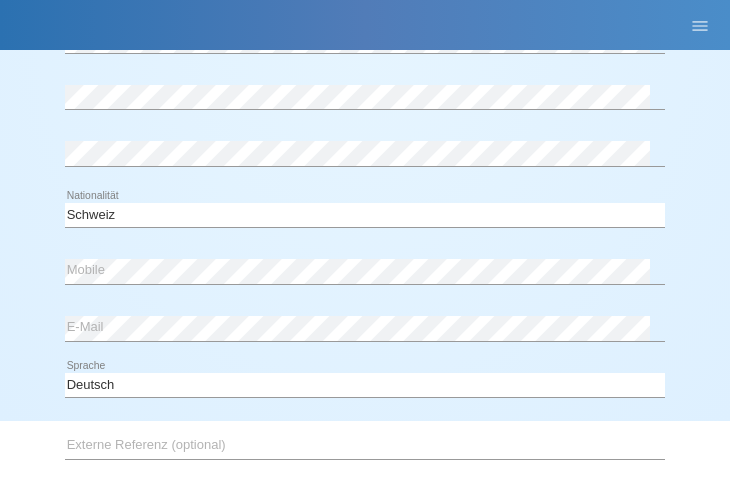click on "error
Mobile" at bounding box center [365, 272] 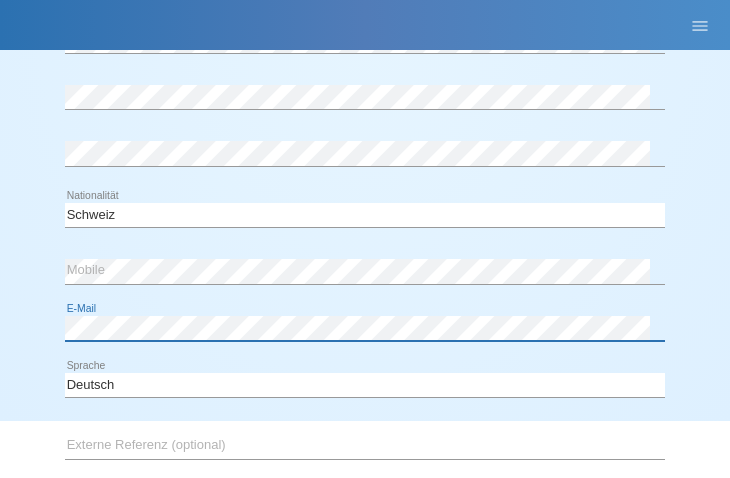 scroll, scrollTop: 728, scrollLeft: 0, axis: vertical 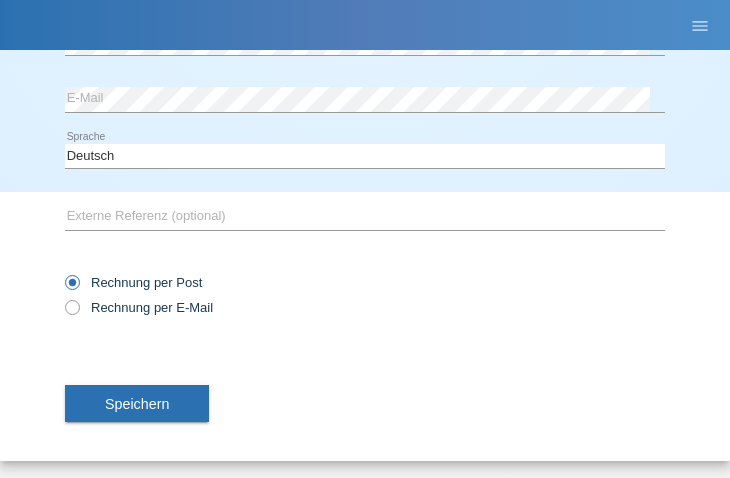 click on "Speichern" at bounding box center [137, 404] 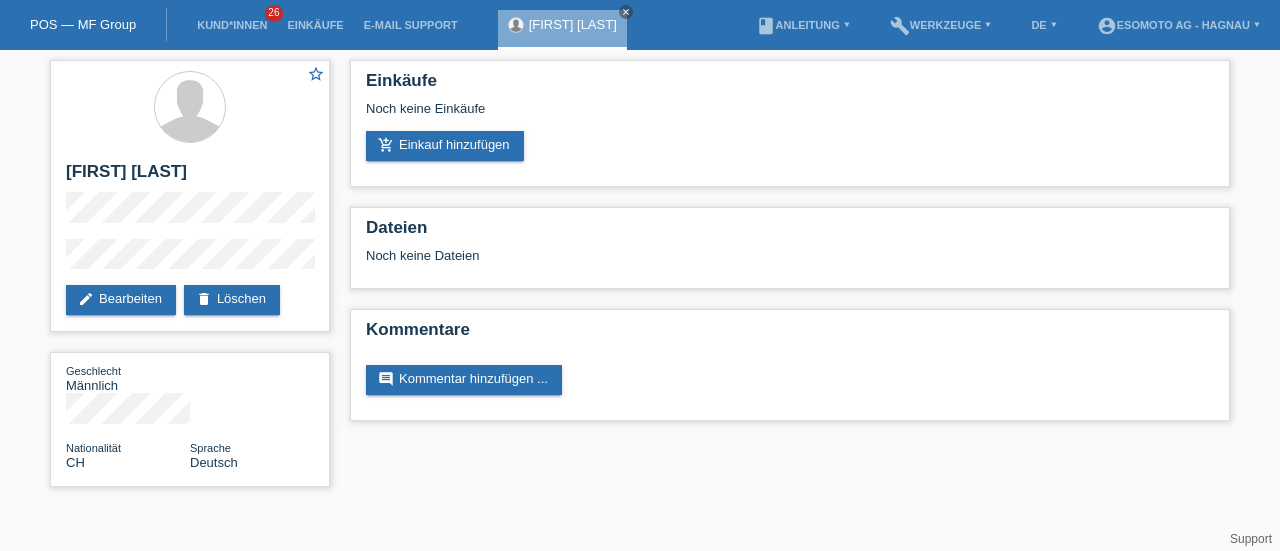 scroll, scrollTop: 0, scrollLeft: 0, axis: both 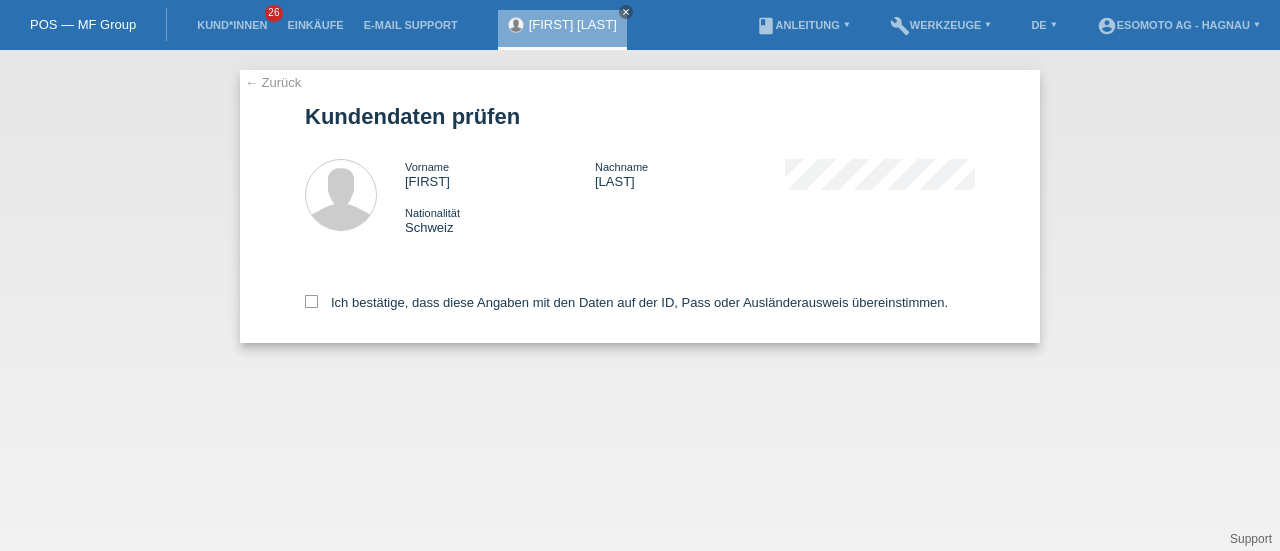 click at bounding box center [311, 301] 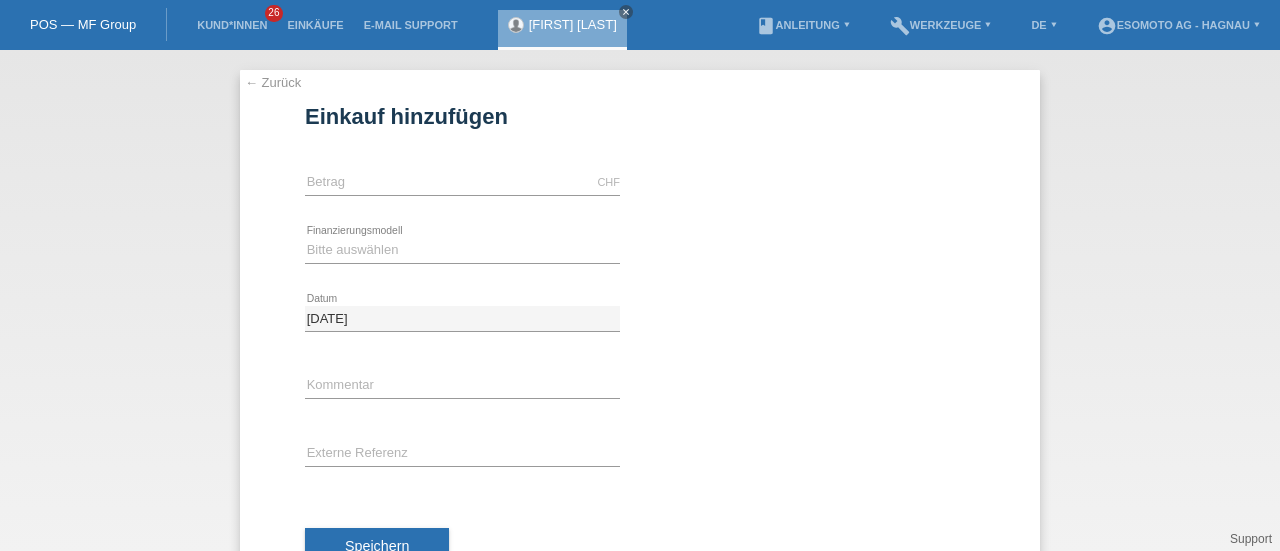 scroll, scrollTop: 0, scrollLeft: 0, axis: both 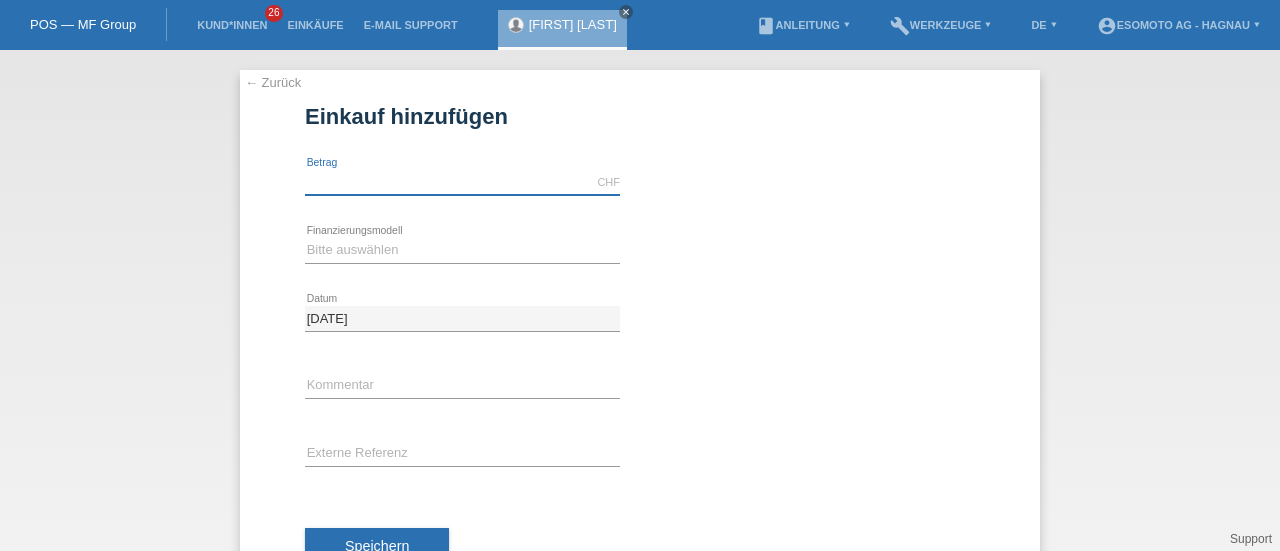 click at bounding box center [462, 182] 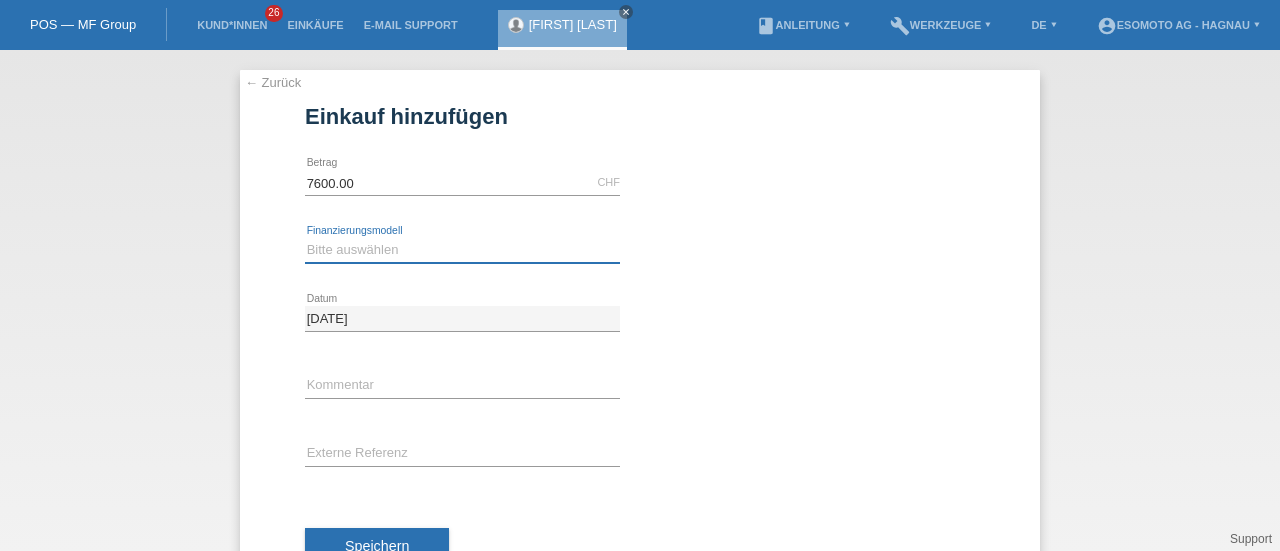 click on "Bitte auswählen
Fixe Raten
Kauf auf Rechnung mit Teilzahlungsoption" at bounding box center (462, 250) 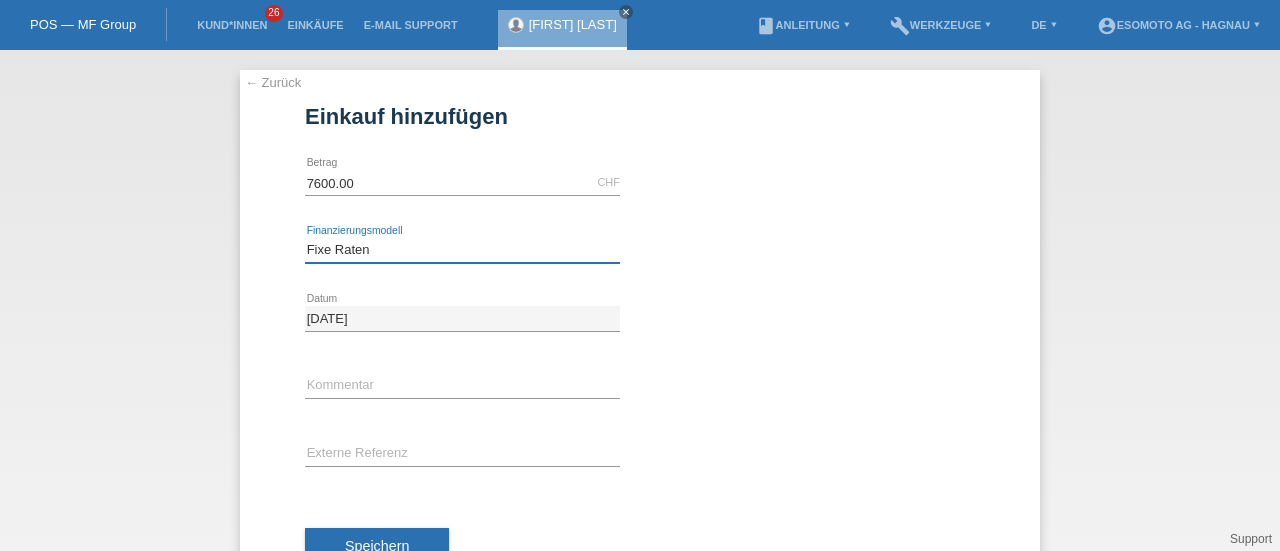 click on "Bitte auswählen
Fixe Raten
Kauf auf Rechnung mit Teilzahlungsoption" at bounding box center [462, 250] 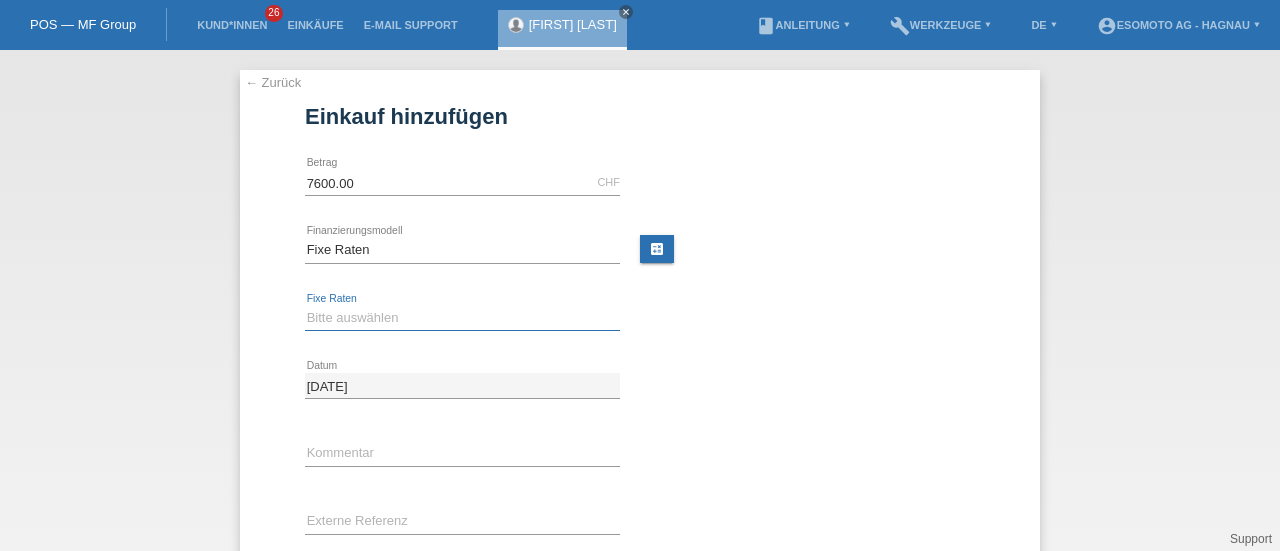 click on "Bitte auswählen
12 Raten
24 Raten
36 Raten
48 Raten" at bounding box center (462, 318) 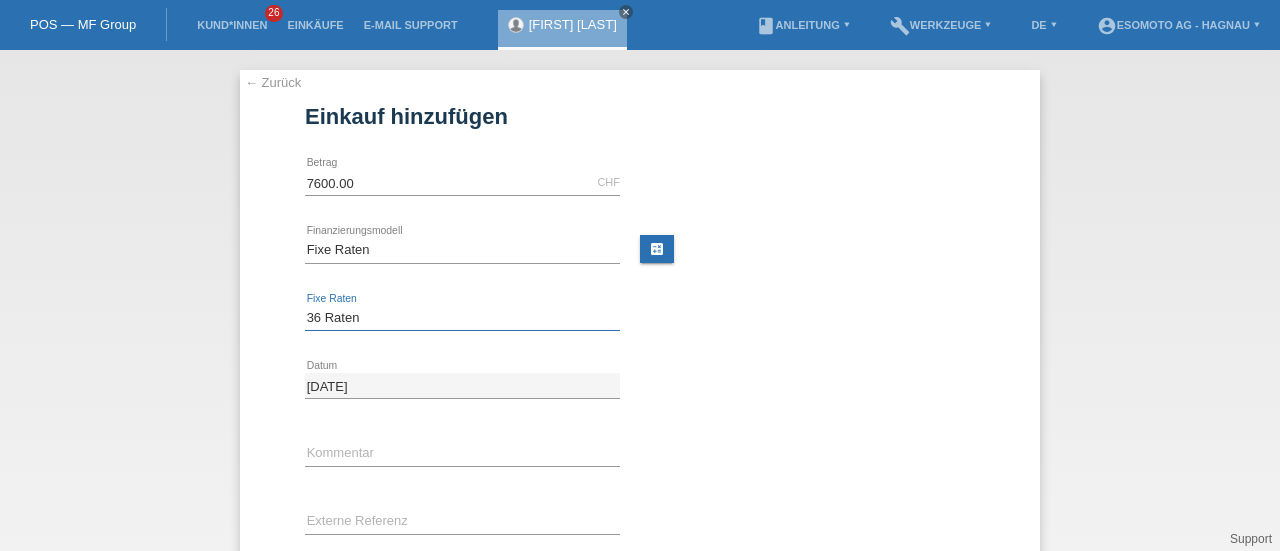 click on "Bitte auswählen
12 Raten
24 Raten
36 Raten
48 Raten" at bounding box center (462, 318) 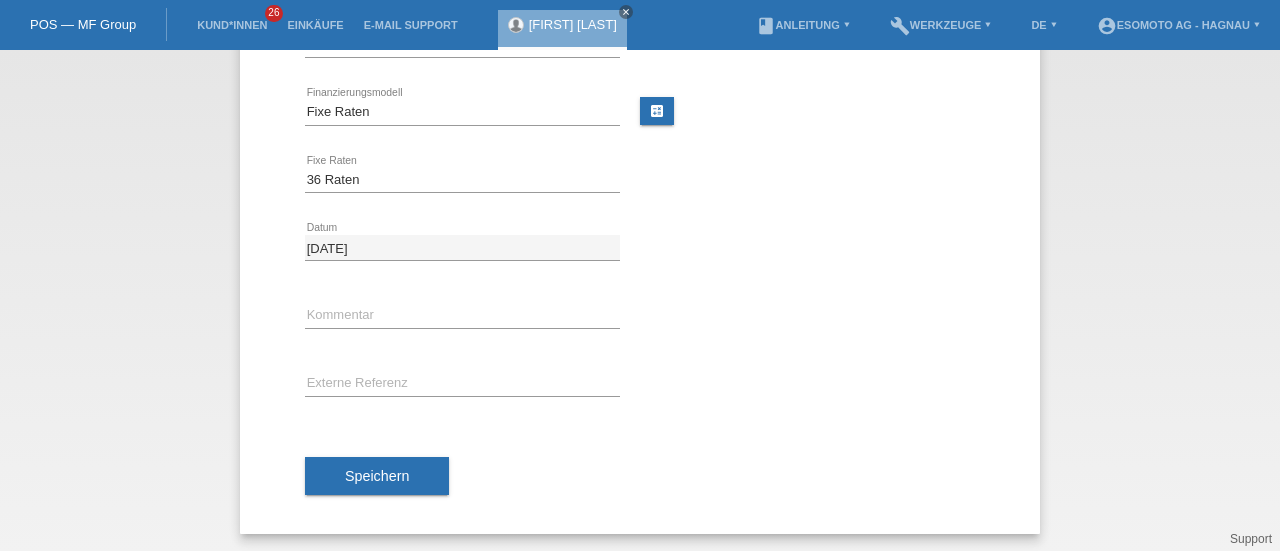 click on "Speichern" at bounding box center [377, 476] 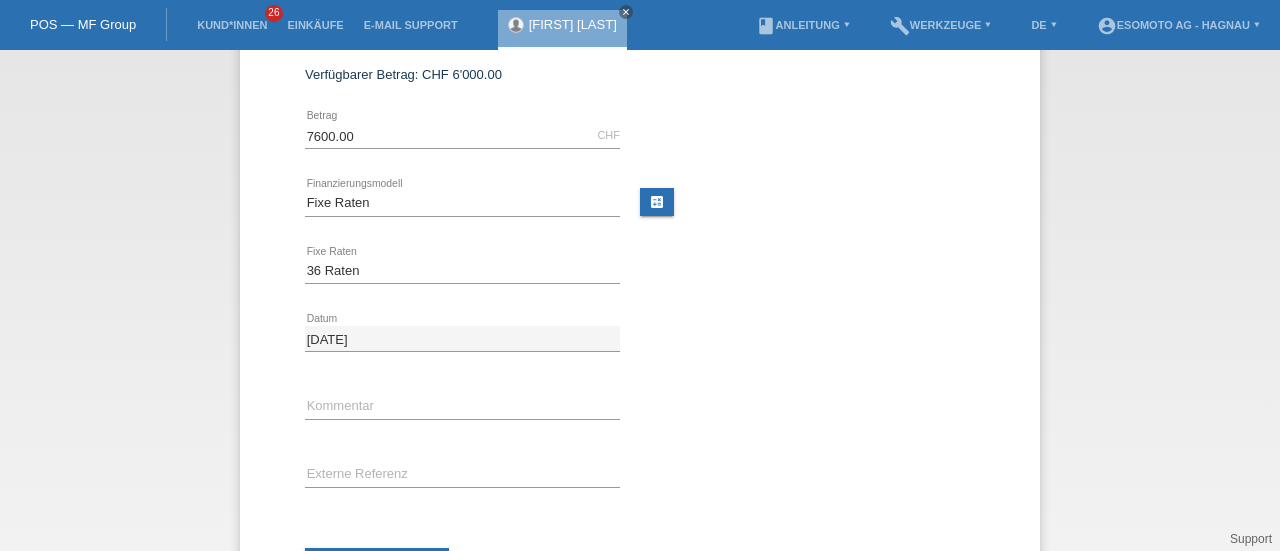 scroll, scrollTop: 0, scrollLeft: 0, axis: both 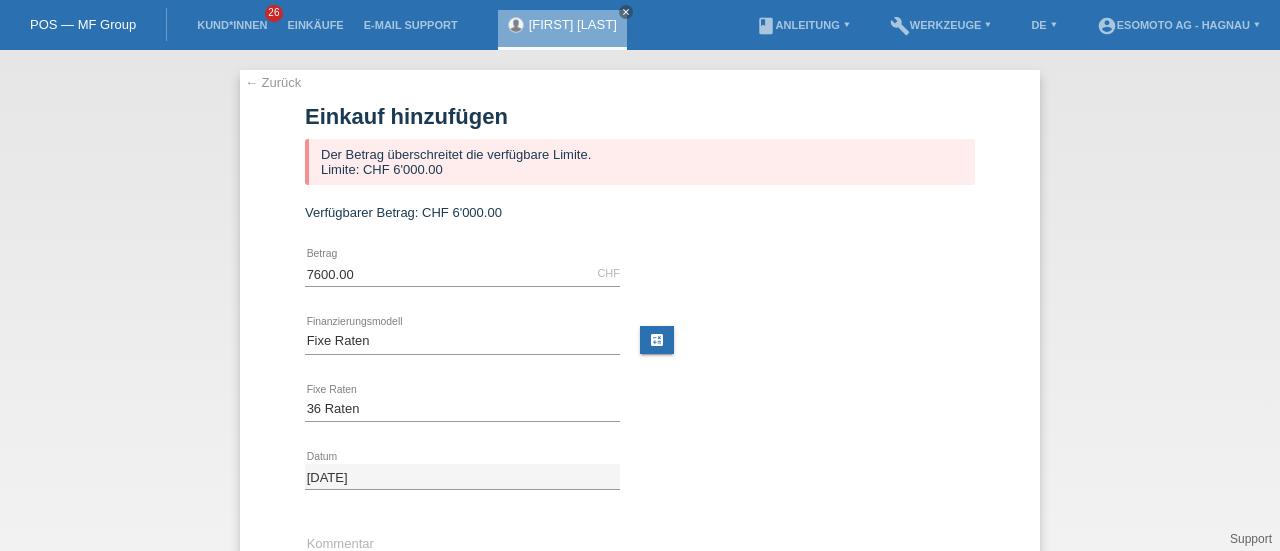 click on "← Zurück" at bounding box center [273, 82] 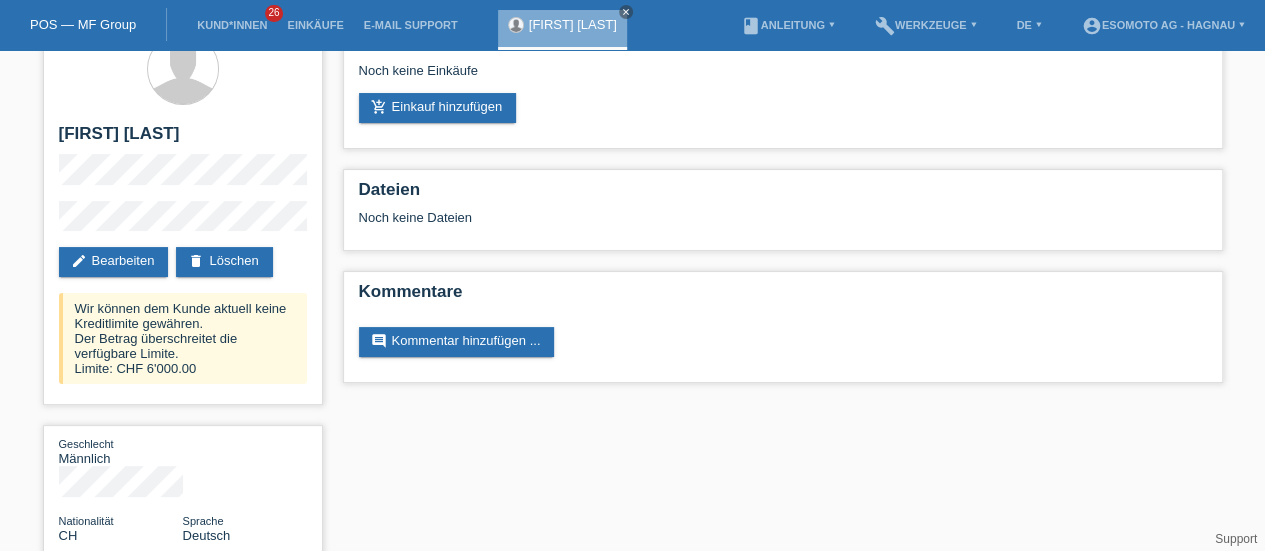 scroll, scrollTop: 0, scrollLeft: 0, axis: both 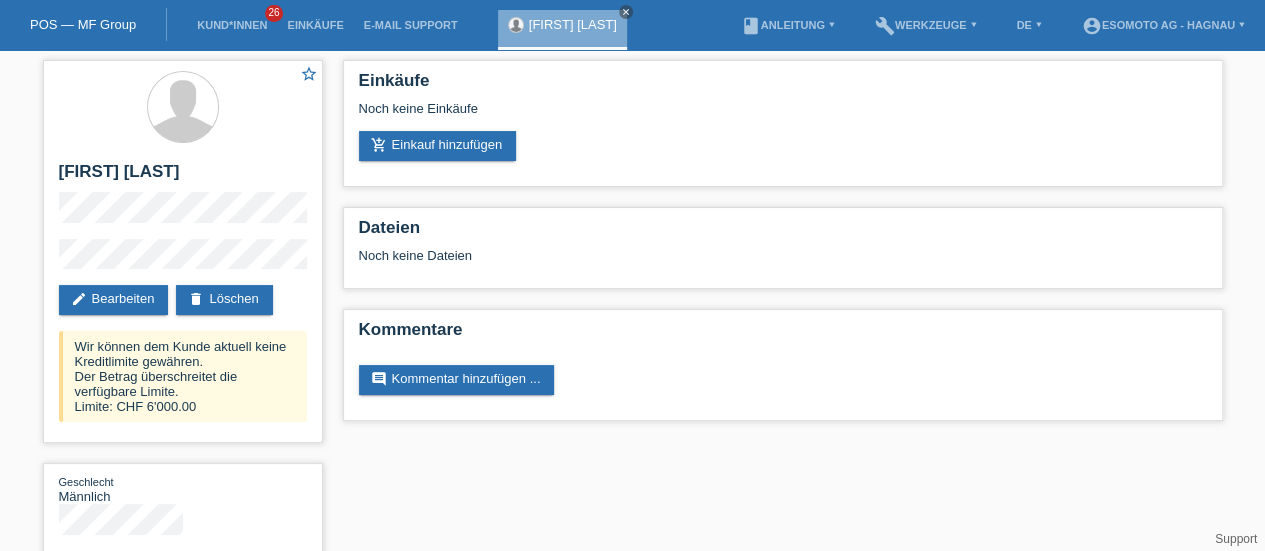 click on "delete  Löschen" at bounding box center (224, 300) 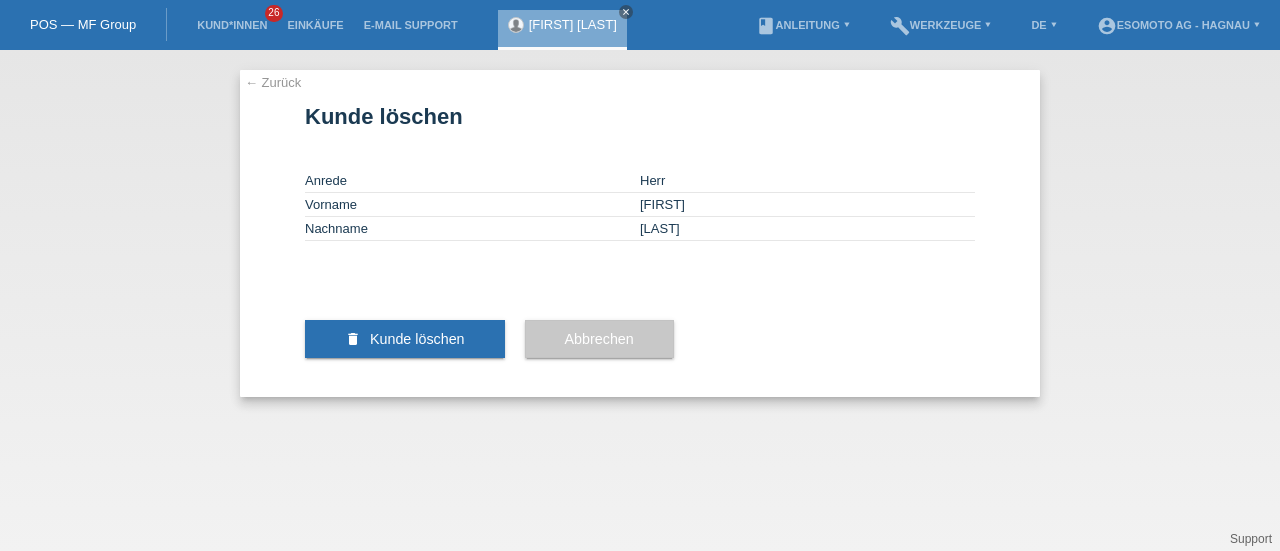 scroll, scrollTop: 0, scrollLeft: 0, axis: both 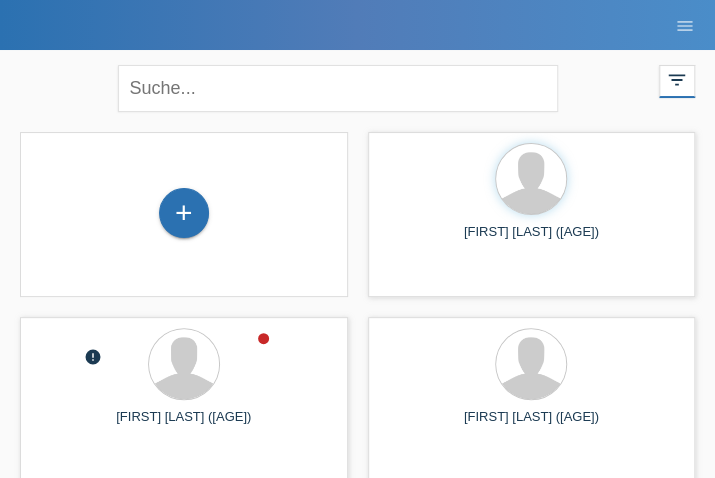 click on "+" at bounding box center [184, 214] 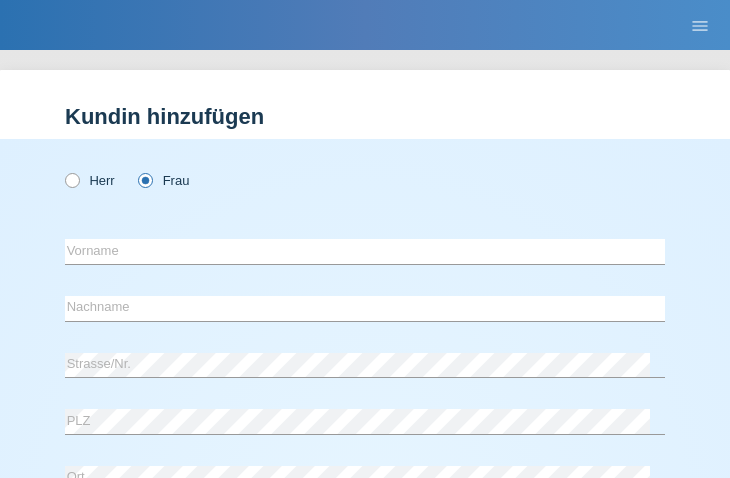 scroll, scrollTop: 0, scrollLeft: 0, axis: both 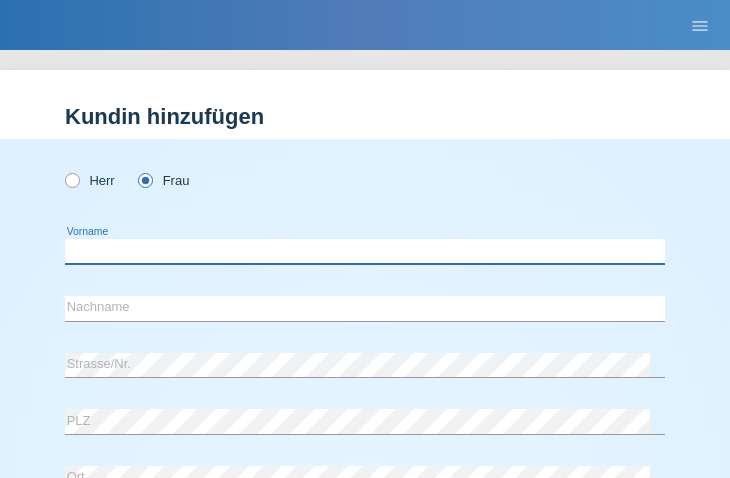 click at bounding box center [365, 251] 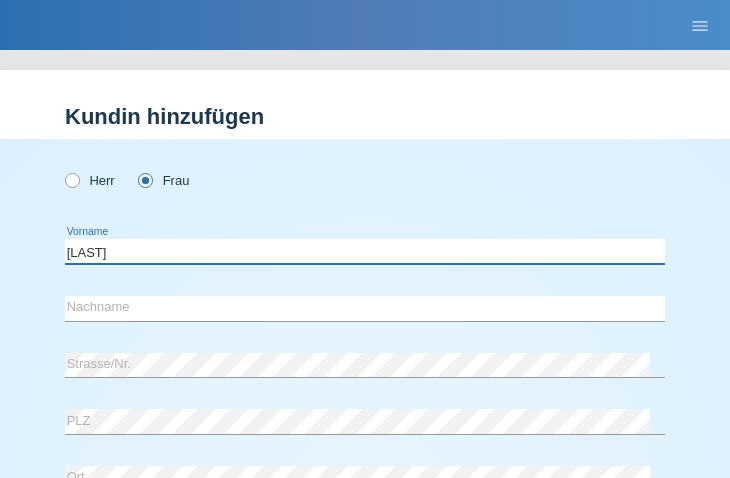 type on "Sahra" 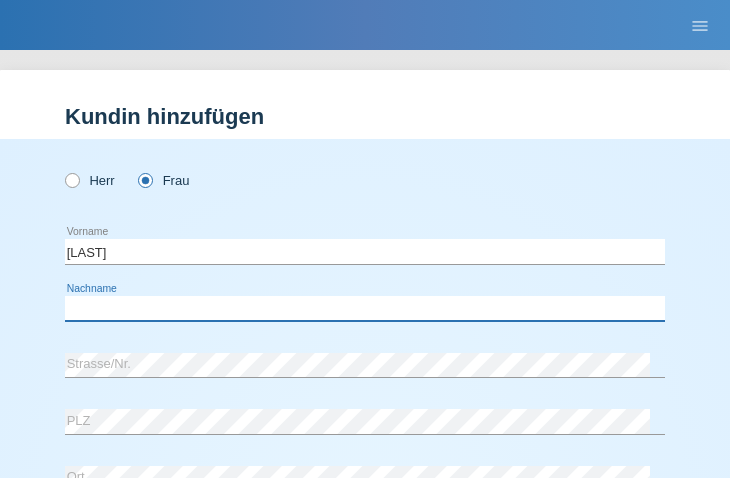 click at bounding box center [365, 308] 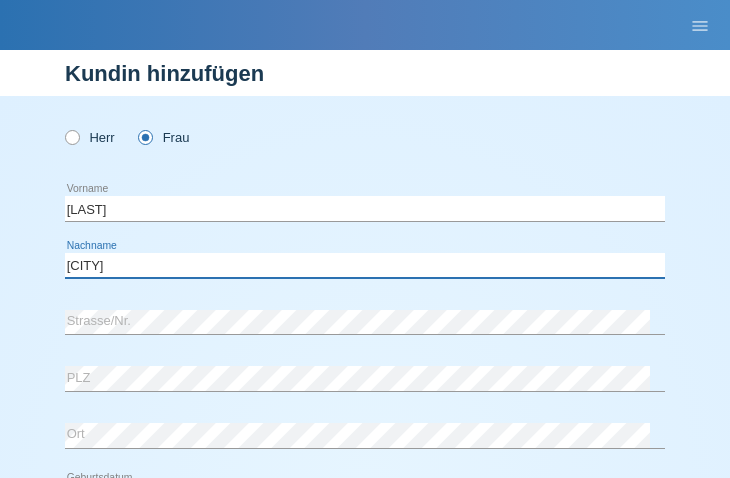 scroll, scrollTop: 46, scrollLeft: 0, axis: vertical 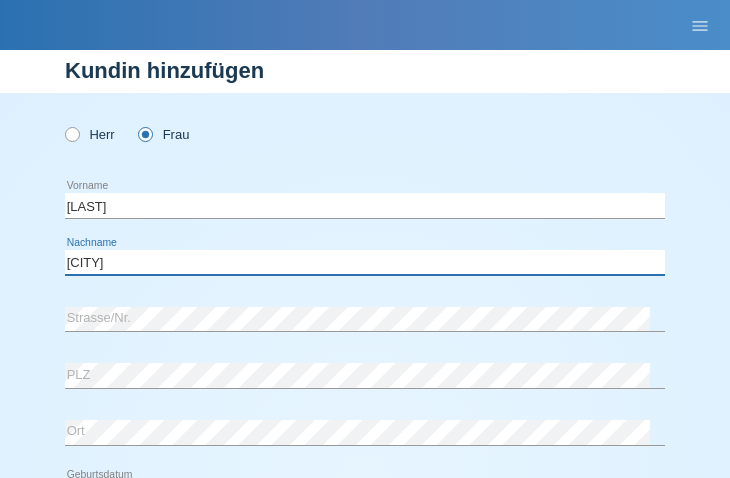 type on "Stutz" 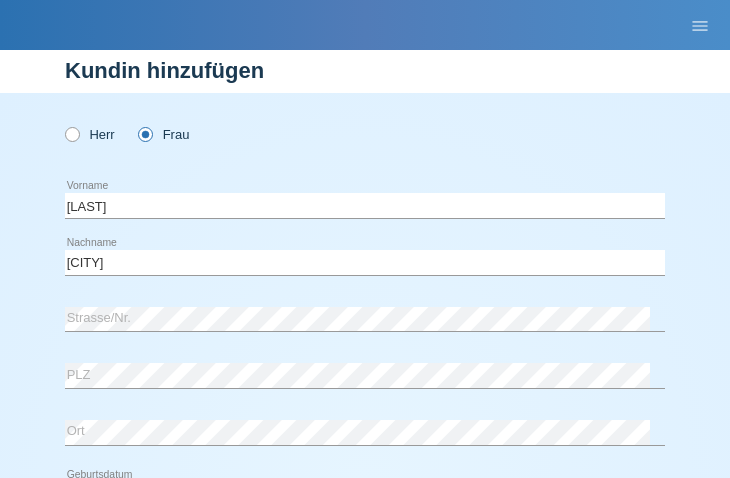 click on "POS — MF Group
Kund*innen
26
Einkäufe
E-Mail Support
menu
account_circle  Esomoto AG - Hagnau ▾" at bounding box center (365, 25) 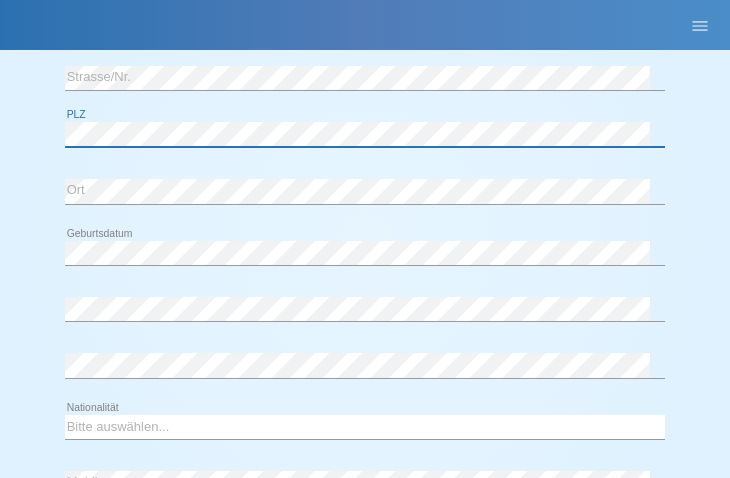 scroll, scrollTop: 288, scrollLeft: 0, axis: vertical 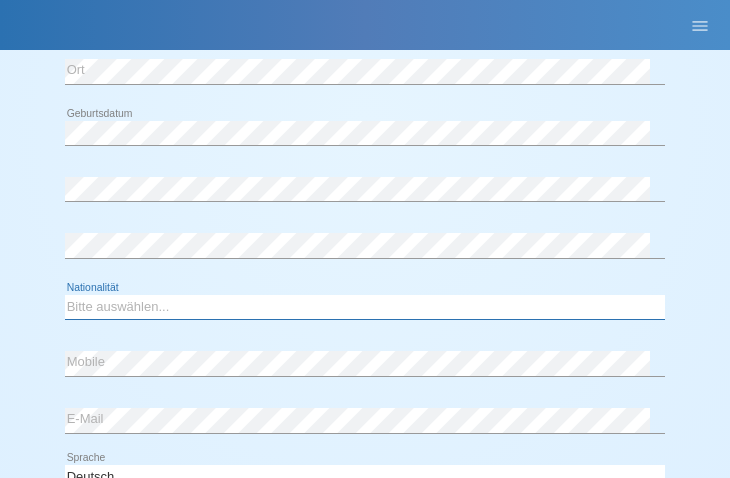 click on "Bitte auswählen...
Schweiz
Deutschland
Liechtenstein
Österreich
------------
Afghanistan
Ägypten
Åland
Albanien
Algerien" at bounding box center (365, 307) 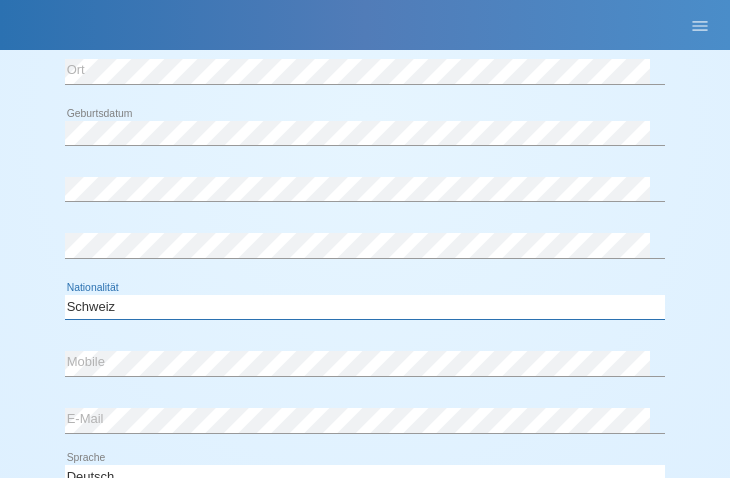 click on "Bitte auswählen...
Schweiz
Deutschland
Liechtenstein
Österreich
------------
Afghanistan
Ägypten
Åland
Albanien
Algerien" at bounding box center [365, 307] 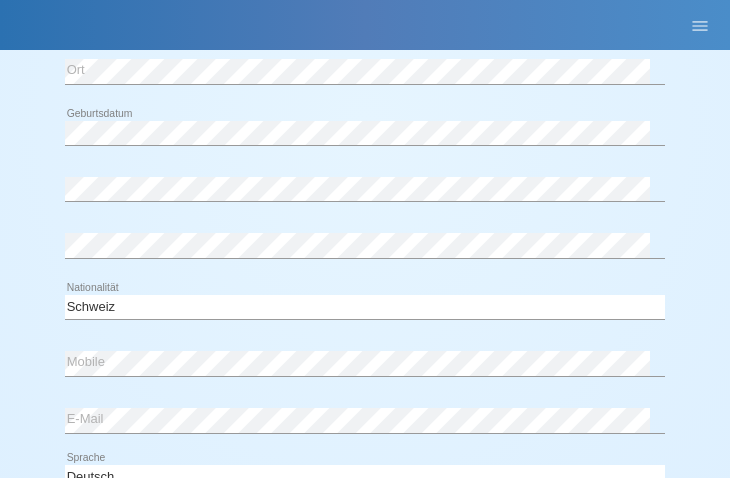 click on "Bitte auswählen...
Schweiz
Deutschland
Liechtenstein
Österreich
------------
Afghanistan
Ägypten
Åland
Albanien
Algerien Andorra Angola" at bounding box center [365, 307] 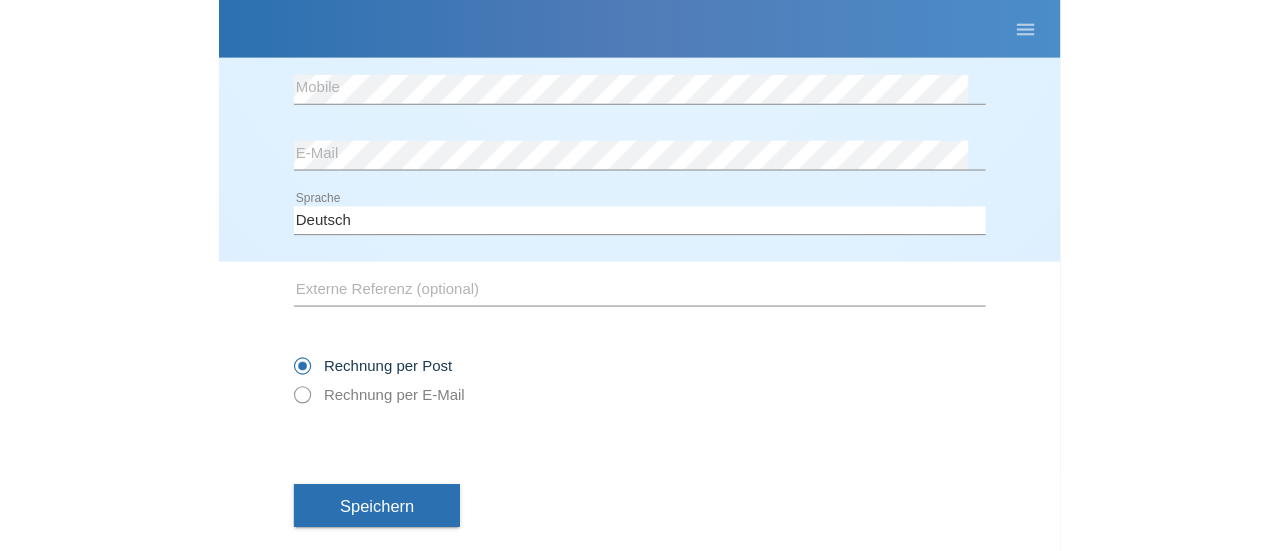 scroll, scrollTop: 728, scrollLeft: 0, axis: vertical 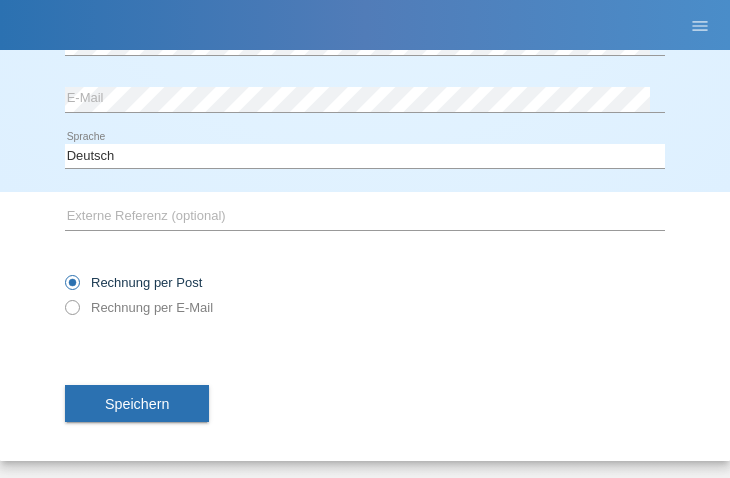 click on "Speichern" at bounding box center [137, 404] 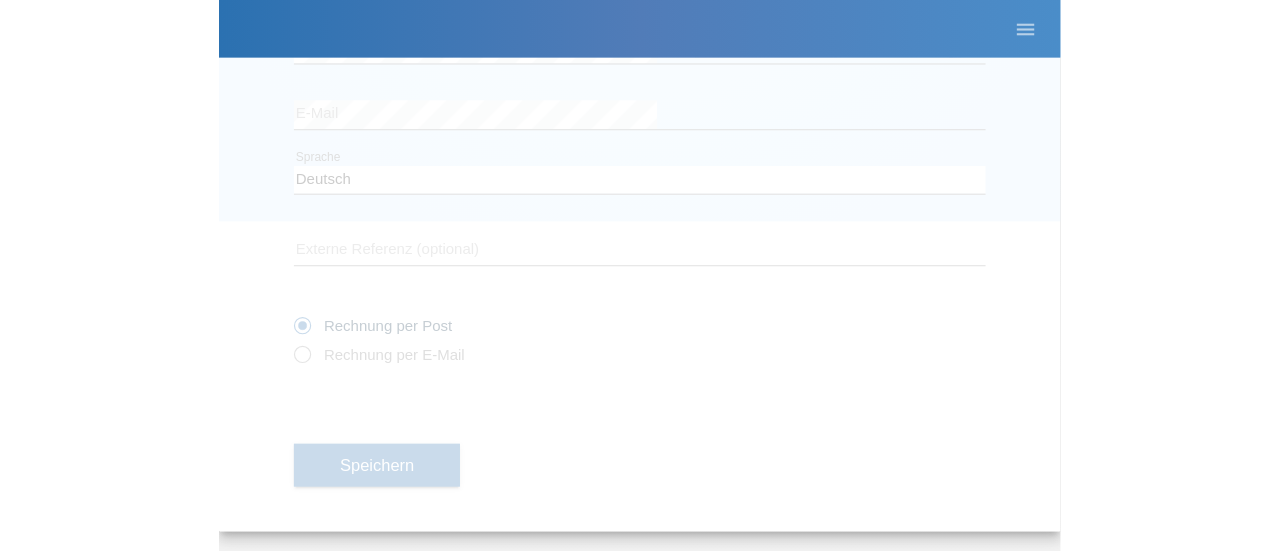 scroll, scrollTop: 216, scrollLeft: 0, axis: vertical 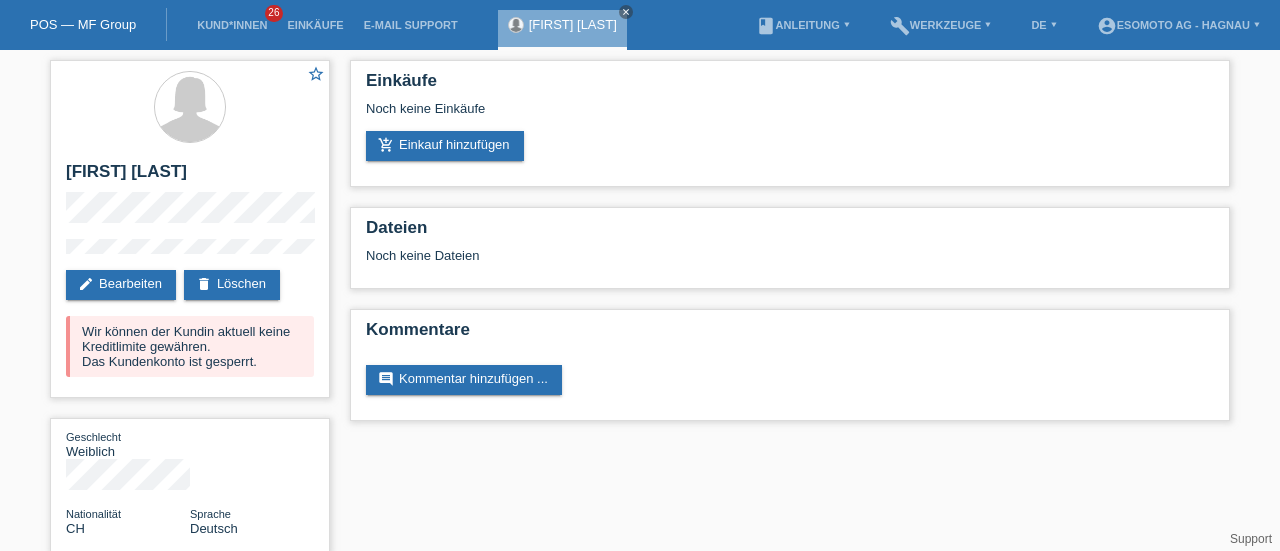 click on "close" at bounding box center [626, 12] 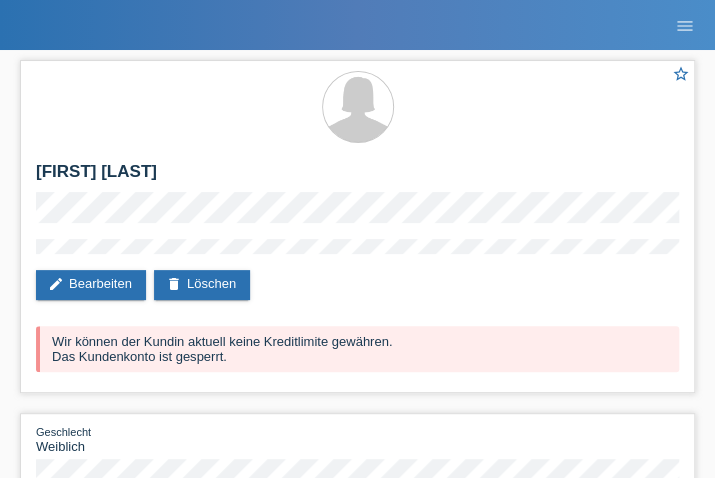 click on "[FIRST] [LAST]" at bounding box center [357, 177] 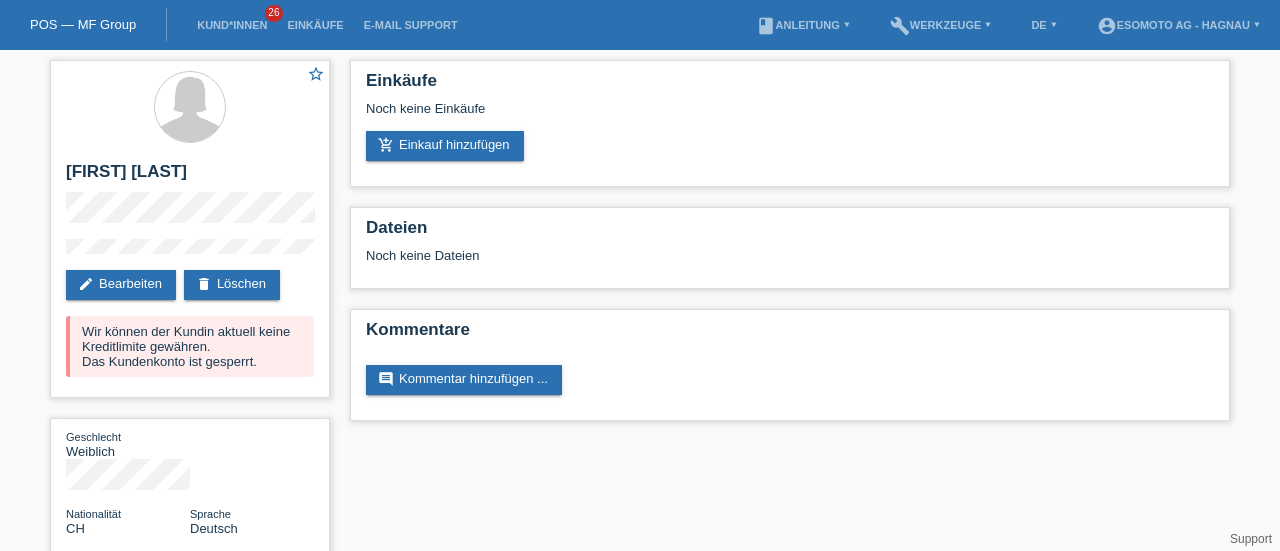 click on "POS — MF Group" at bounding box center [83, 24] 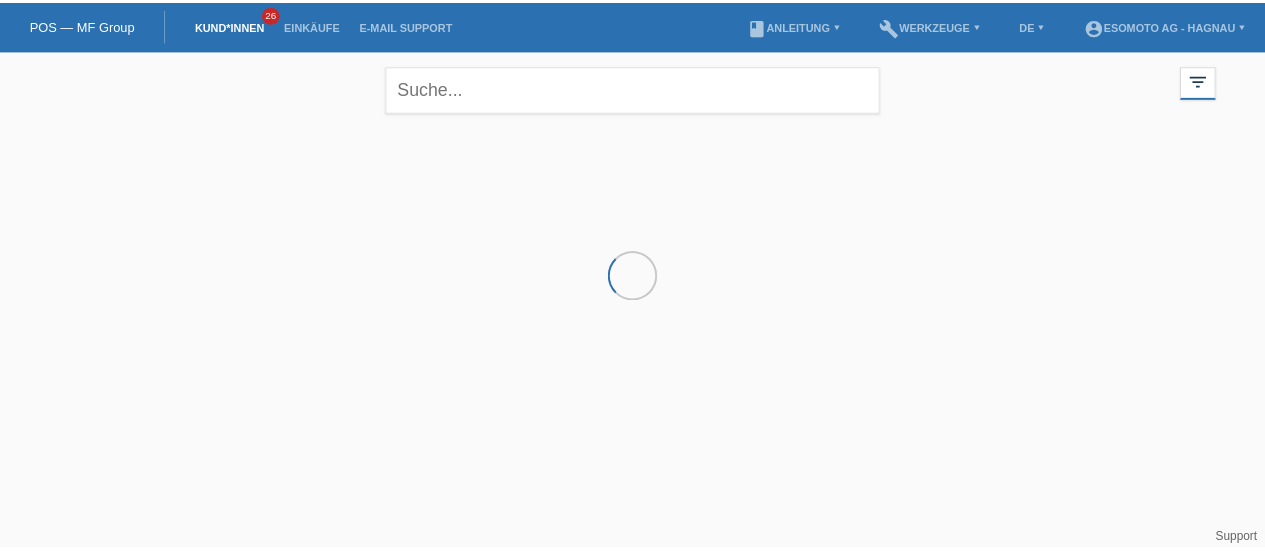 scroll, scrollTop: 0, scrollLeft: 0, axis: both 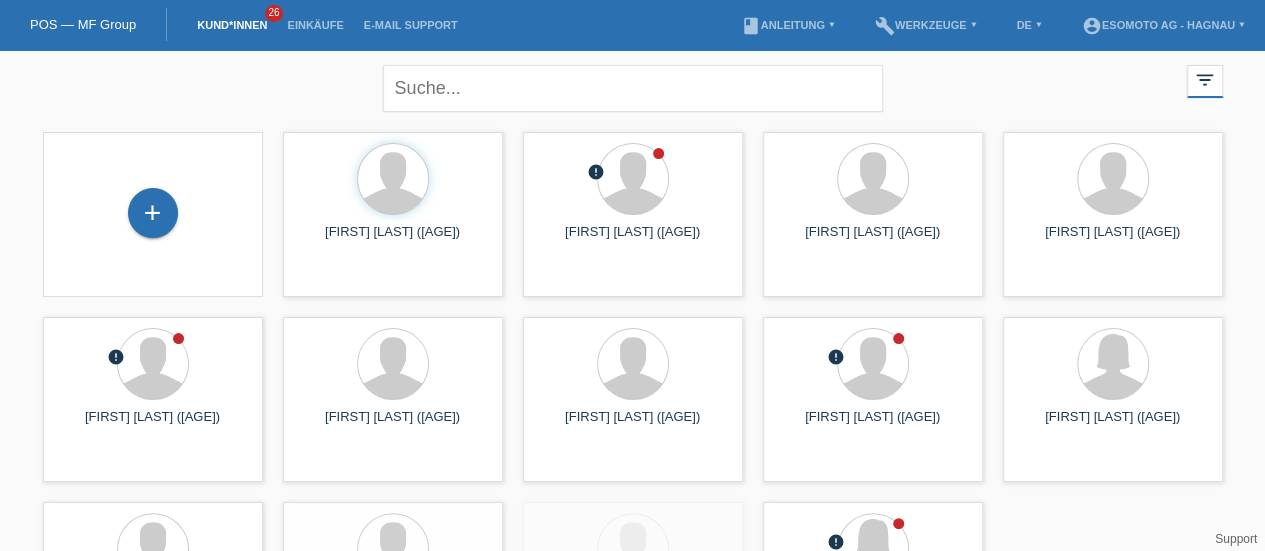 click on "+" at bounding box center [153, 213] 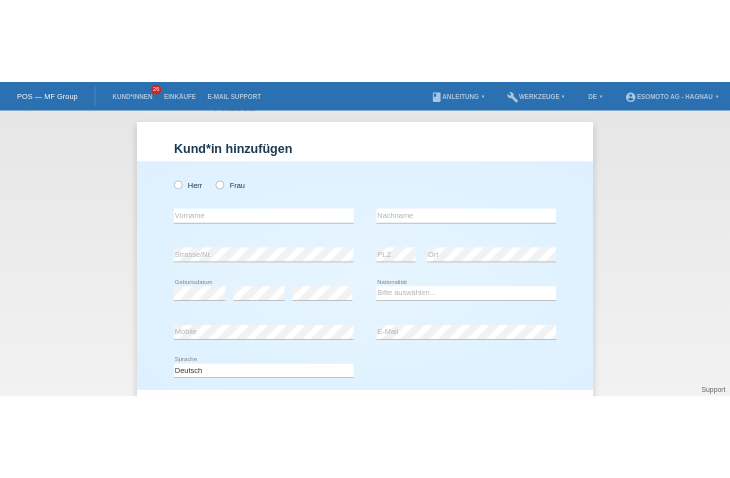 scroll, scrollTop: 0, scrollLeft: 0, axis: both 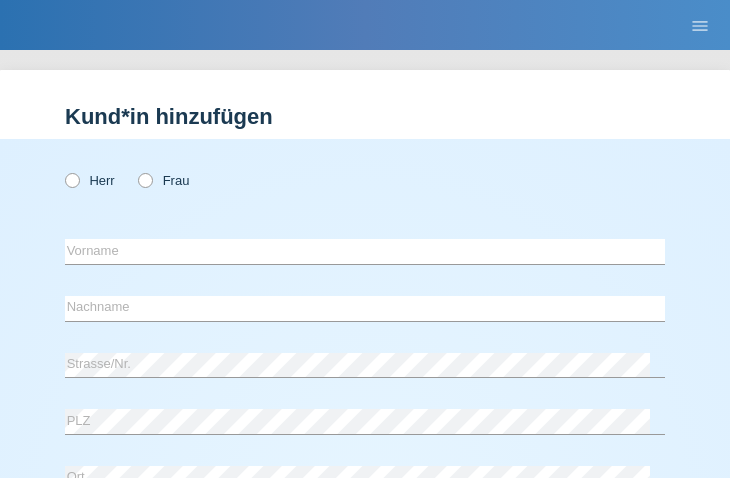 click at bounding box center (135, 170) 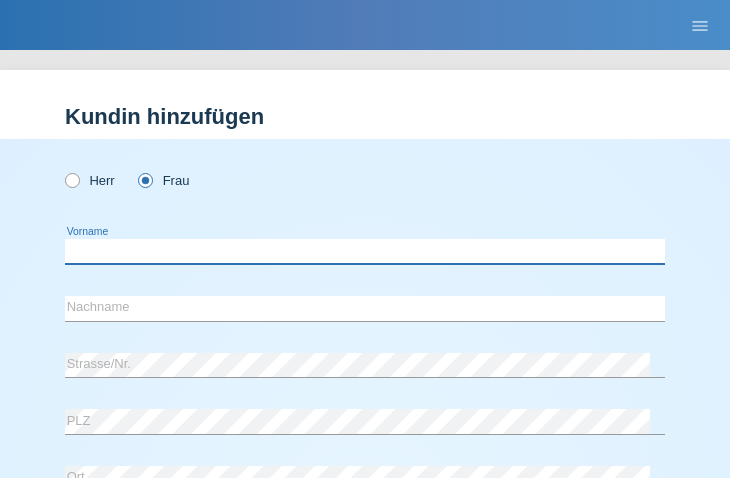 click at bounding box center (365, 251) 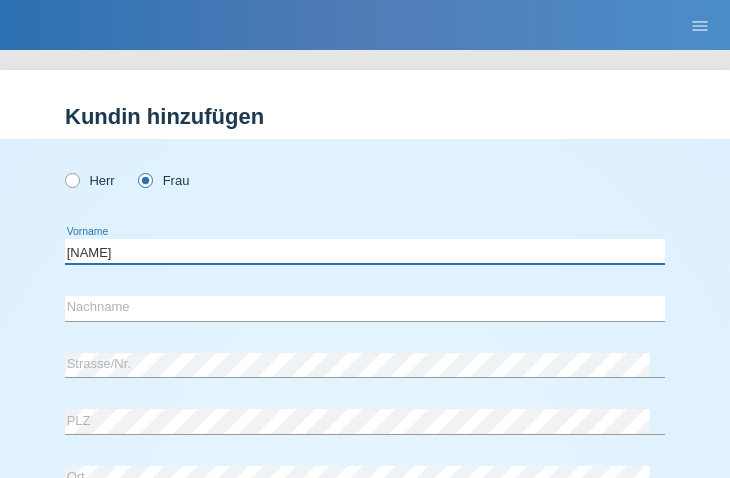 type on "[NAME]" 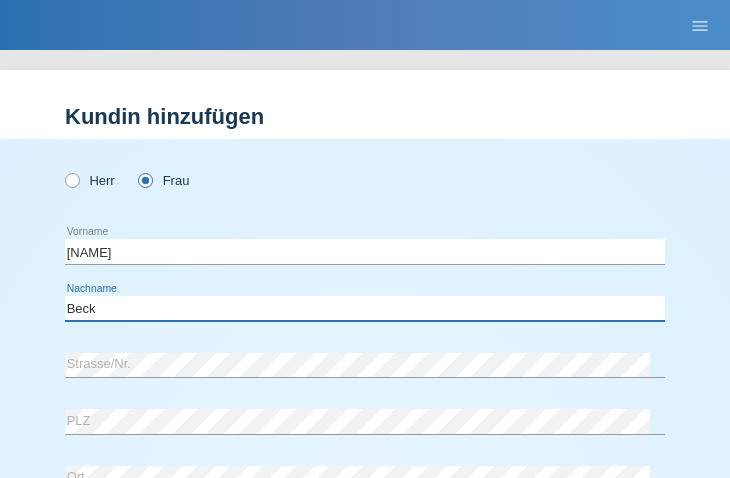 type on "Beck" 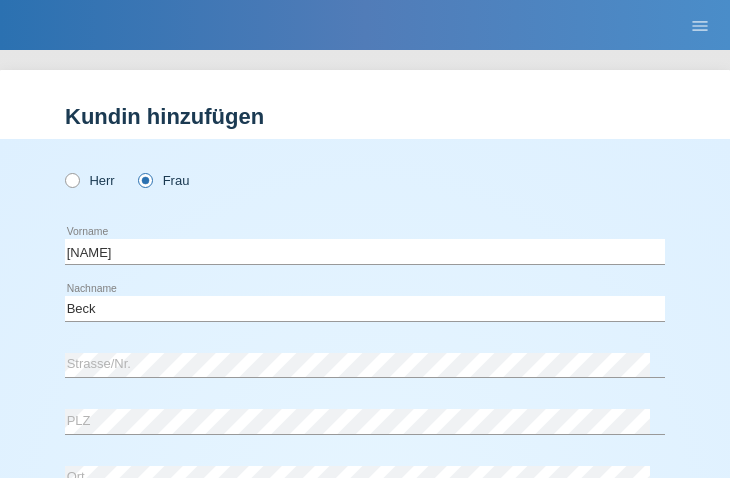 click on "POS — MF Group
Kund*innen
26
Einkäufe
E-Mail Support
menu
account_circle  Esomoto AG - [CITY] ▾" at bounding box center (365, 25) 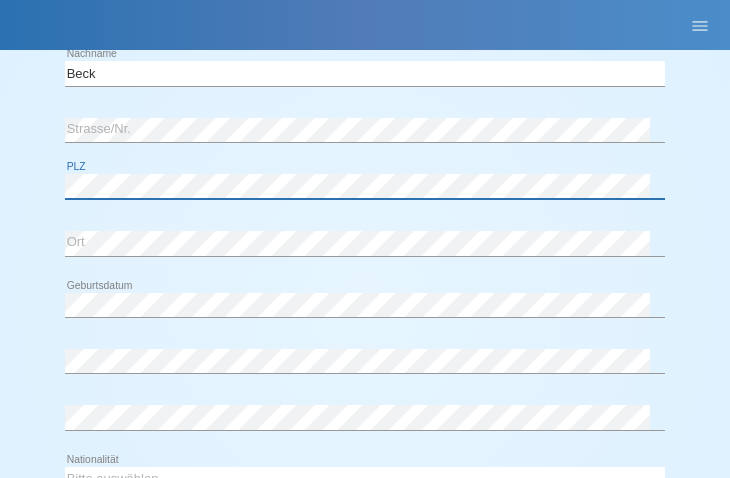 scroll, scrollTop: 329, scrollLeft: 0, axis: vertical 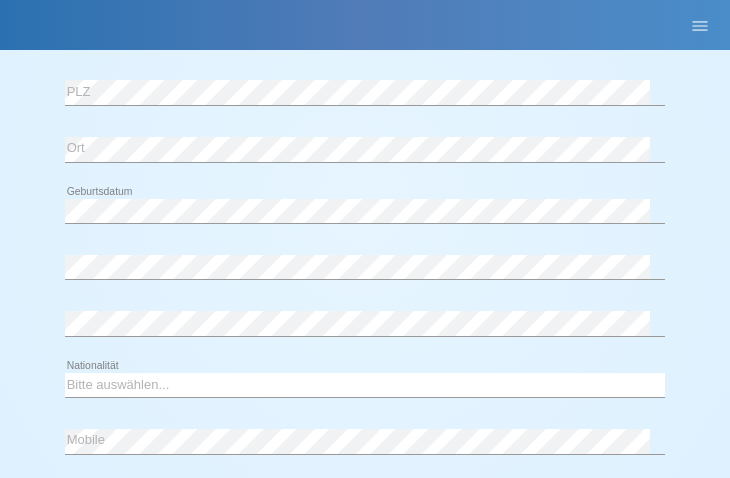 click on "error
Geburtsdatum
error
error" at bounding box center (365, 270) 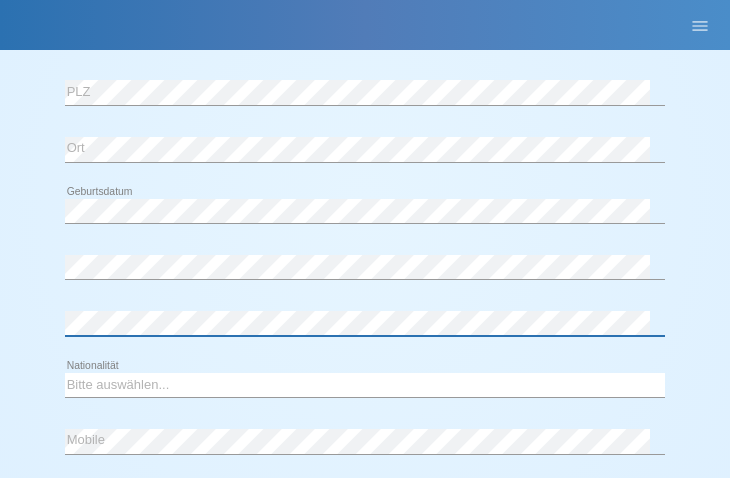 scroll, scrollTop: 437, scrollLeft: 0, axis: vertical 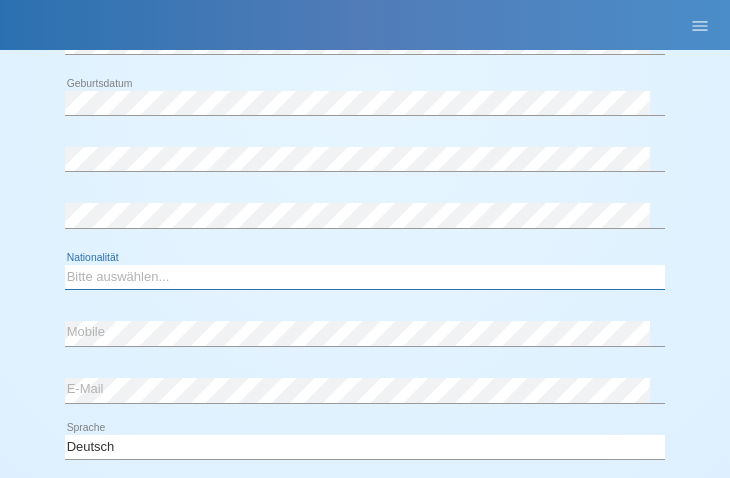 click on "Bitte auswählen...
Schweiz
Deutschland
Liechtenstein
Österreich
------------
Afghanistan
Ägypten
Åland
Albanien
Algerien" at bounding box center (365, 277) 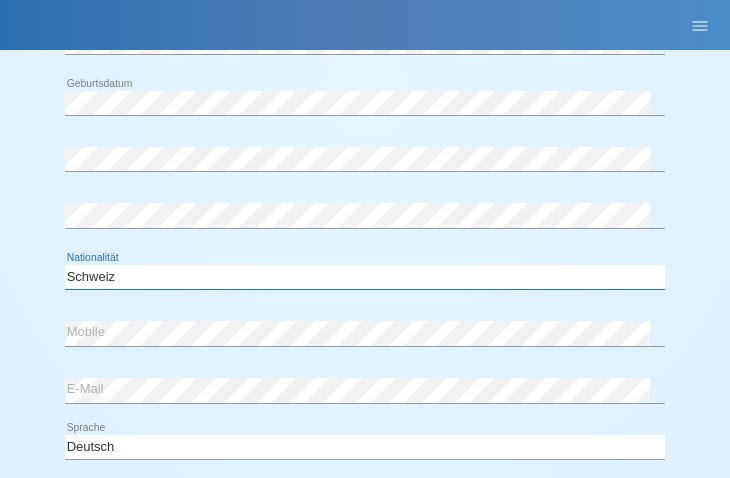 click on "Bitte auswählen...
Schweiz
Deutschland
Liechtenstein
Österreich
------------
Afghanistan
Ägypten
Åland
Albanien
Algerien" at bounding box center [365, 277] 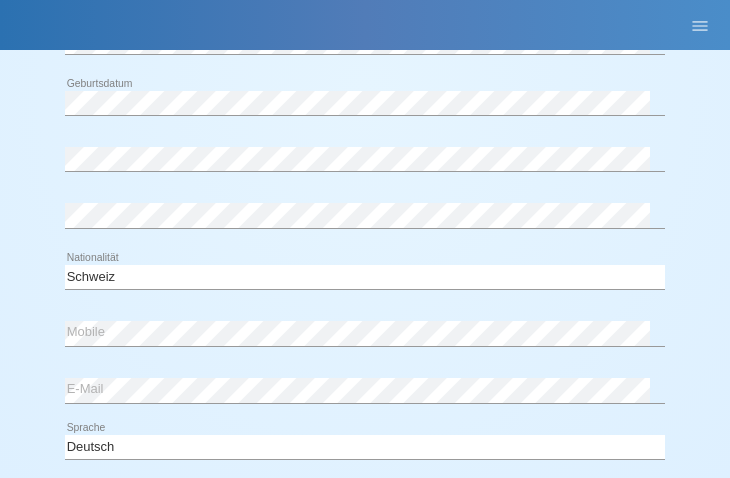 click on "error
Mobile" at bounding box center [365, 334] 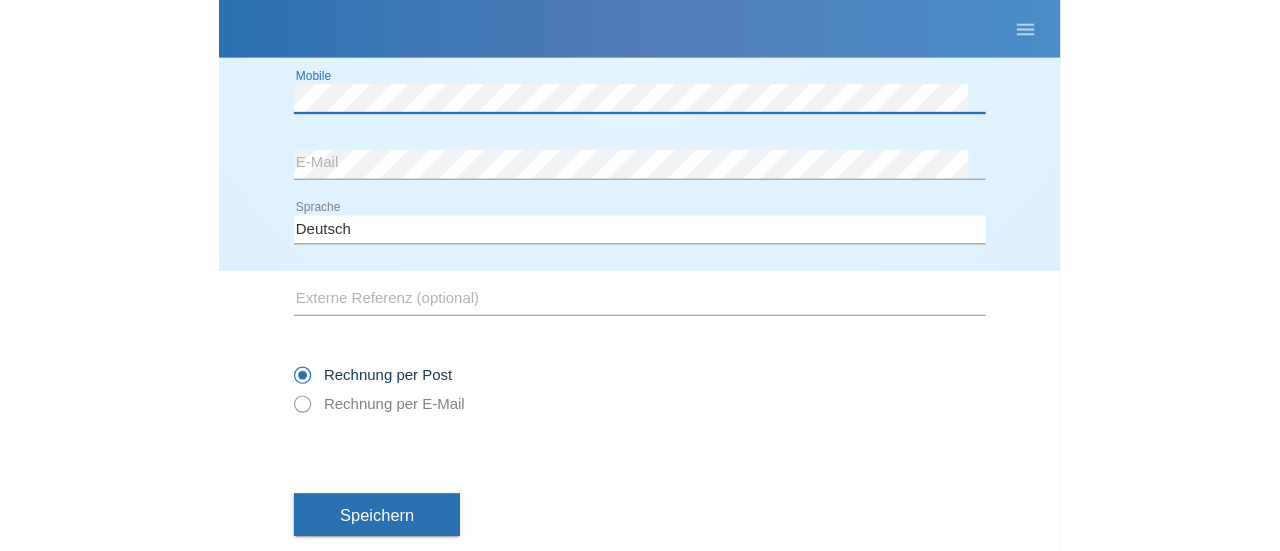 scroll, scrollTop: 687, scrollLeft: 0, axis: vertical 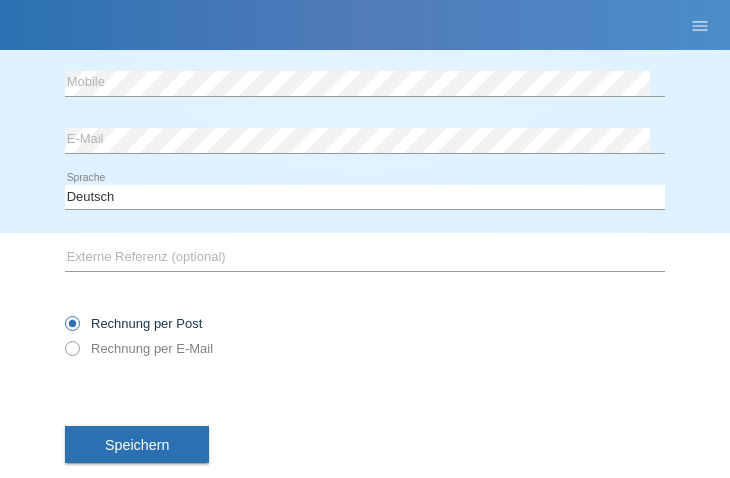 click on "Speichern" at bounding box center (137, 445) 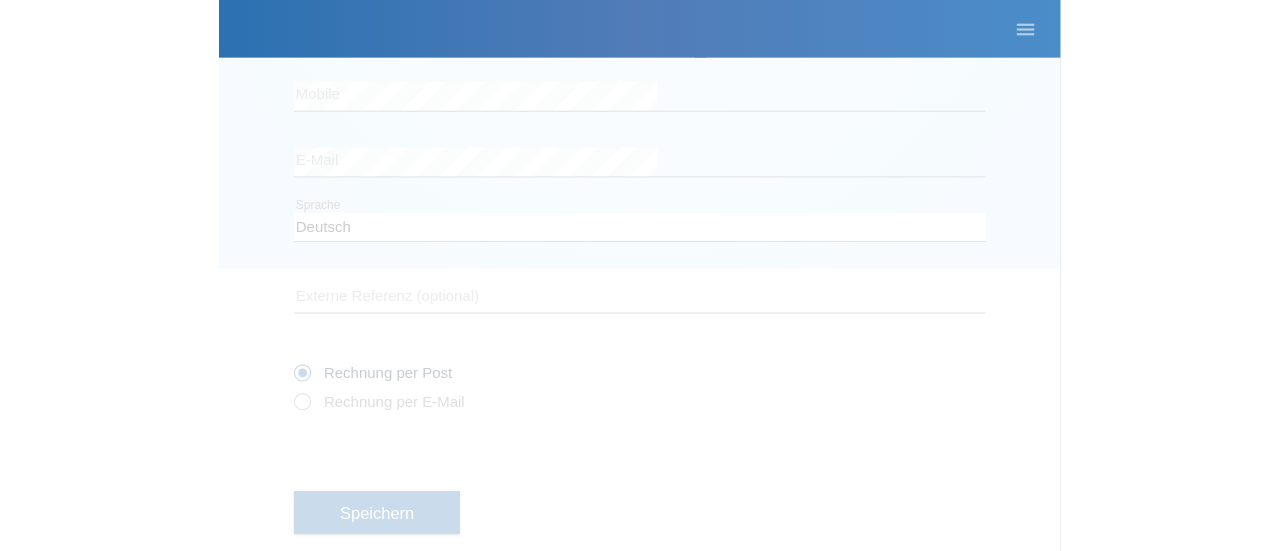scroll, scrollTop: 216, scrollLeft: 0, axis: vertical 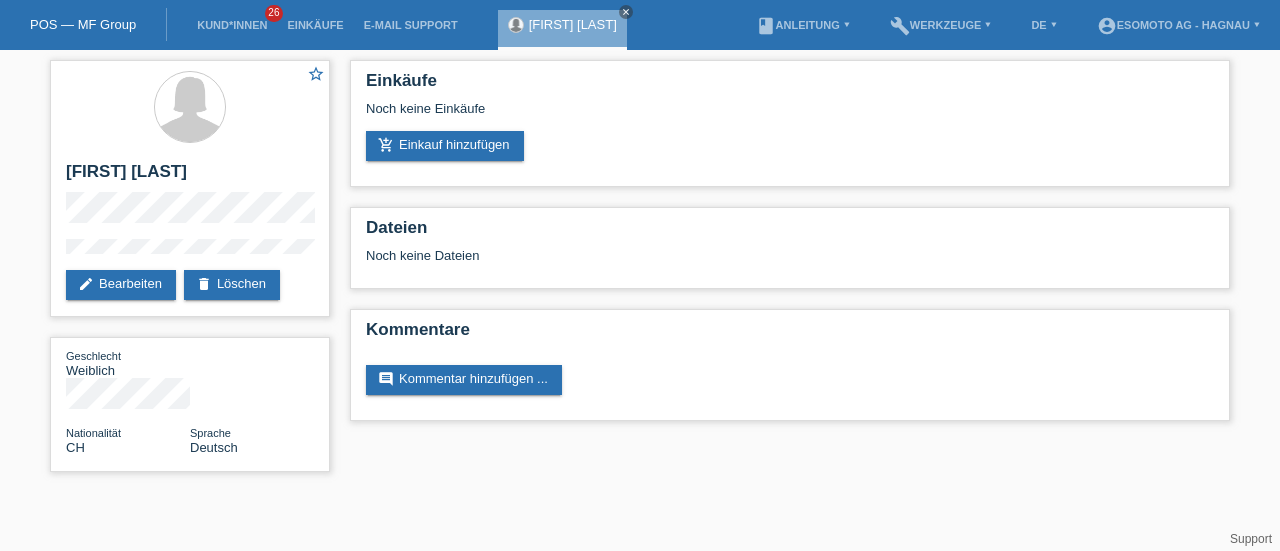 click on "add_shopping_cart  Einkauf hinzufügen" at bounding box center (445, 146) 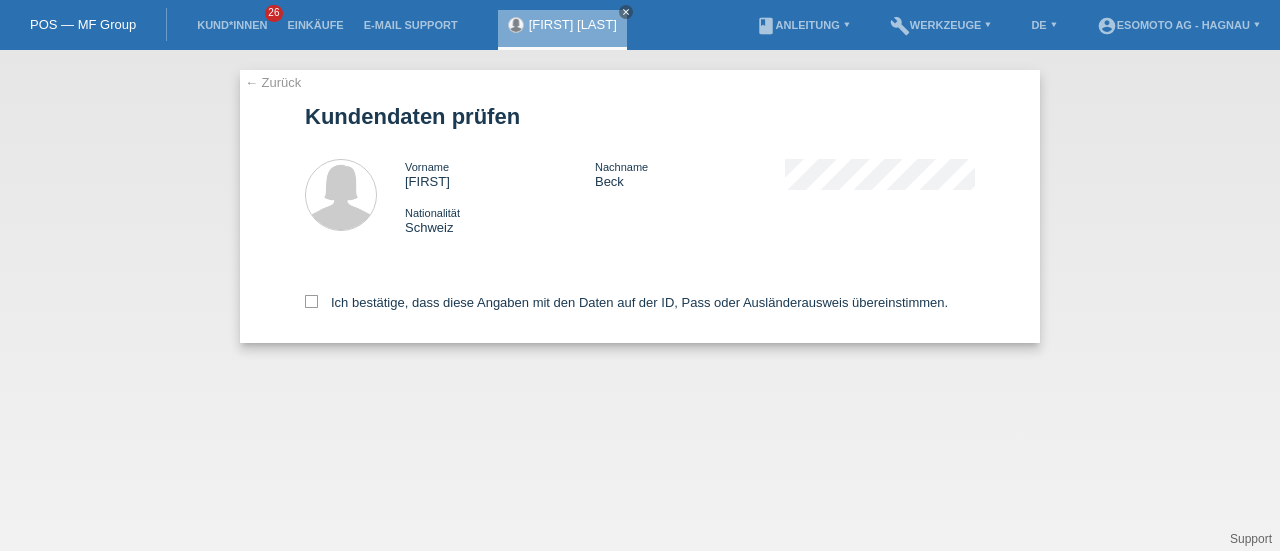 scroll, scrollTop: 0, scrollLeft: 0, axis: both 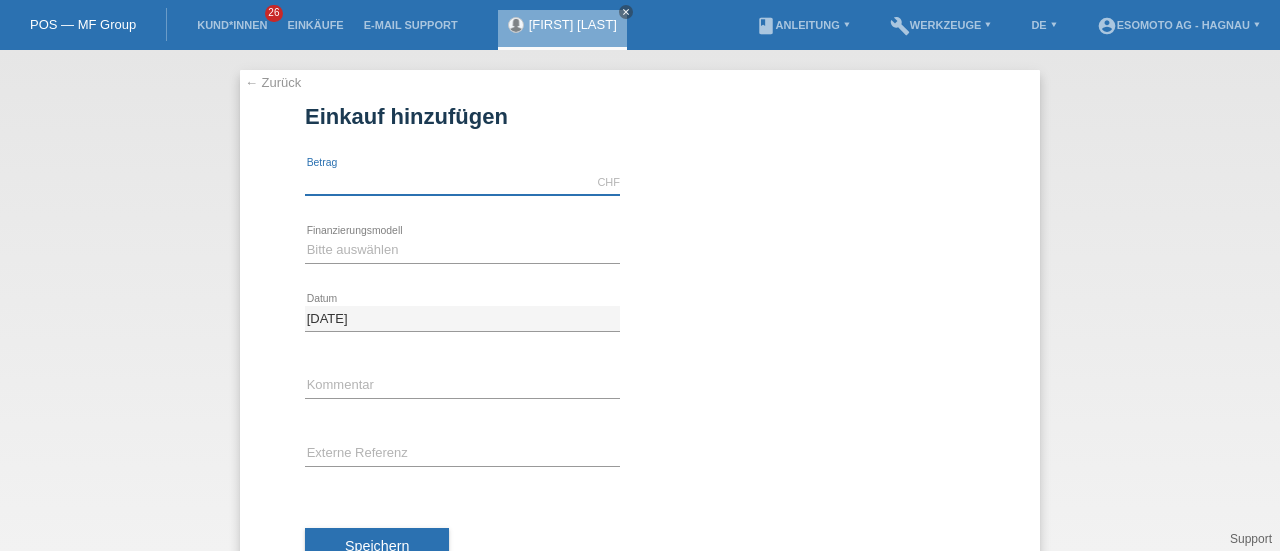 click at bounding box center [462, 182] 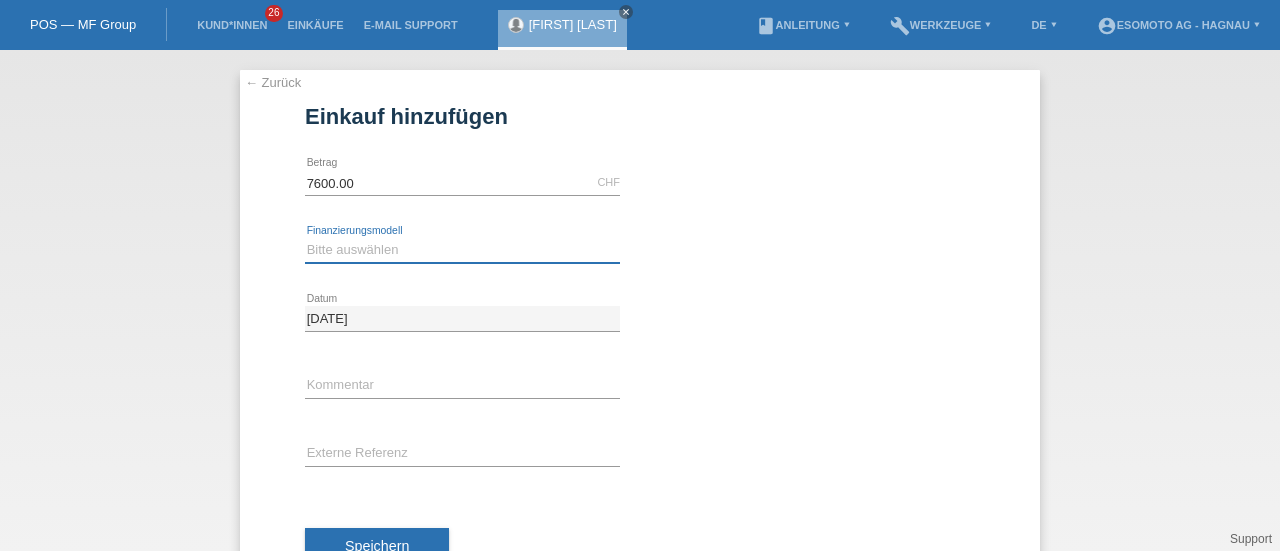 click on "Bitte auswählen
Fixe Raten
Kauf auf Rechnung mit Teilzahlungsoption" at bounding box center [462, 250] 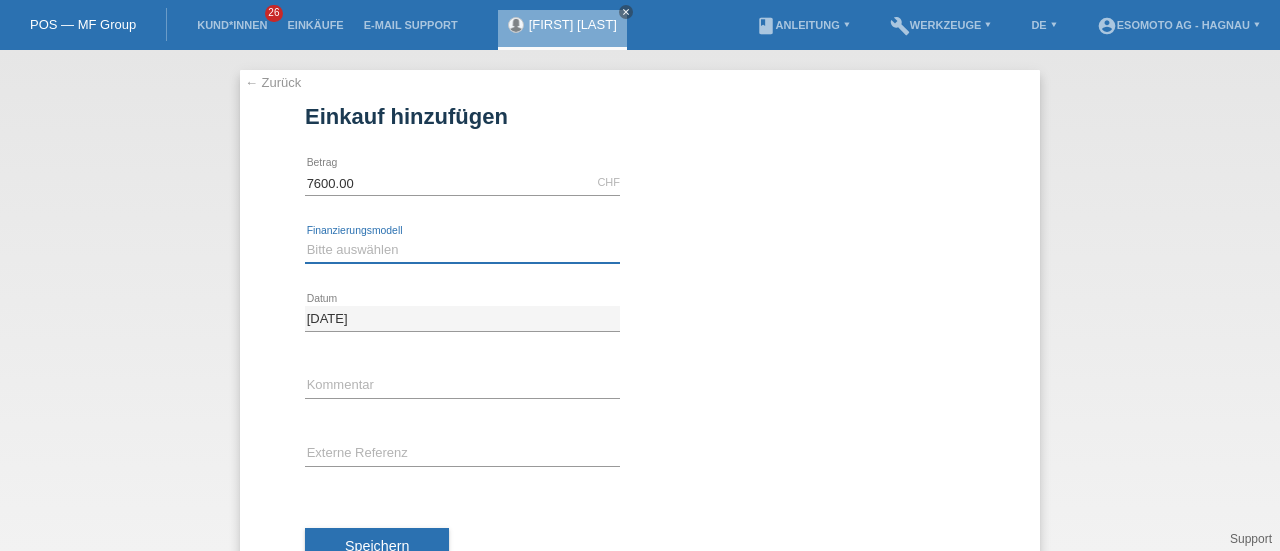 select on "69" 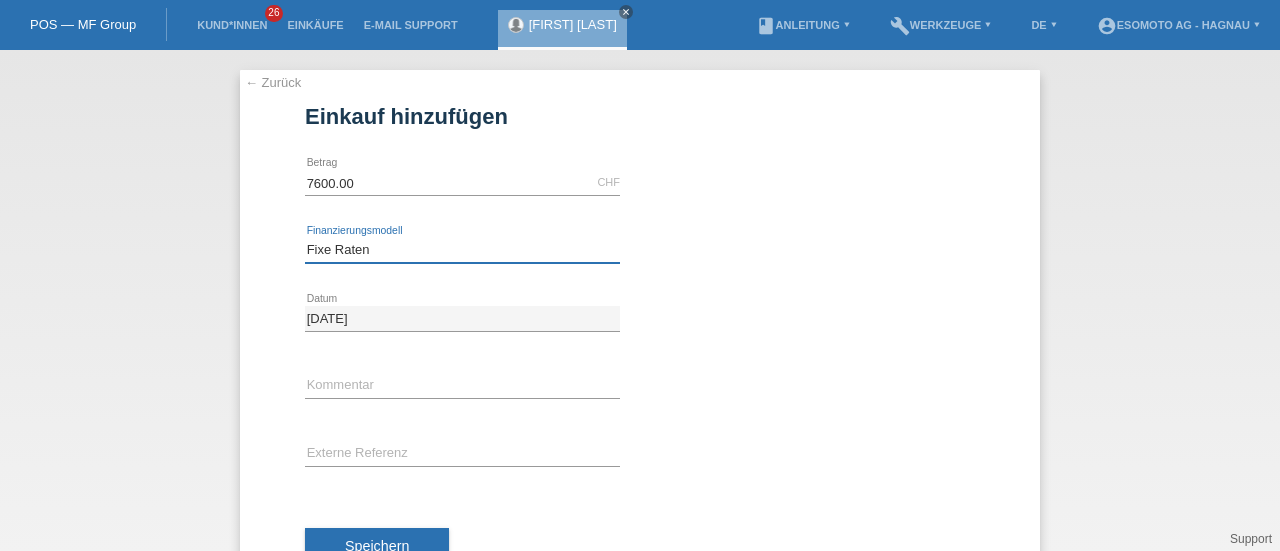 click on "Bitte auswählen
Fixe Raten
Kauf auf Rechnung mit Teilzahlungsoption" at bounding box center (462, 250) 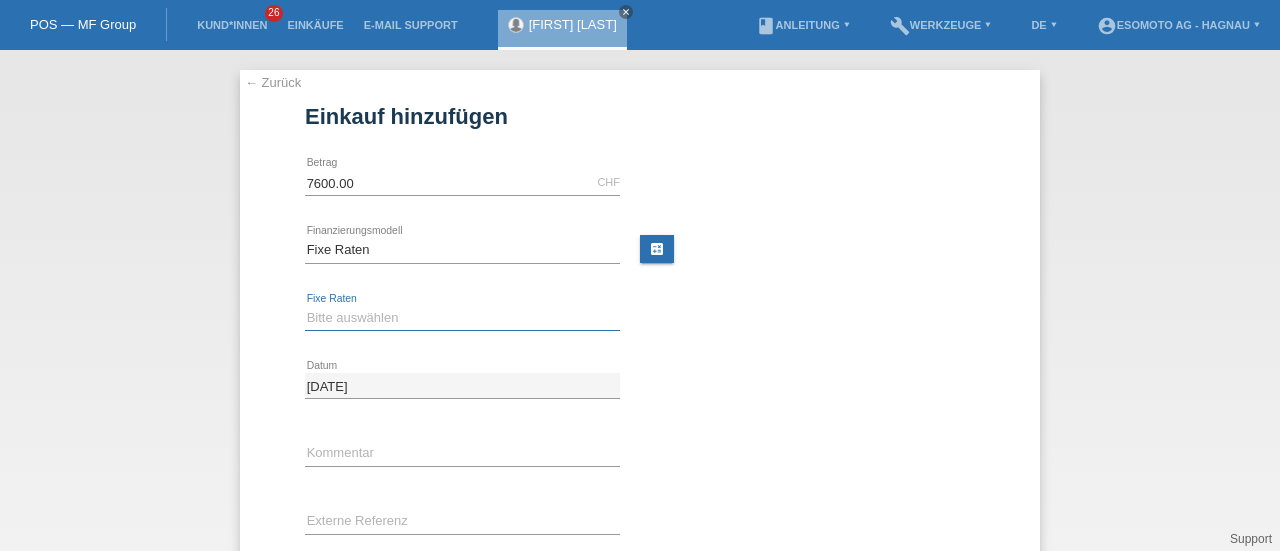 click on "Bitte auswählen
12 Raten
24 Raten
36 Raten
48 Raten" at bounding box center [462, 318] 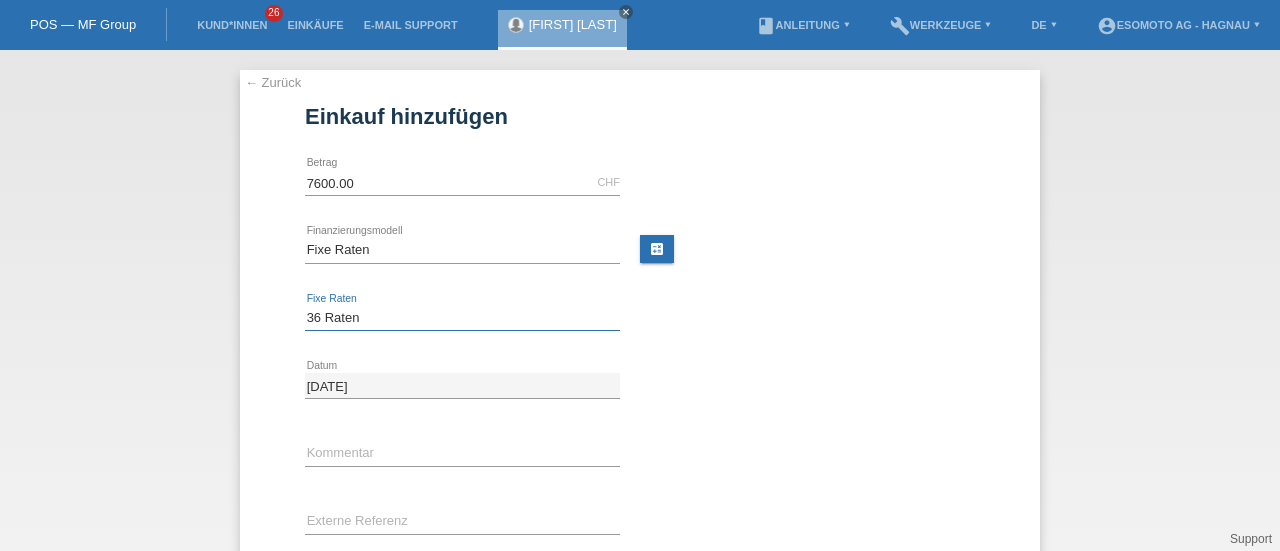 click on "Bitte auswählen
12 Raten
24 Raten
36 Raten
48 Raten" at bounding box center (462, 318) 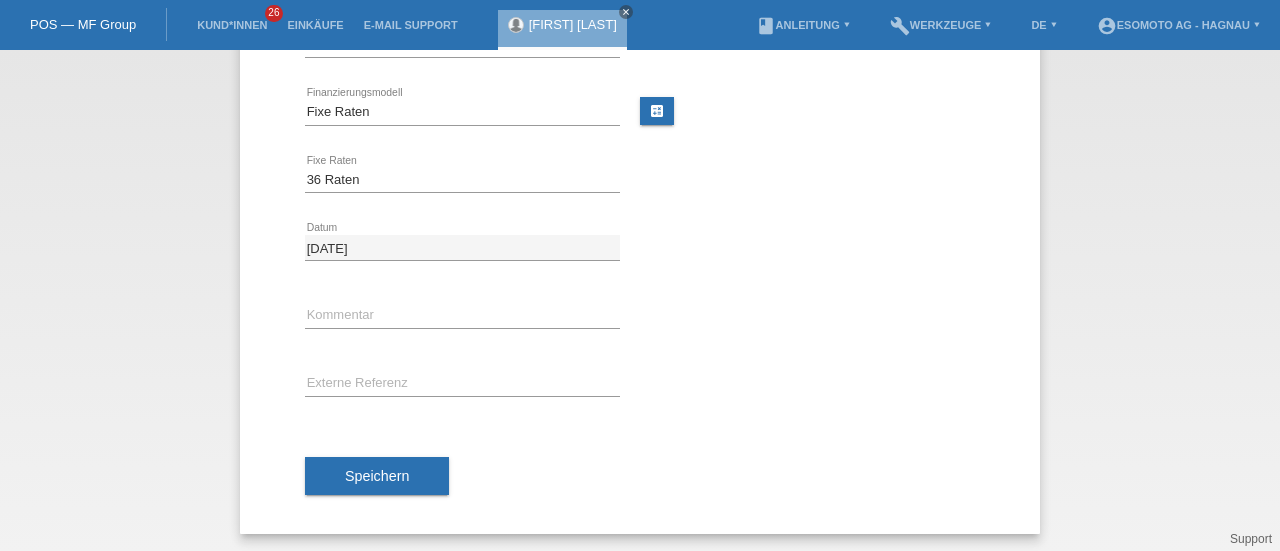 click on "Speichern" at bounding box center [377, 476] 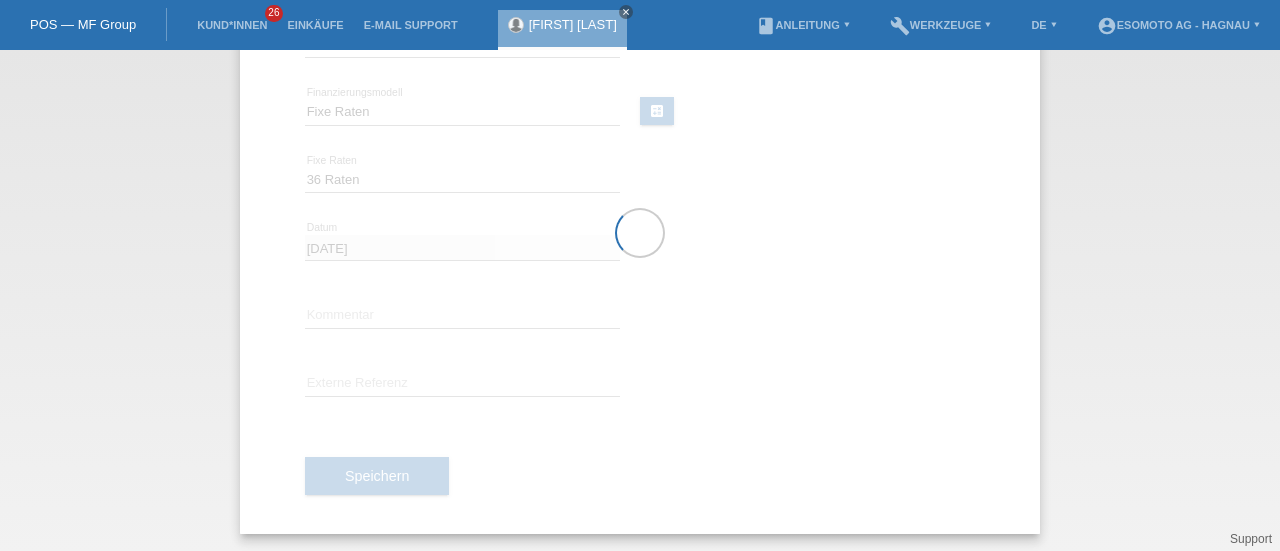 scroll, scrollTop: 0, scrollLeft: 0, axis: both 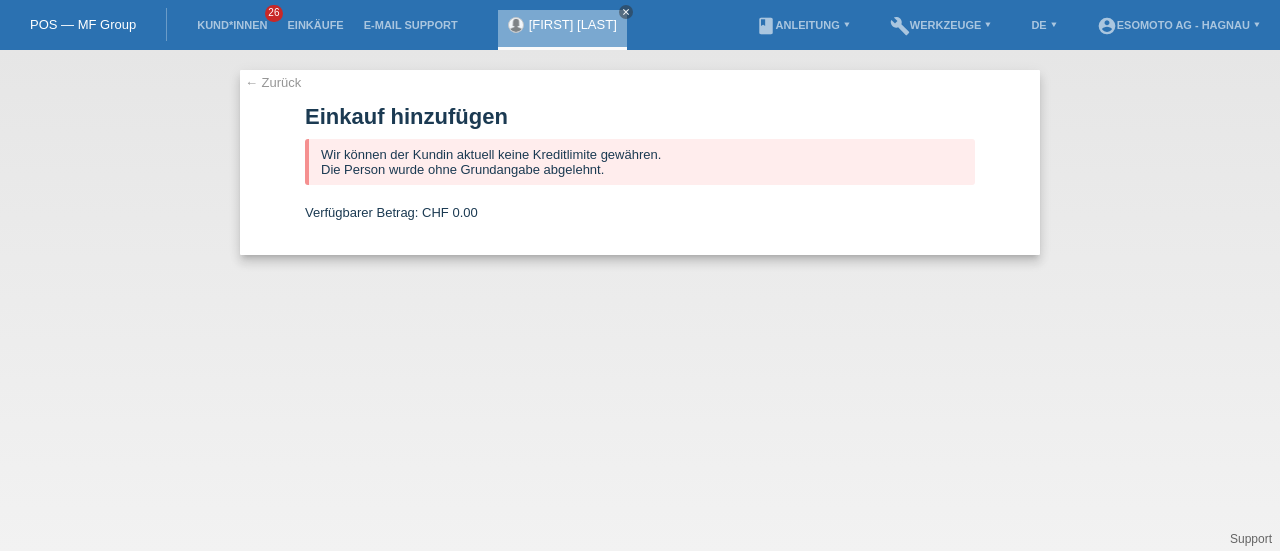 click on "POS — MF Group" at bounding box center (83, 24) 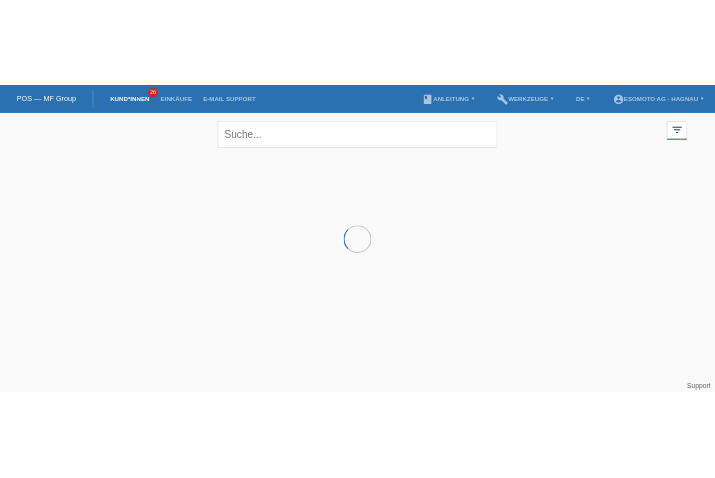 scroll, scrollTop: 0, scrollLeft: 0, axis: both 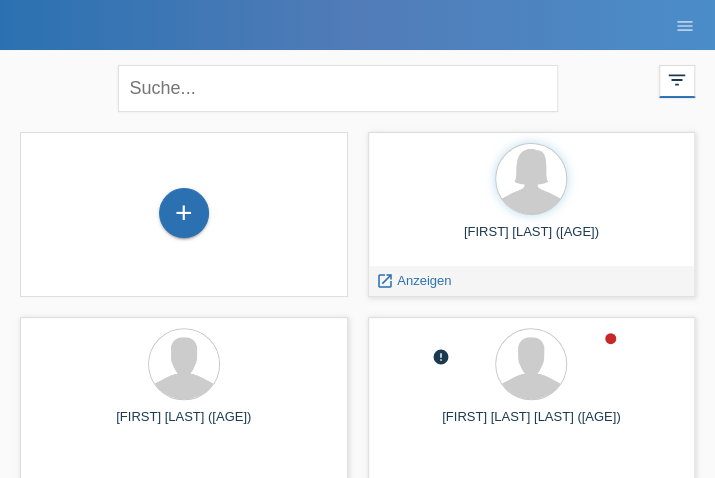 click on "Brenda Beck (30)" at bounding box center [532, 240] 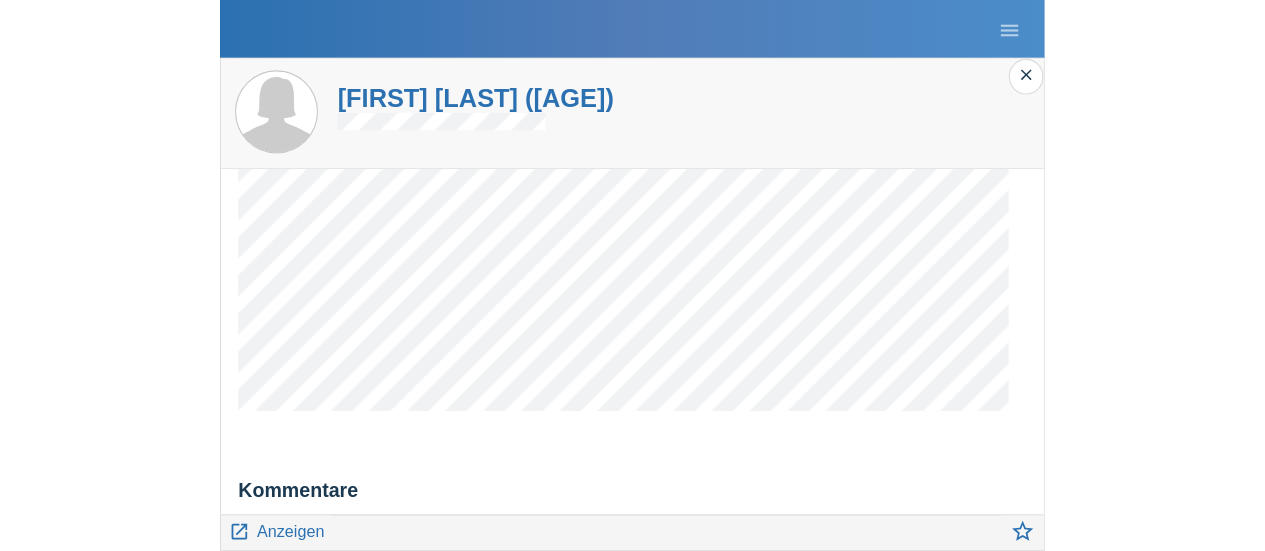 scroll, scrollTop: 0, scrollLeft: 0, axis: both 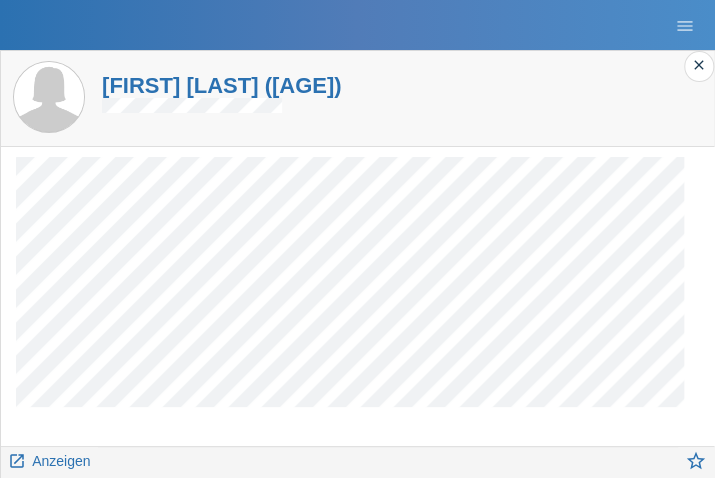 click on "Brenda Beck (30)" at bounding box center [222, 93] 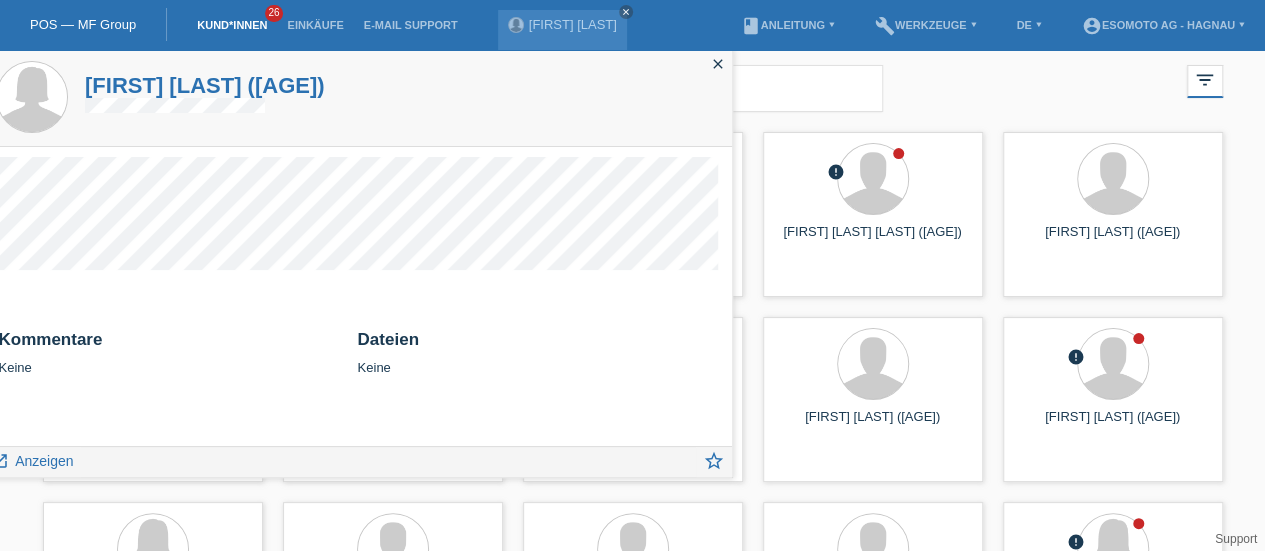 click on "close" at bounding box center [718, 64] 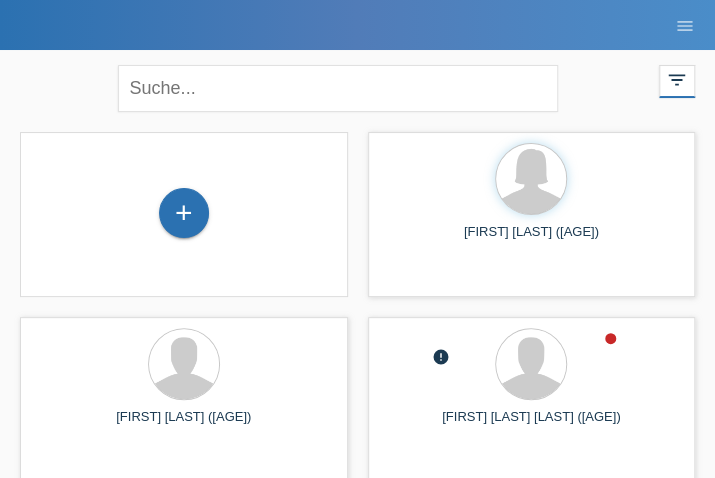 click on "+" at bounding box center (184, 214) 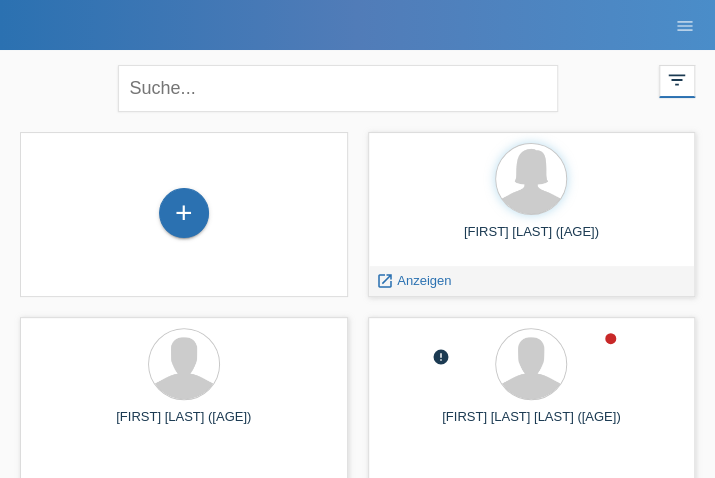 click on "Brenda Beck (30)" at bounding box center [532, 240] 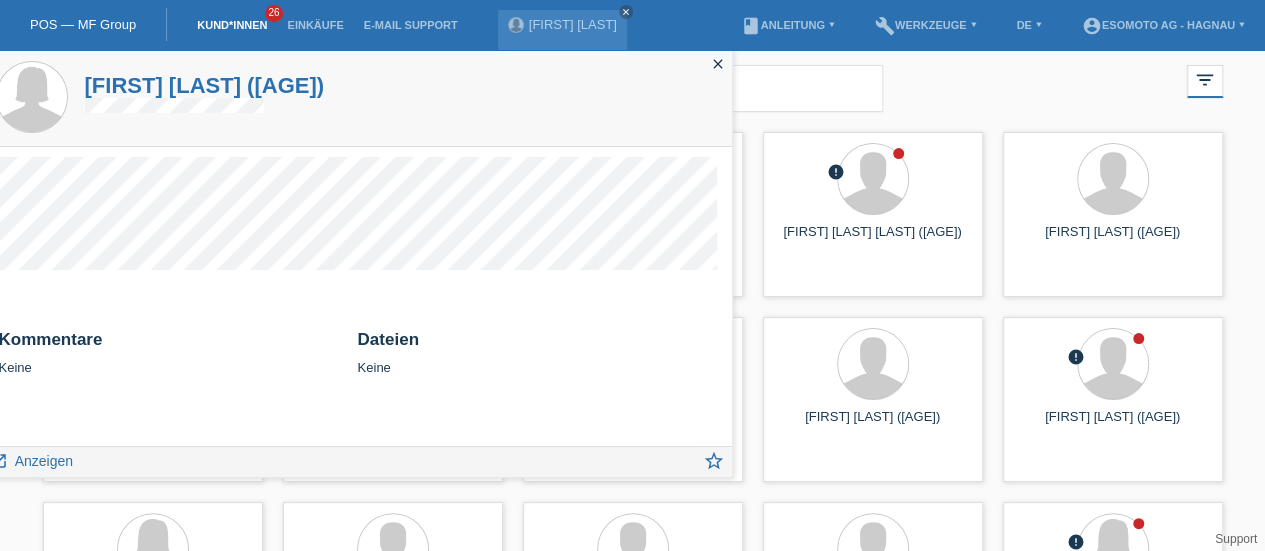 click on "Brenda Beck (30)" at bounding box center [205, 85] 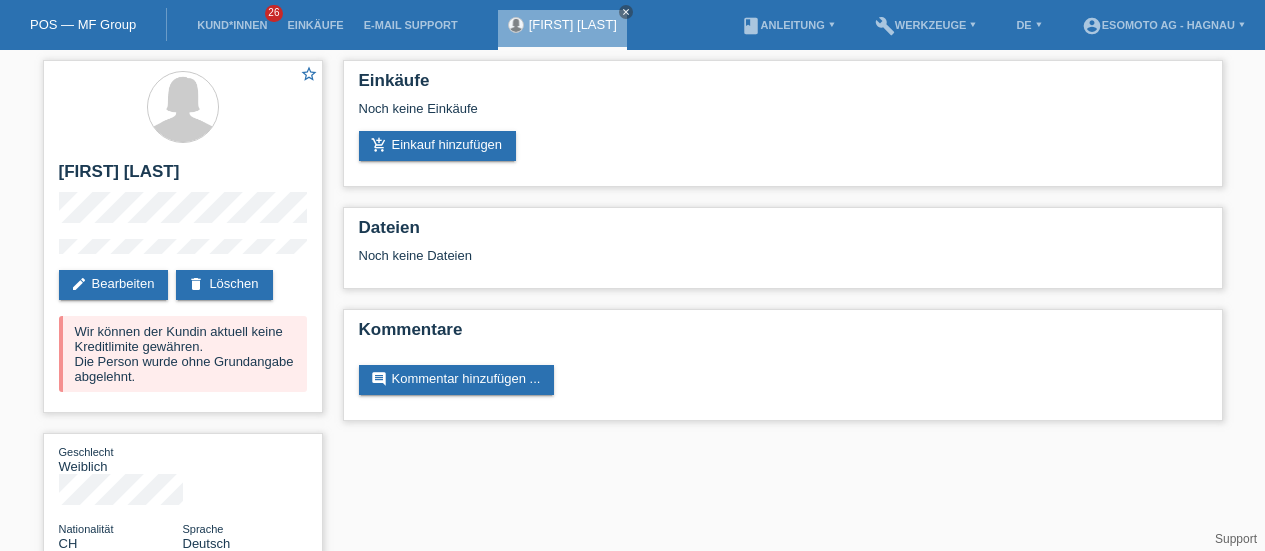 scroll, scrollTop: 0, scrollLeft: 0, axis: both 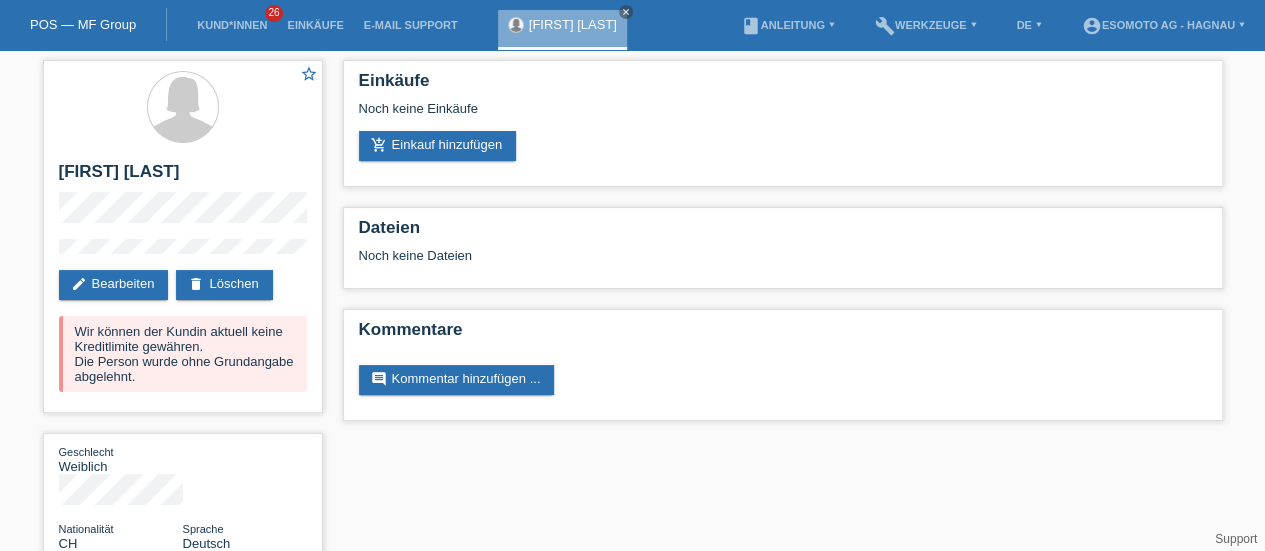 click on "delete  Löschen" at bounding box center [224, 285] 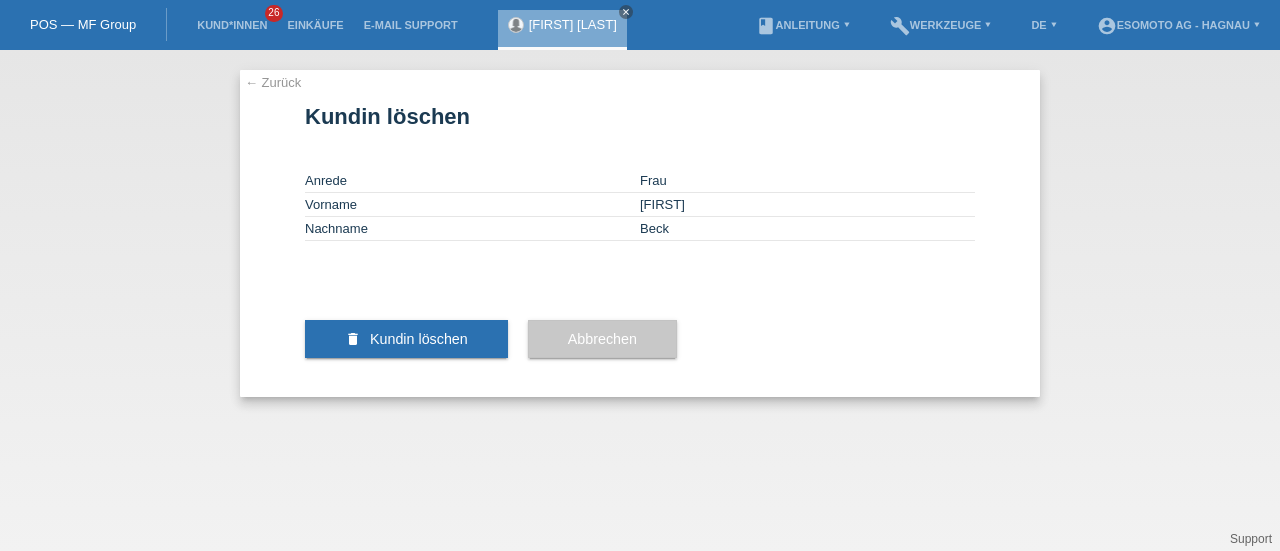 scroll, scrollTop: 0, scrollLeft: 0, axis: both 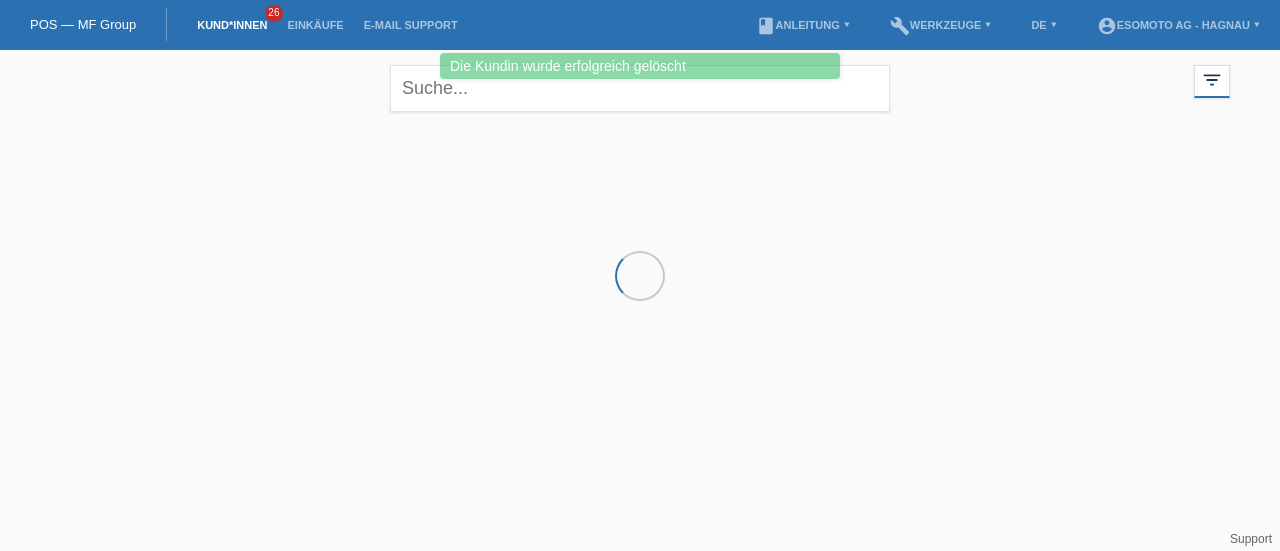 click on "POS — MF Group" at bounding box center (83, 24) 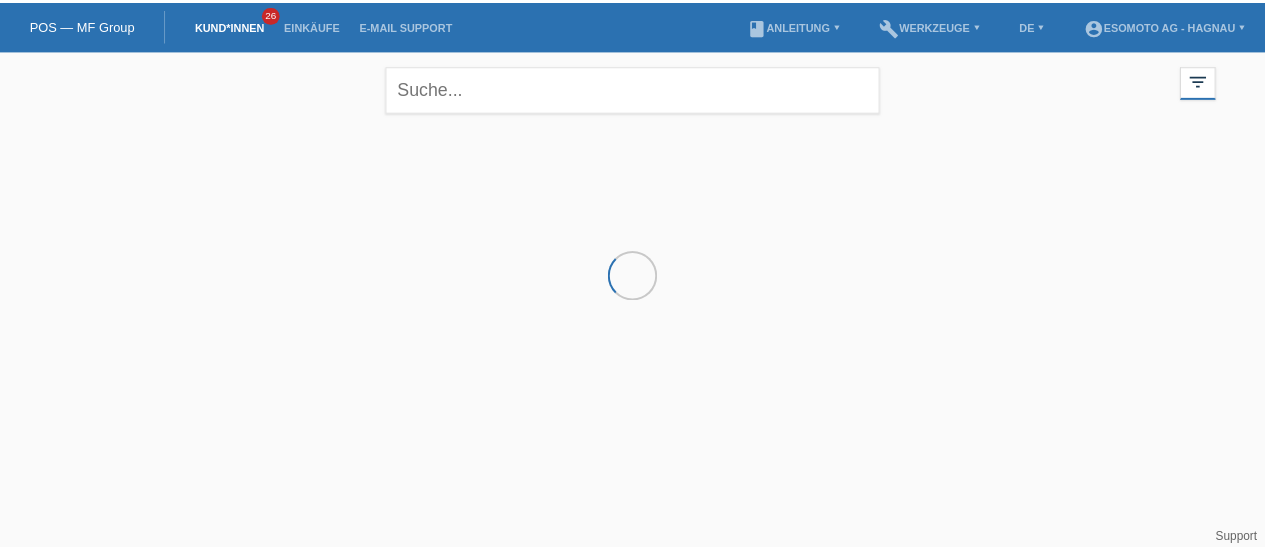 scroll, scrollTop: 0, scrollLeft: 0, axis: both 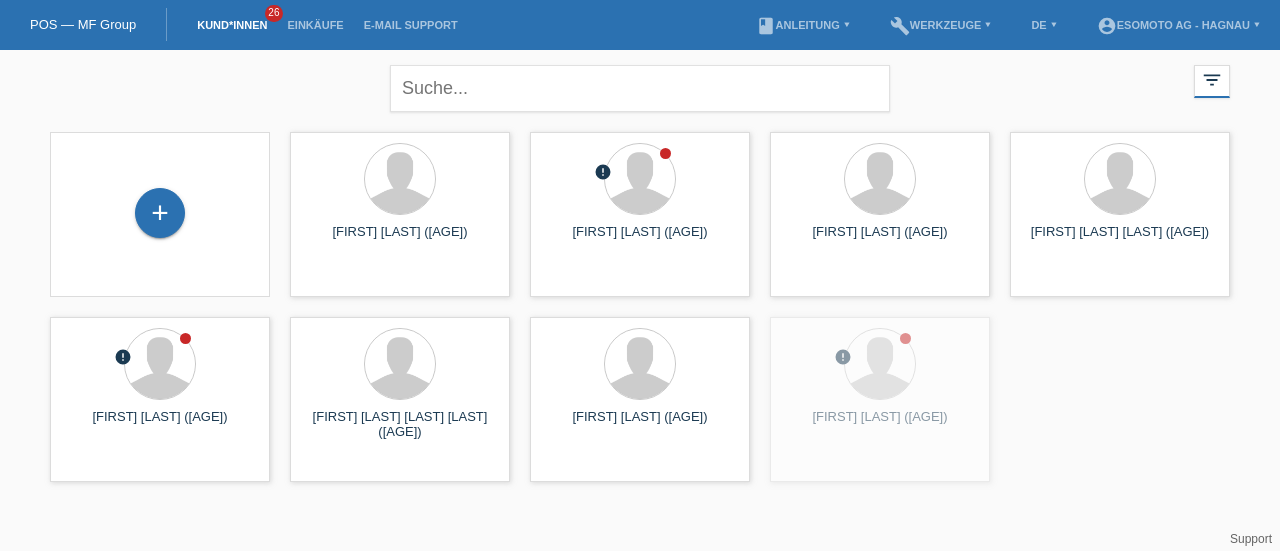 click on "+" at bounding box center [160, 213] 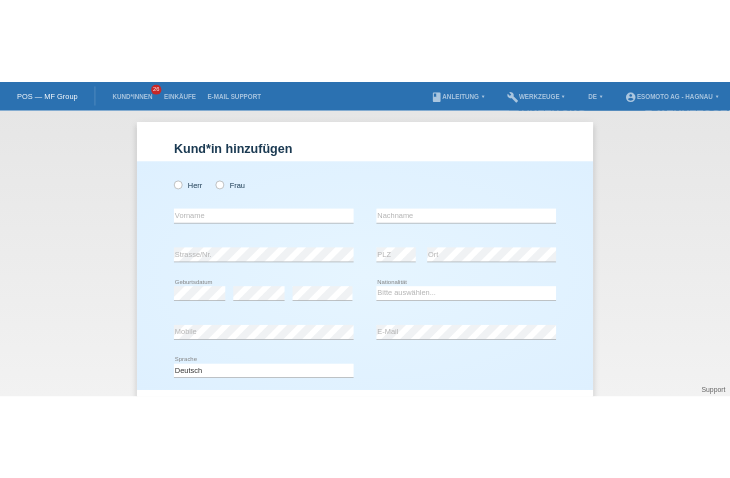 scroll, scrollTop: 0, scrollLeft: 0, axis: both 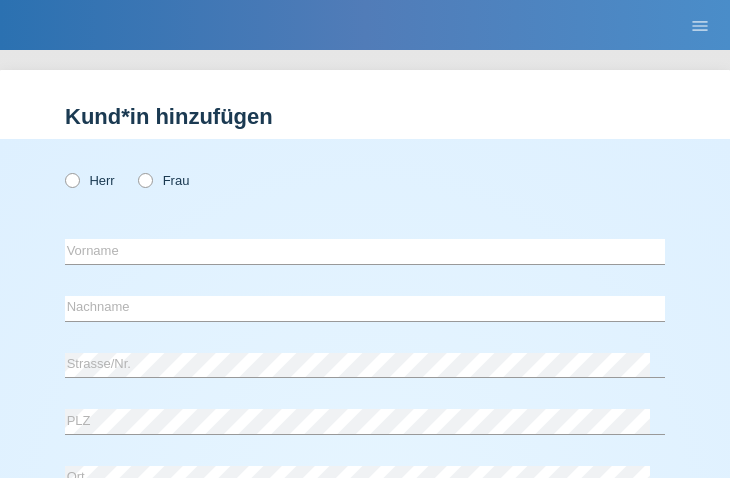 click at bounding box center [135, 170] 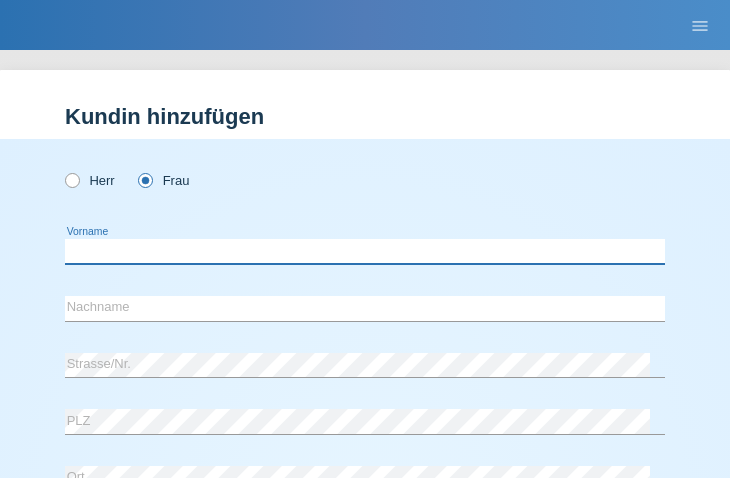 click at bounding box center (365, 251) 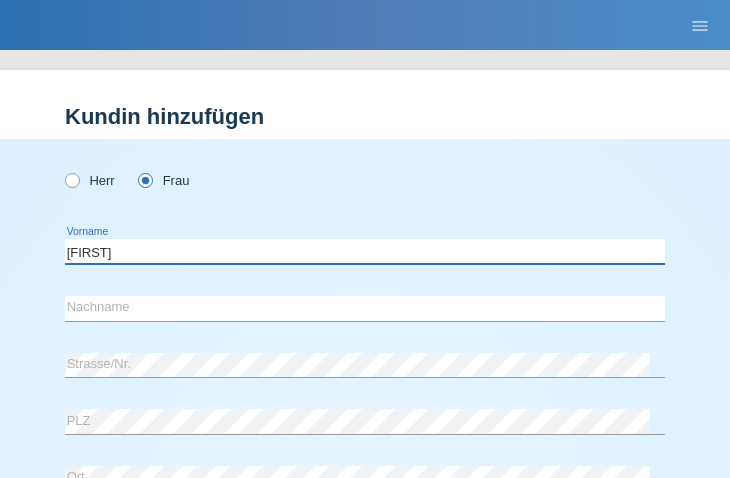click on "[FIRST]" at bounding box center (365, 251) 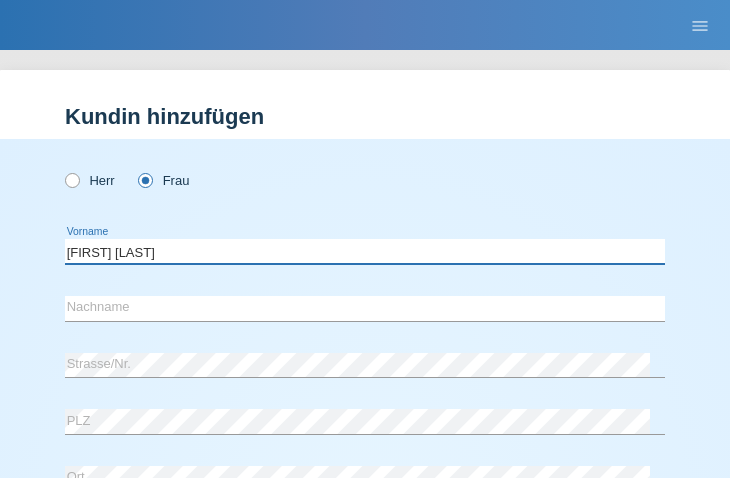type on "[FIRST] [LAST]" 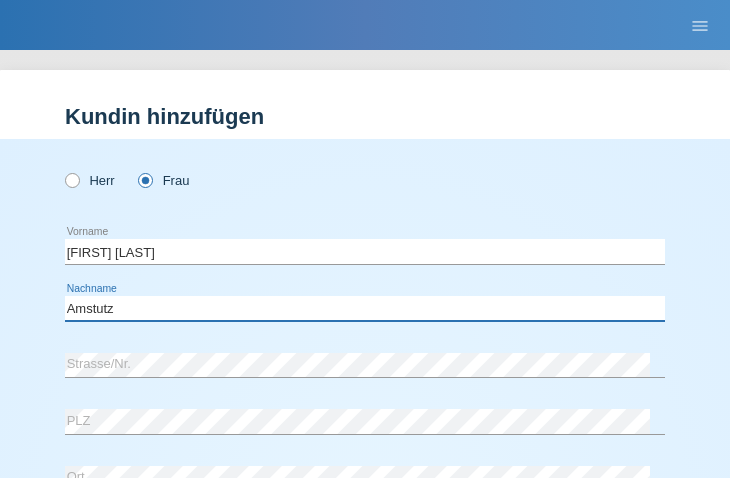 type on "Amstutz" 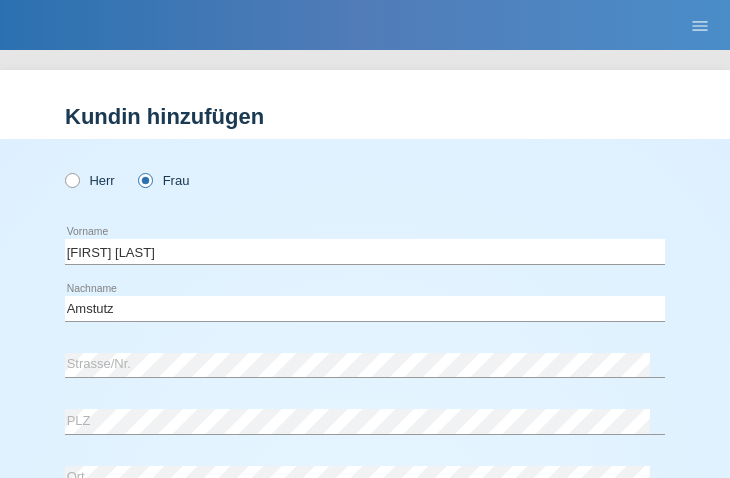click on "Kund*in hinzufügen
Kunde hinzufügen
Kundin hinzufügen
Herr
Frau
[FIRST] [LAST] error Vorname [POSTAL CODE]" at bounding box center (365, 629) 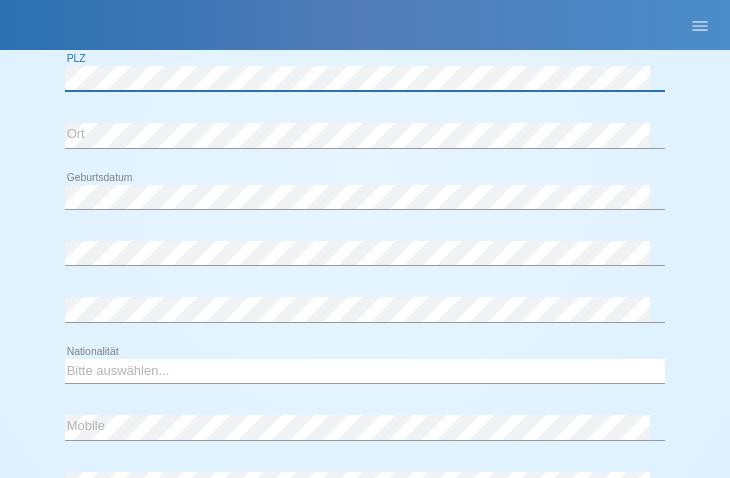 scroll, scrollTop: 344, scrollLeft: 0, axis: vertical 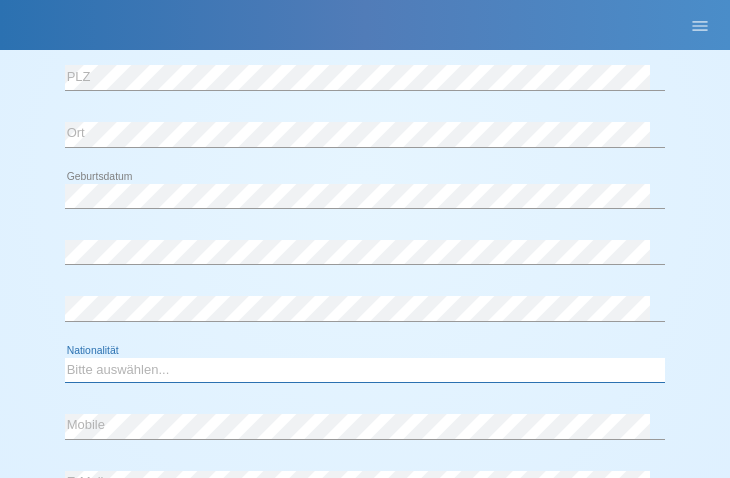 click on "Bitte auswählen...
Schweiz
Deutschland
Liechtenstein
Österreich
------------
Afghanistan
Ägypten
Åland
Albanien
Algerien" at bounding box center [365, 370] 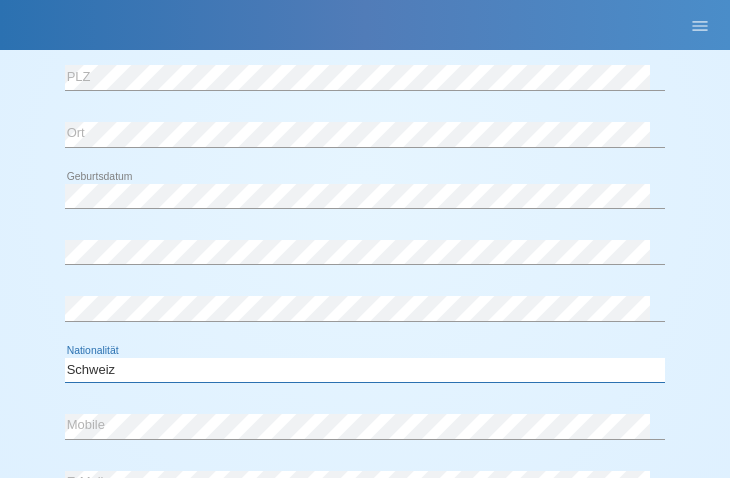 click on "Bitte auswählen...
Schweiz
Deutschland
Liechtenstein
Österreich
------------
Afghanistan
Ägypten
Åland
Albanien
Algerien" at bounding box center [365, 370] 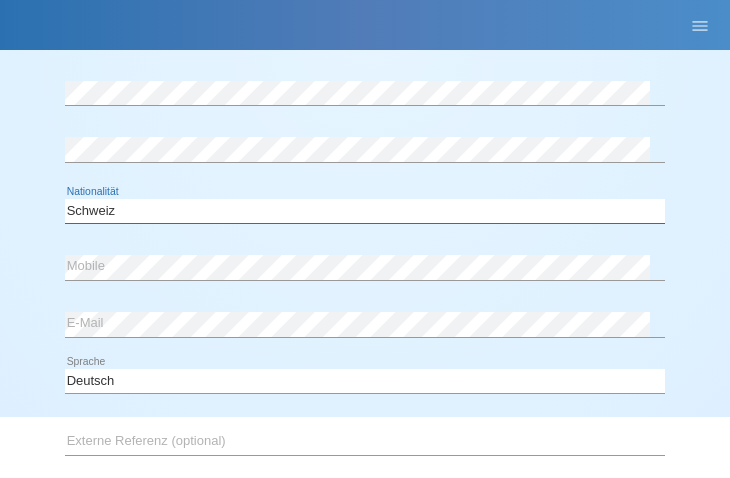 scroll, scrollTop: 504, scrollLeft: 0, axis: vertical 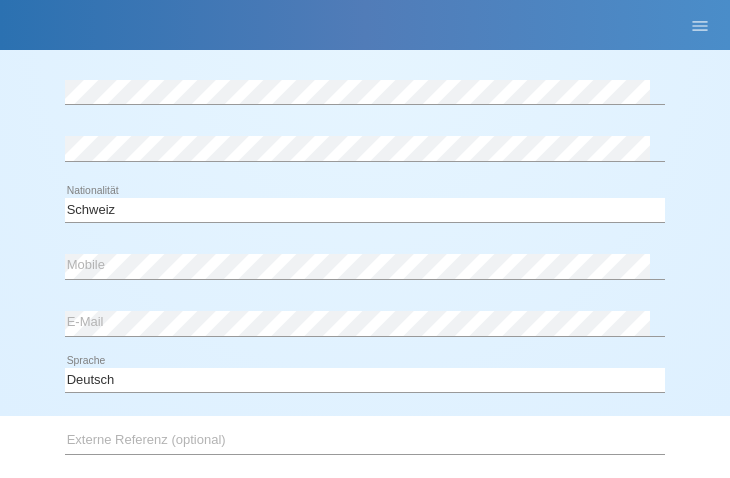 click on "error
[PHONE]
error
E-Mail" at bounding box center [365, 297] 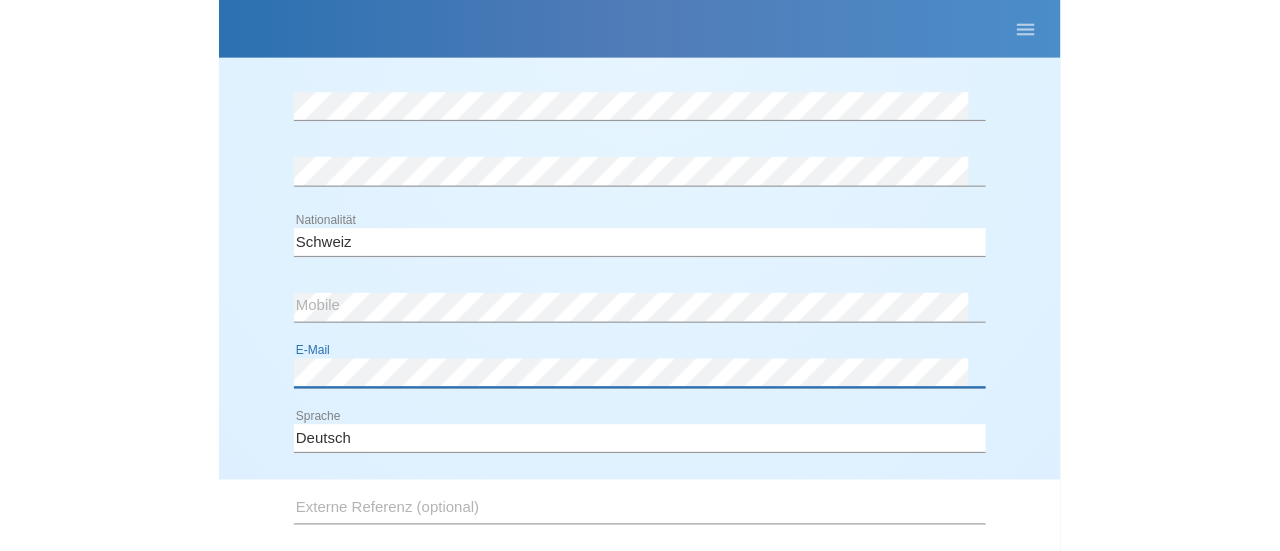 scroll, scrollTop: 728, scrollLeft: 0, axis: vertical 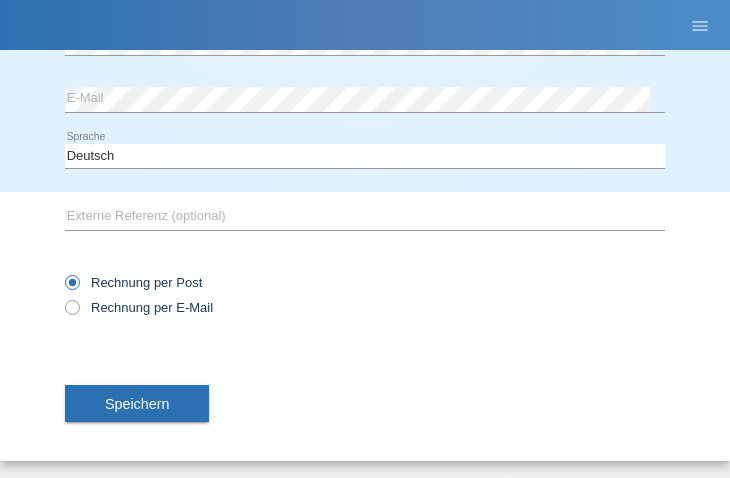 click on "Speichern" at bounding box center (137, 404) 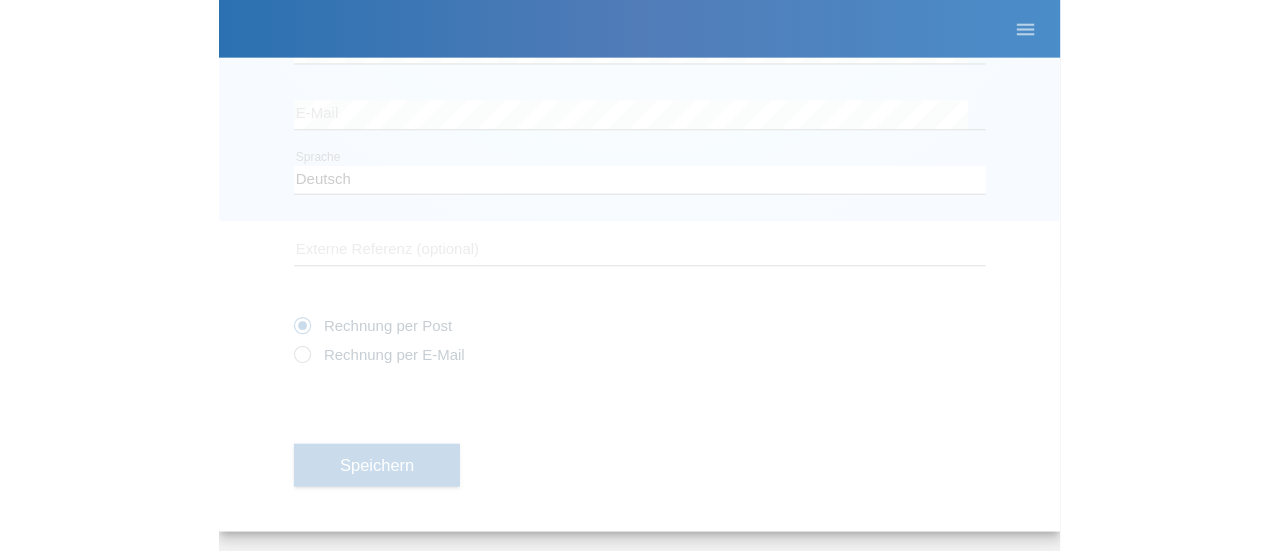 scroll, scrollTop: 216, scrollLeft: 0, axis: vertical 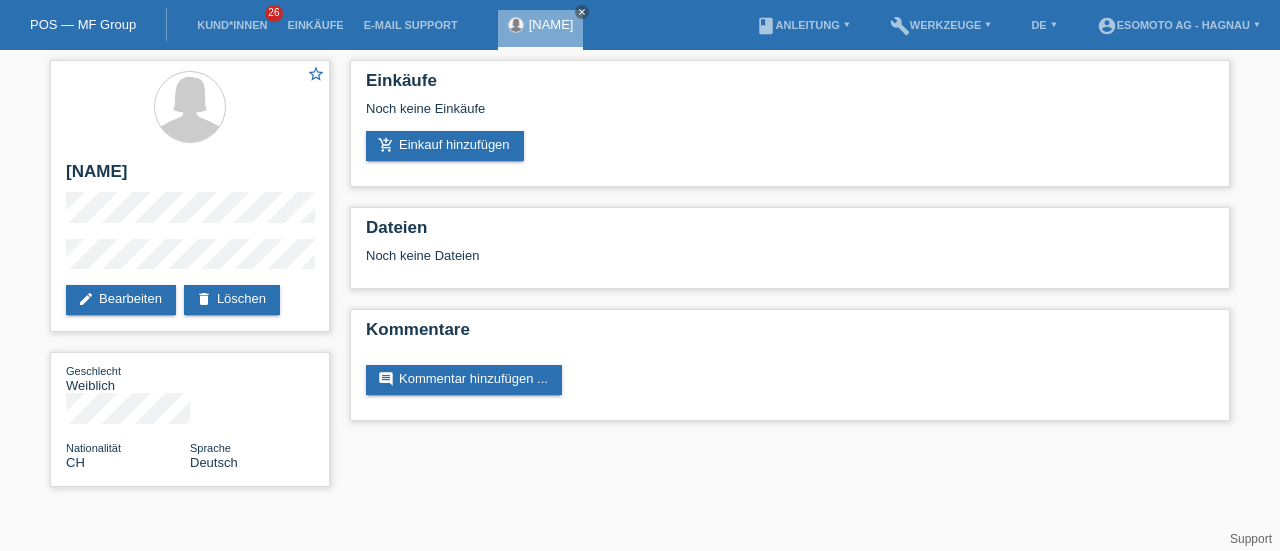 click on "add_shopping_cart  Einkauf hinzufügen" at bounding box center [445, 146] 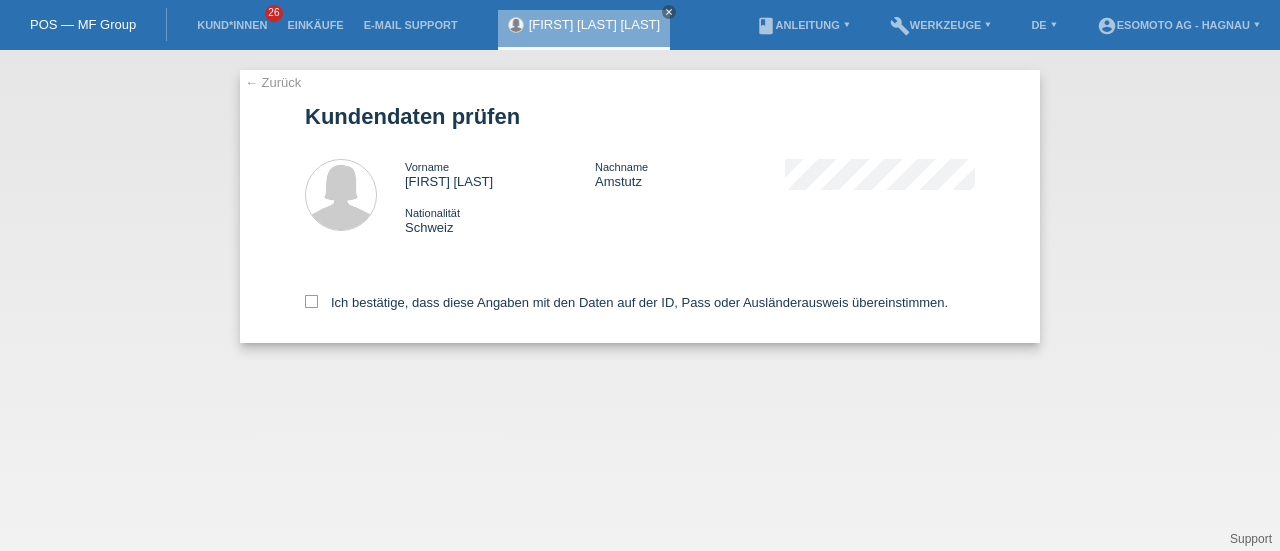 scroll, scrollTop: 0, scrollLeft: 0, axis: both 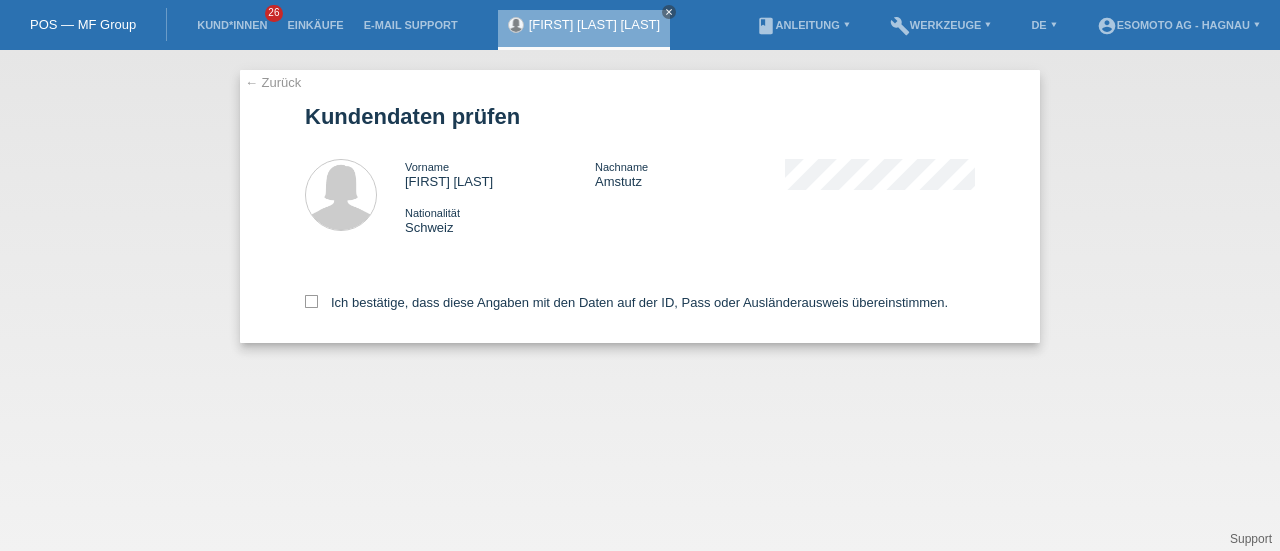 click at bounding box center [311, 301] 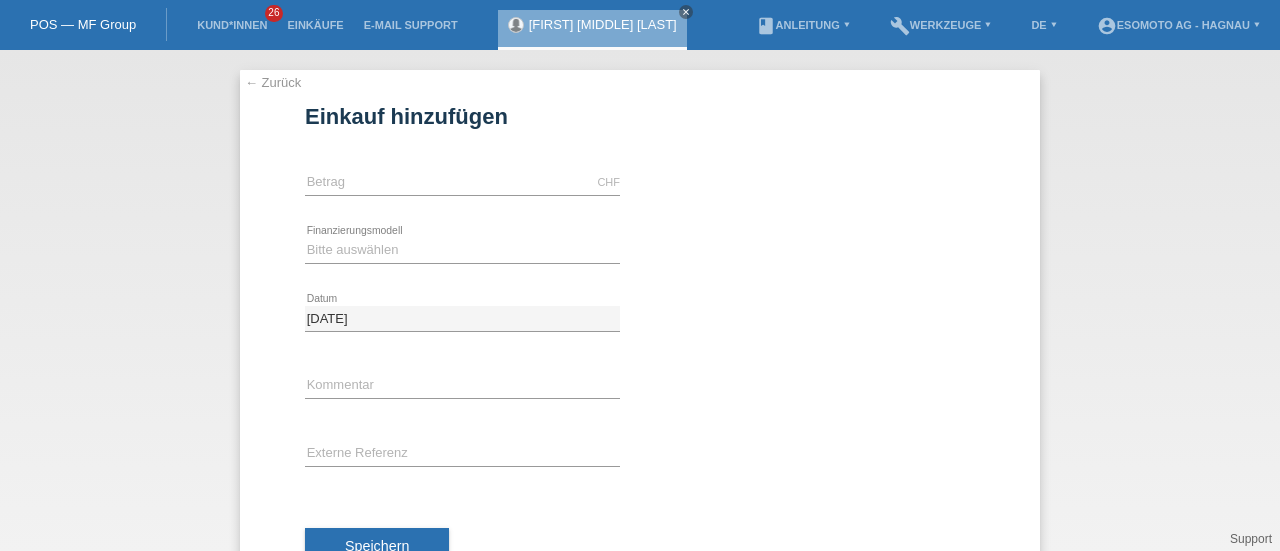 scroll, scrollTop: 0, scrollLeft: 0, axis: both 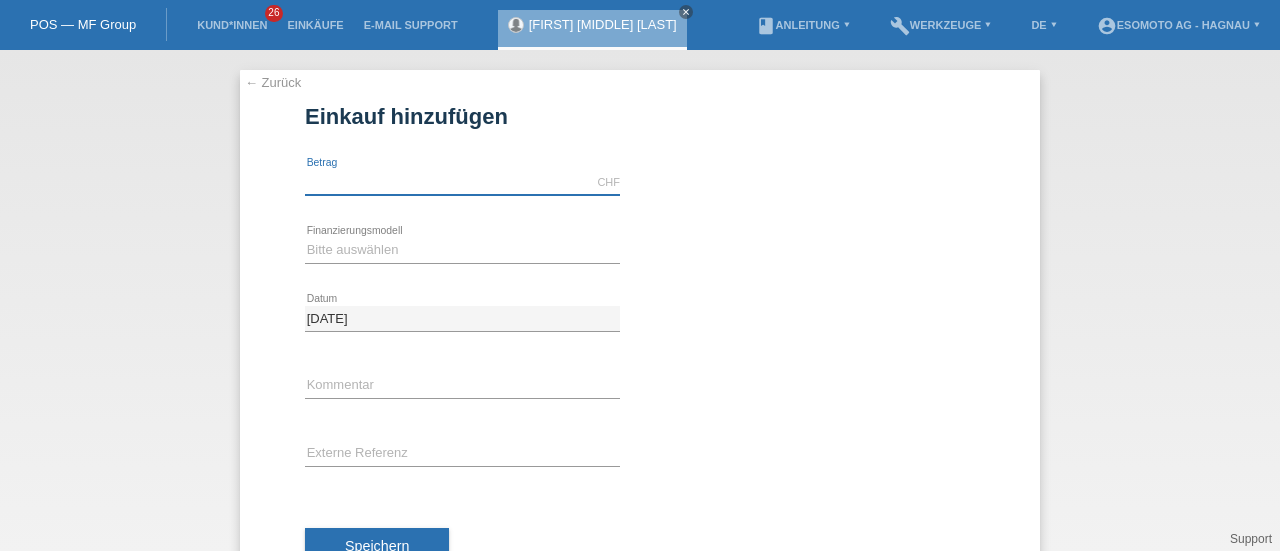click at bounding box center (462, 182) 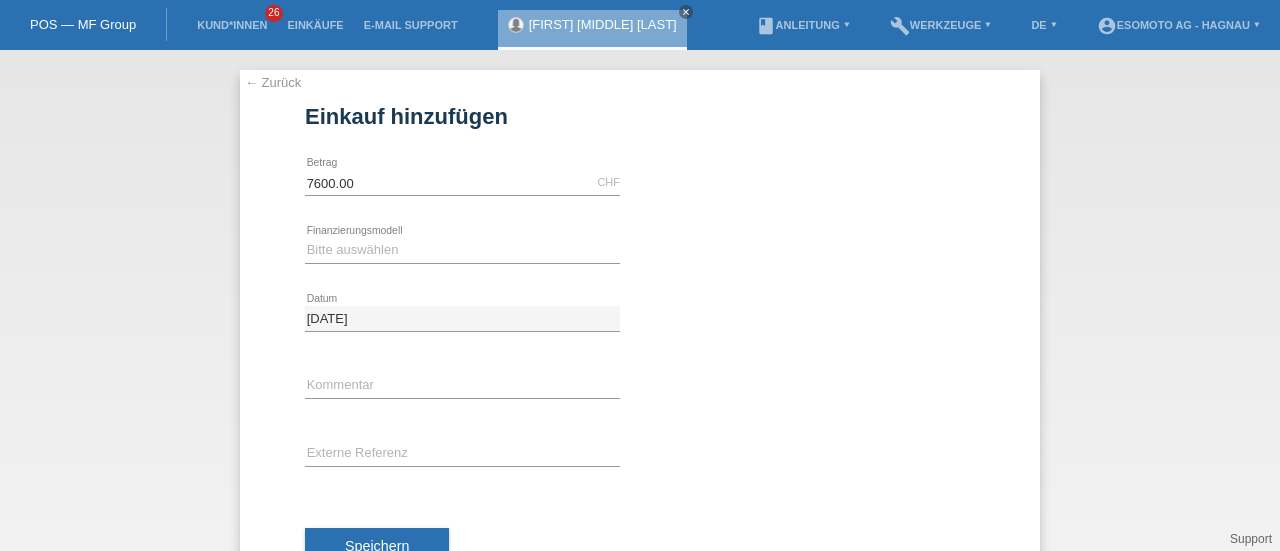 click on "Bitte auswählen
Fixe Raten
Kauf auf Rechnung mit Teilzahlungsoption
error
Finanzierungsmodell" at bounding box center (462, 251) 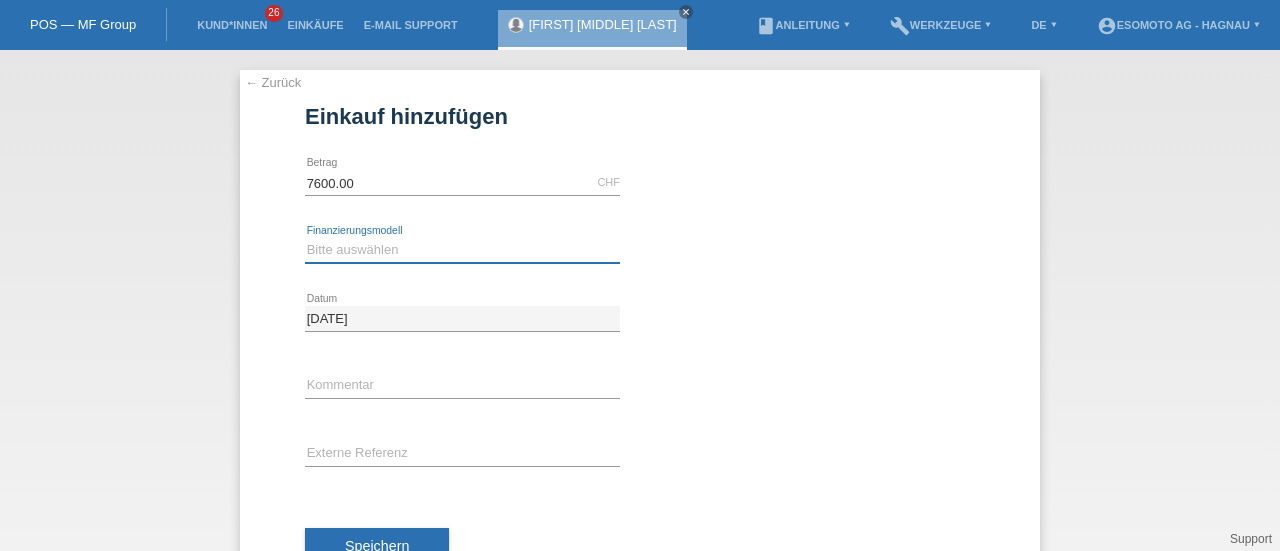 click on "Bitte auswählen
Fixe Raten
Kauf auf Rechnung mit Teilzahlungsoption" at bounding box center (462, 250) 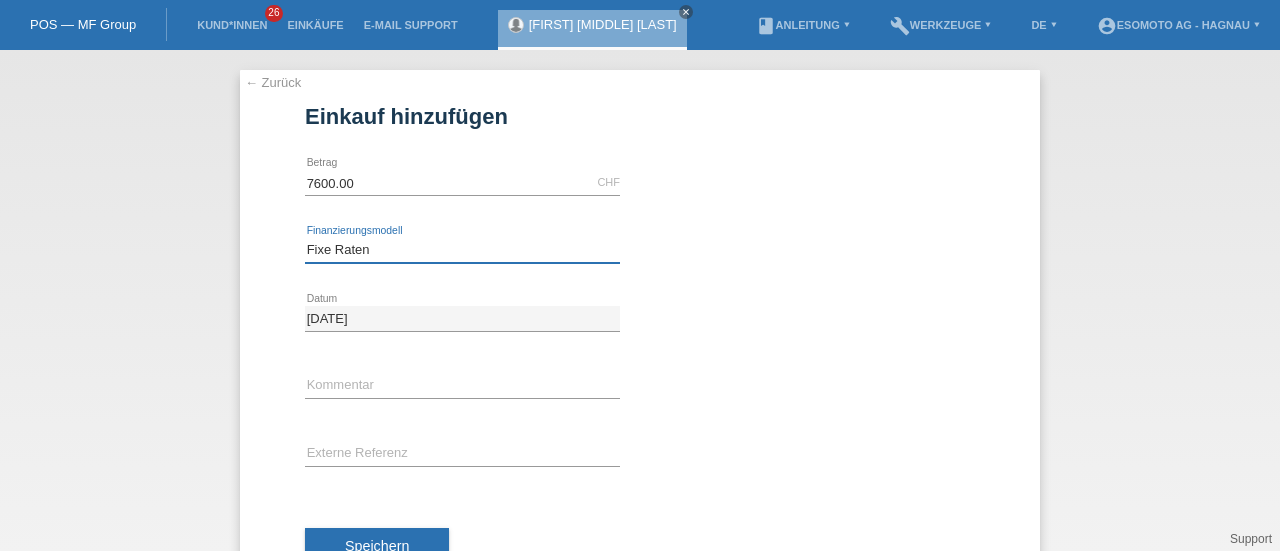 click on "Bitte auswählen
Fixe Raten
Kauf auf Rechnung mit Teilzahlungsoption" at bounding box center [462, 250] 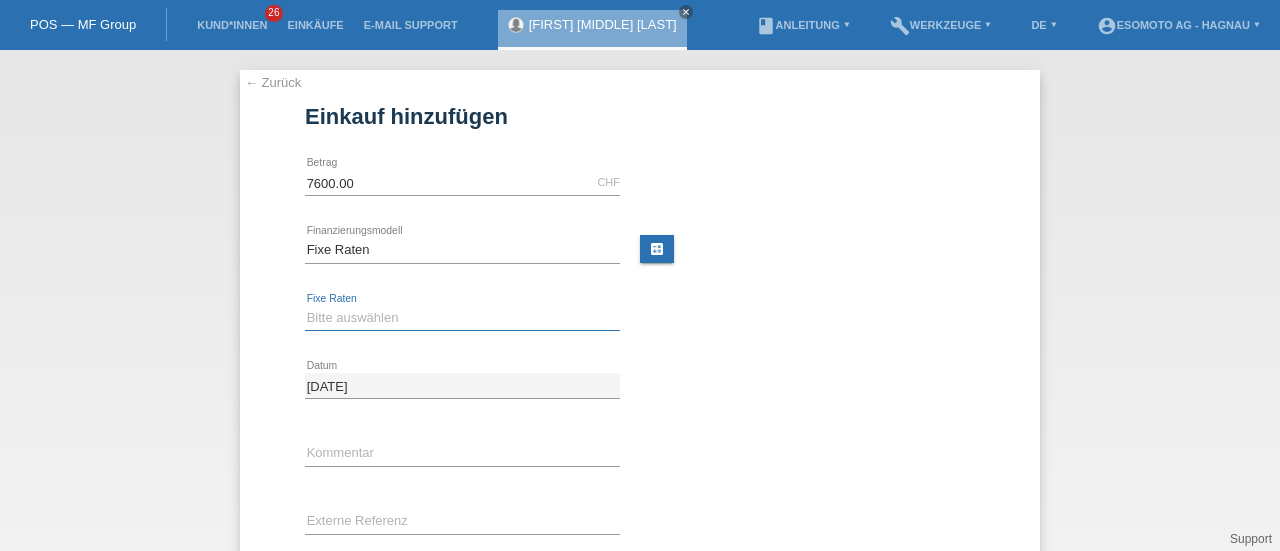 click on "Bitte auswählen
12 Raten
24 Raten
36 Raten
48 Raten" at bounding box center (462, 318) 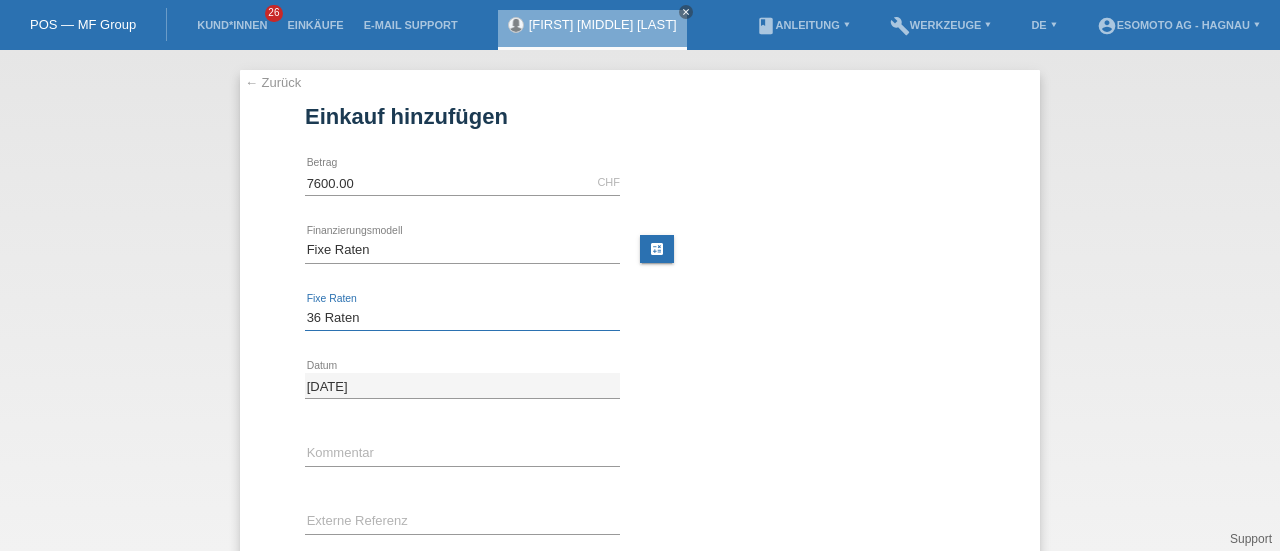 click on "Bitte auswählen
12 Raten
24 Raten
36 Raten
48 Raten" at bounding box center [462, 318] 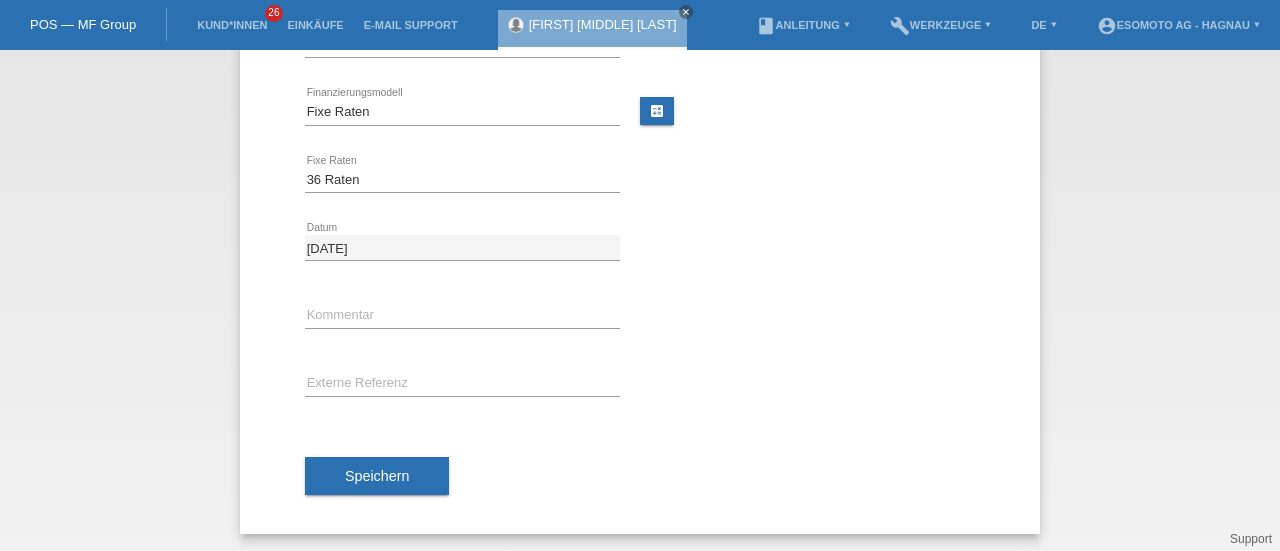 click on "Speichern" at bounding box center (377, 476) 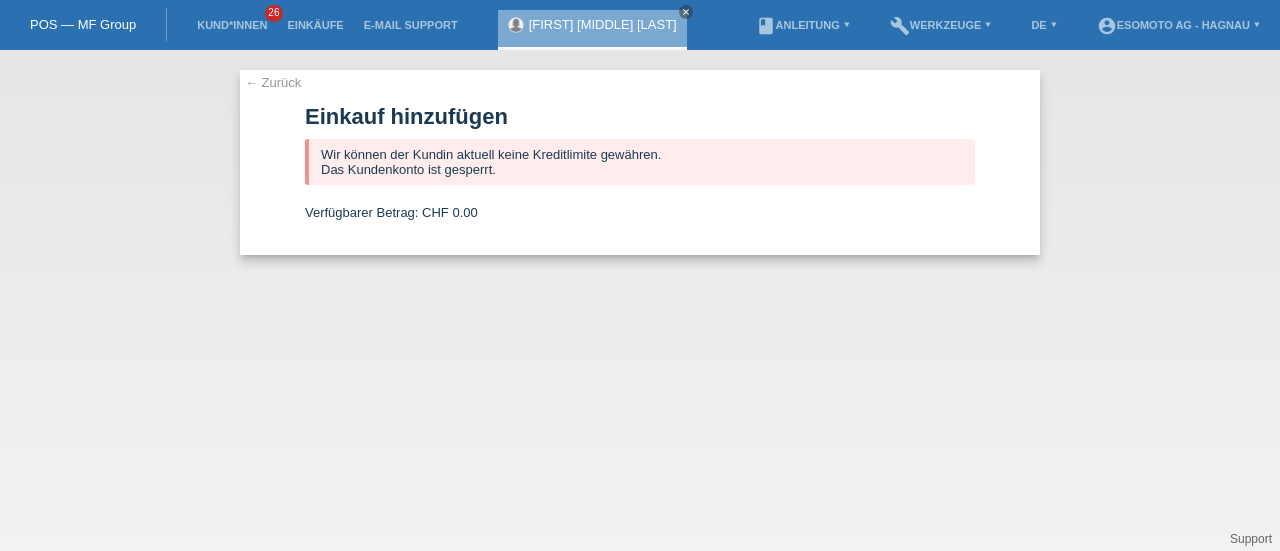 scroll, scrollTop: 0, scrollLeft: 0, axis: both 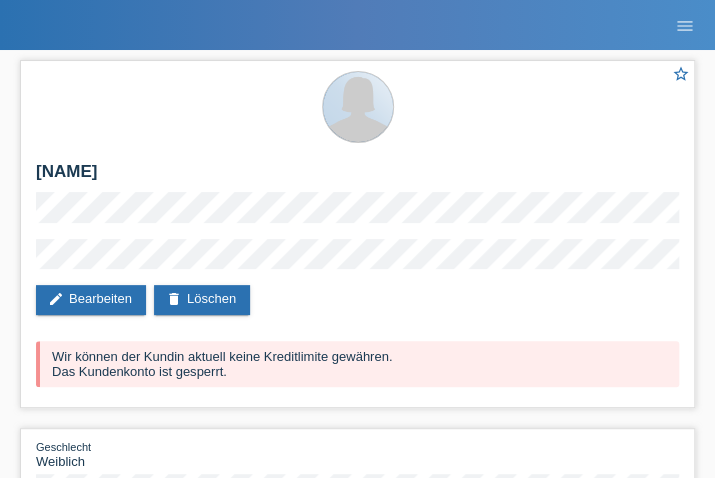 click at bounding box center [358, 107] 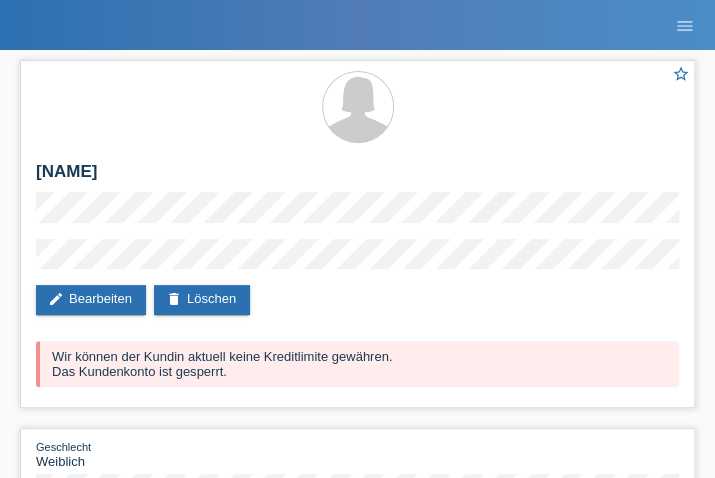 click on "delete  Löschen" at bounding box center (202, 300) 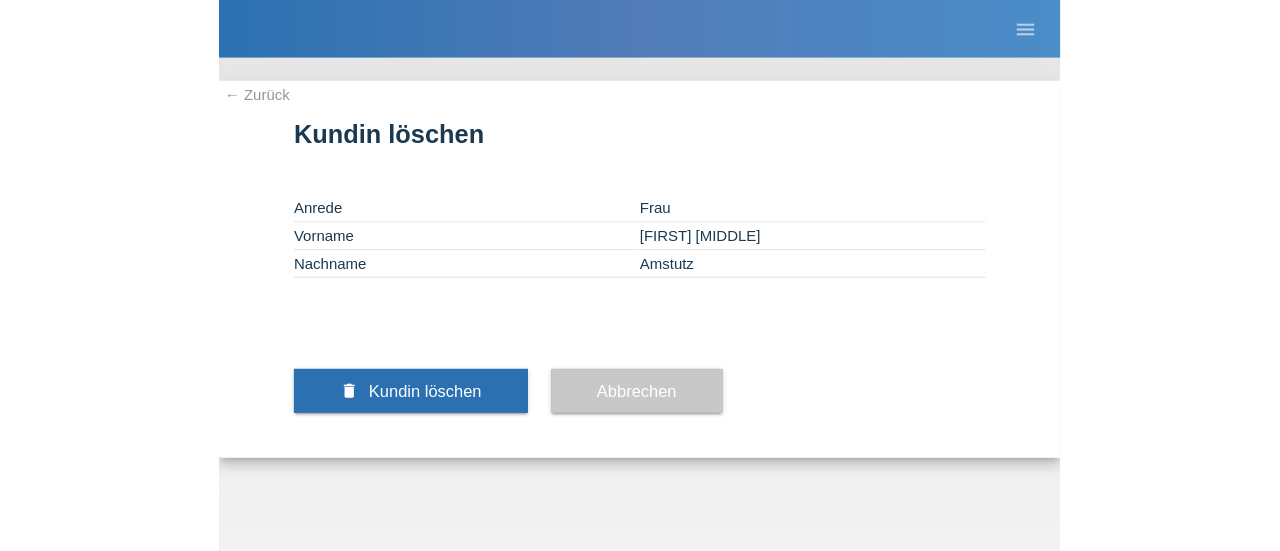 scroll, scrollTop: 0, scrollLeft: 0, axis: both 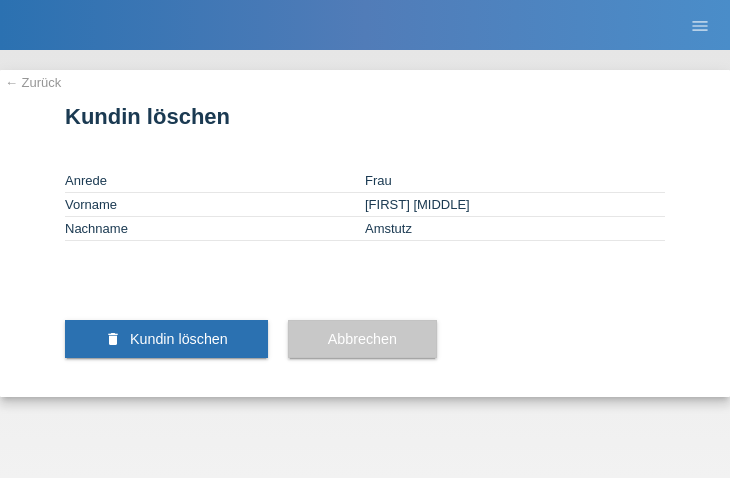 click on "Kundin löschen" at bounding box center [179, 339] 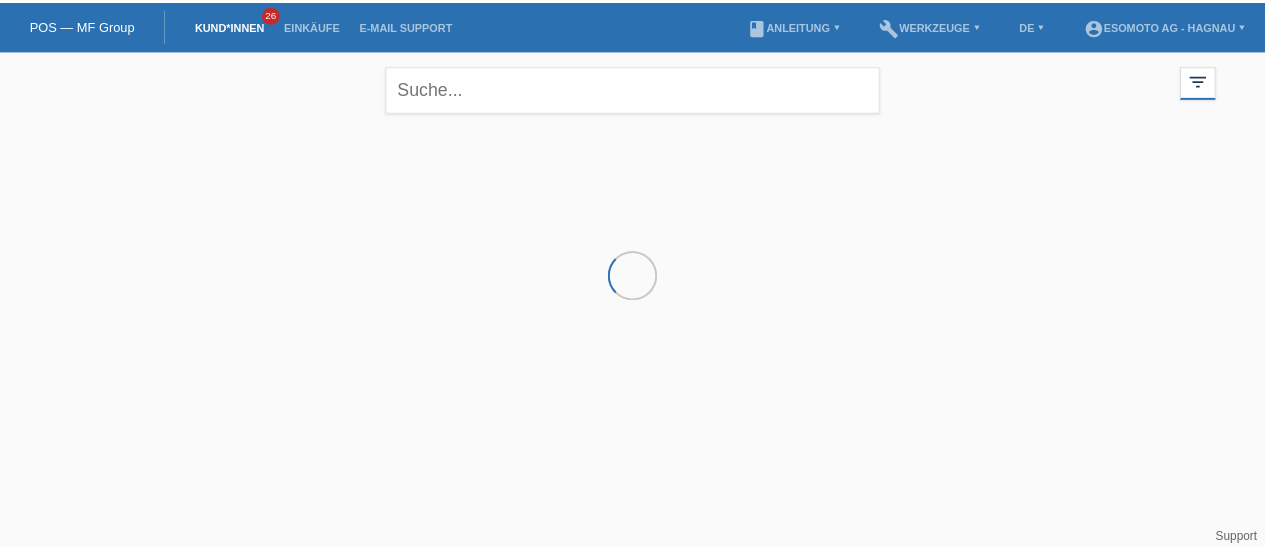 scroll, scrollTop: 0, scrollLeft: 0, axis: both 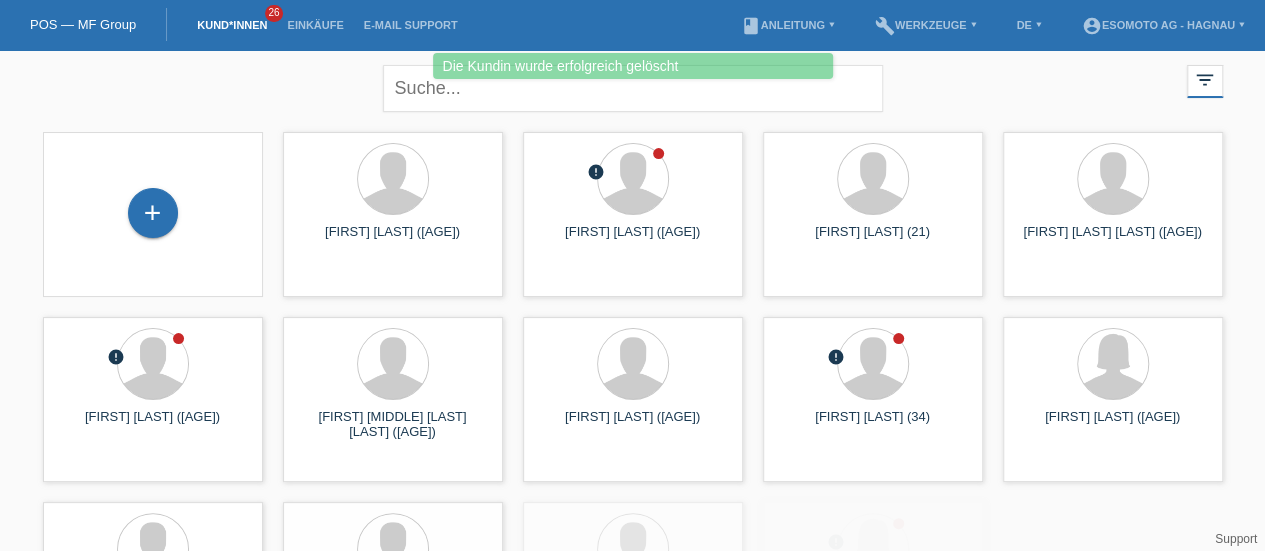 click on "+" at bounding box center [153, 213] 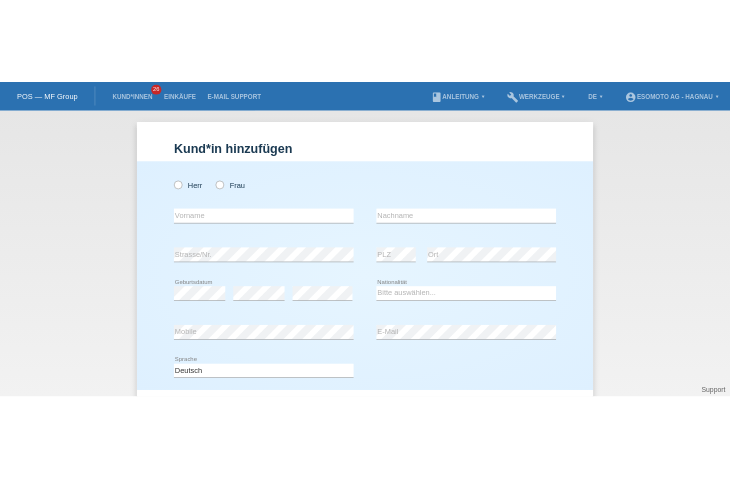 scroll, scrollTop: 0, scrollLeft: 0, axis: both 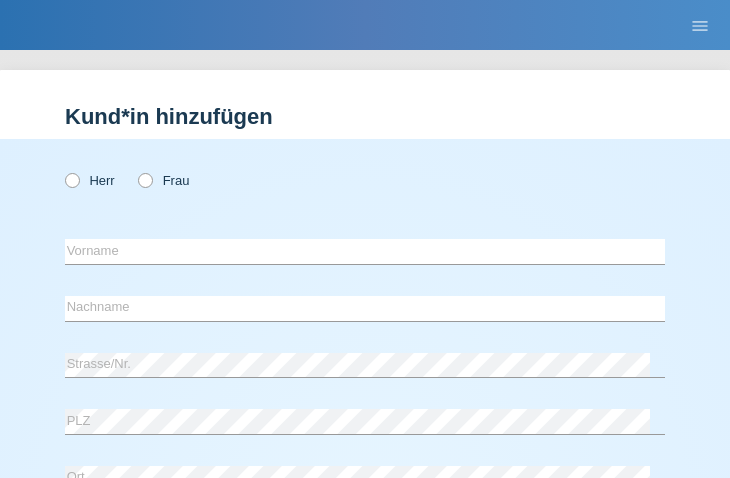 click at bounding box center [135, 170] 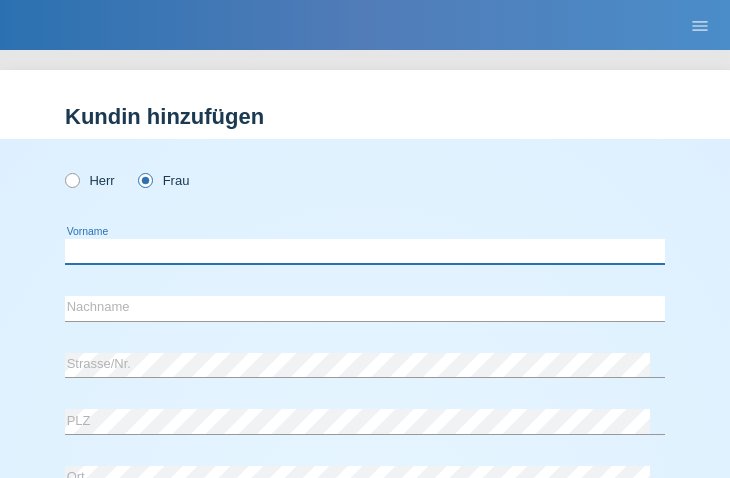 click at bounding box center (365, 251) 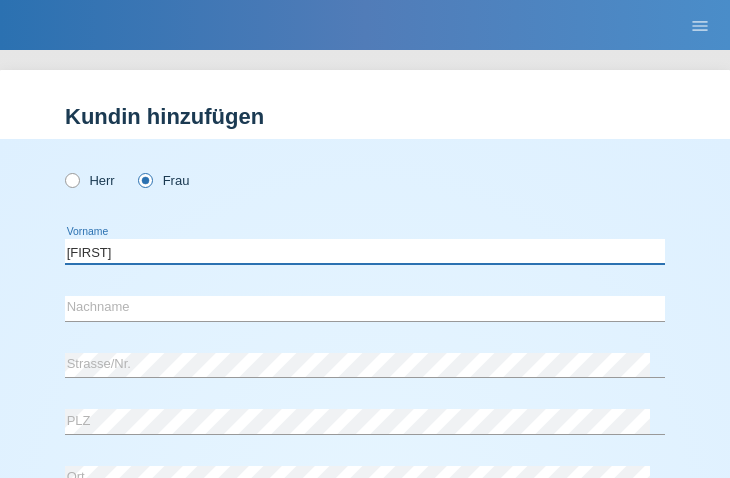 type on "Arlinda" 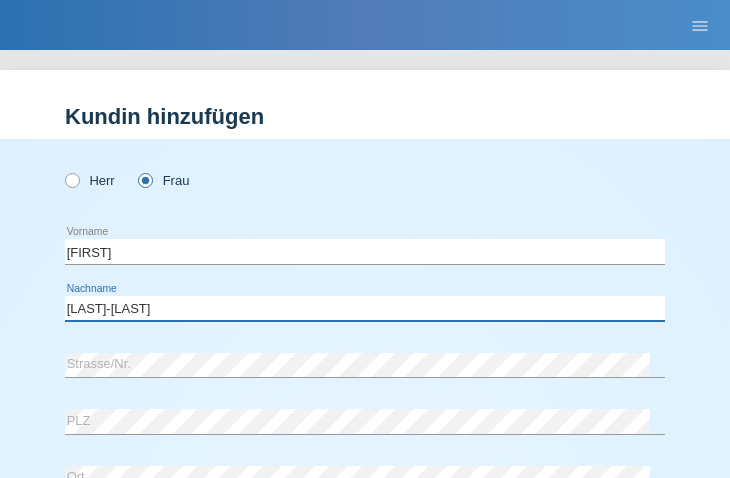 type on "Salijhi-Sulejmani" 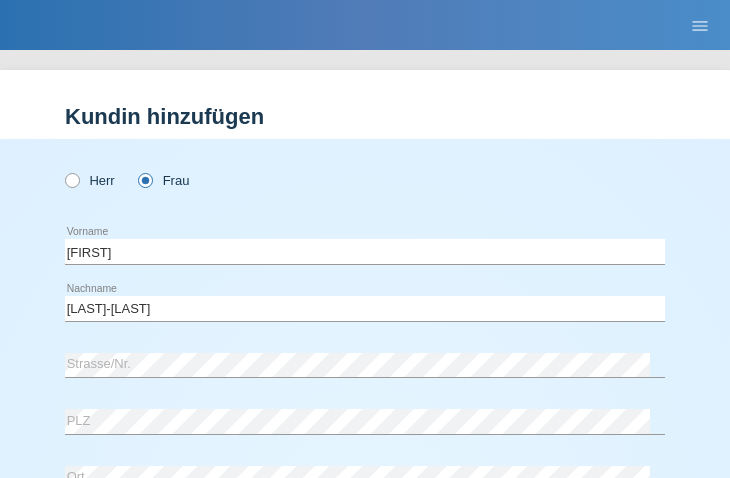 click on "Herr
Frau" at bounding box center (365, 180) 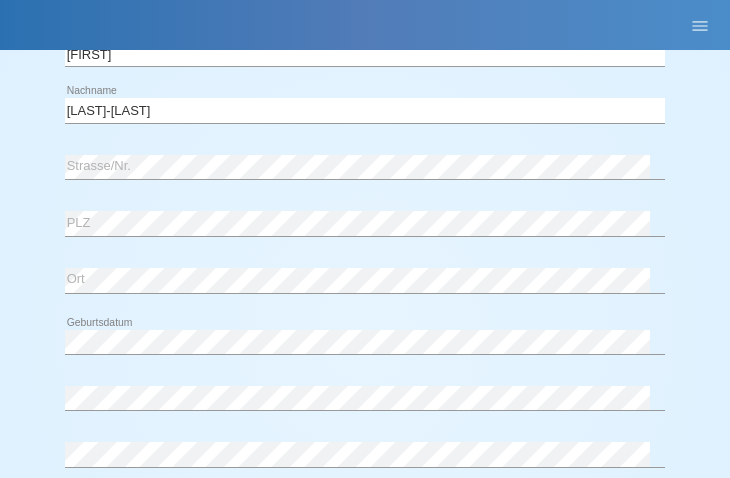 scroll, scrollTop: 210, scrollLeft: 0, axis: vertical 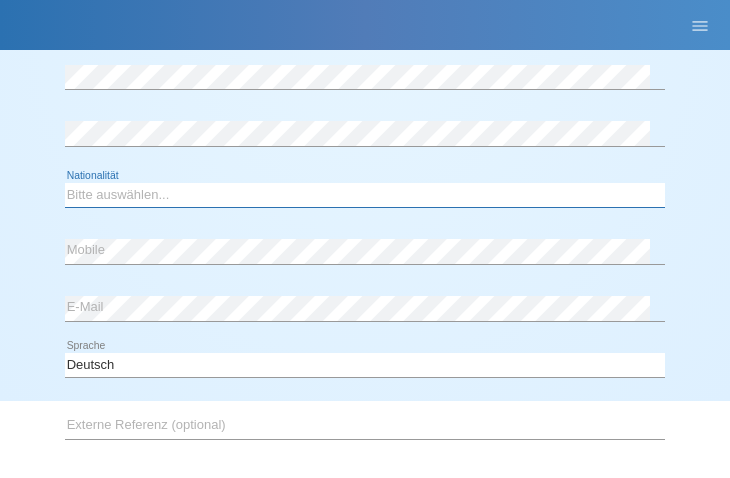 click on "Bitte auswählen...
Schweiz
Deutschland
Liechtenstein
Österreich
------------
Afghanistan
Ägypten
Åland
Albanien
Algerien" at bounding box center (365, 195) 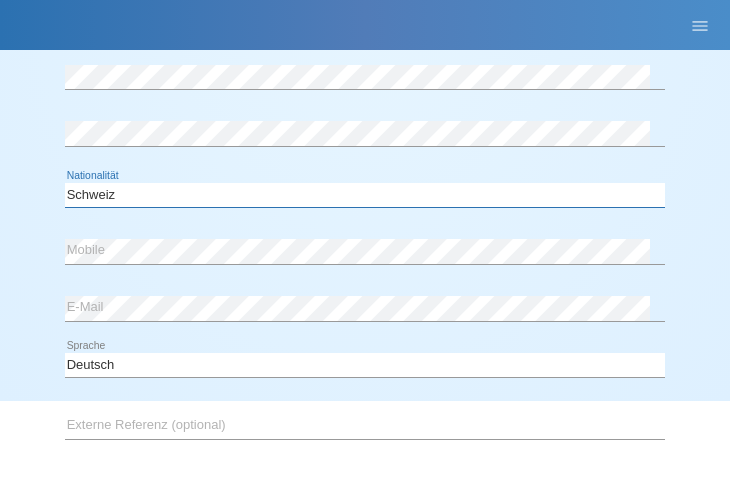 click on "Bitte auswählen...
Schweiz
Deutschland
Liechtenstein
Österreich
------------
Afghanistan
Ägypten
Åland
Albanien
Algerien" at bounding box center (365, 195) 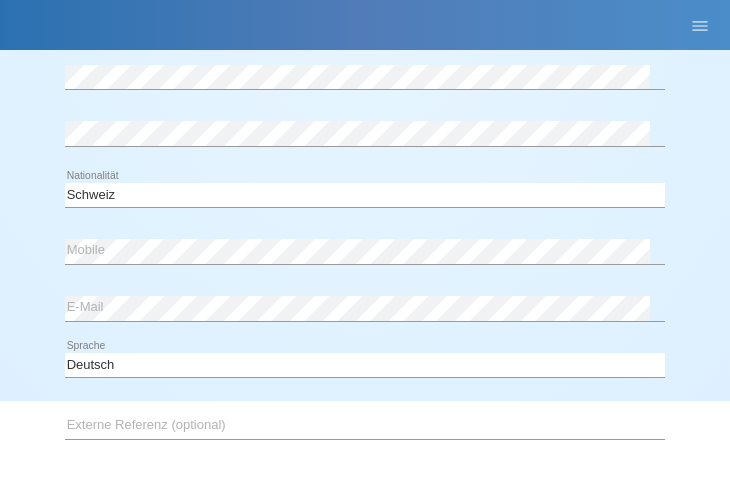 click on "Bitte auswählen...
Schweiz
Deutschland
Liechtenstein
Österreich
------------
Afghanistan
Ägypten
Åland
Albanien
Algerien Andorra Angola" at bounding box center [365, 195] 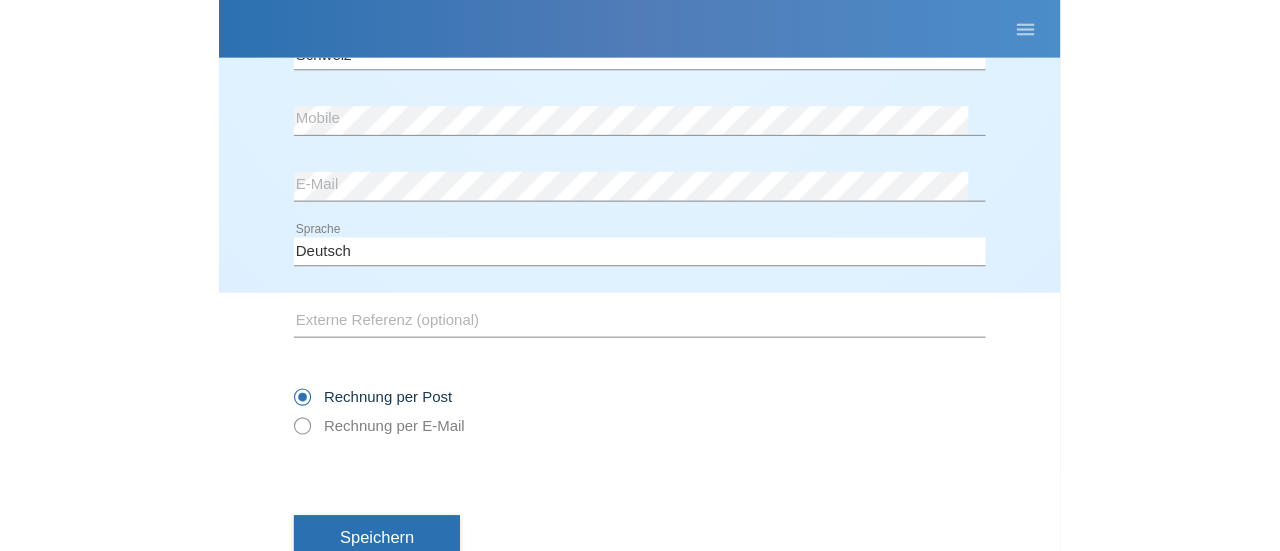 scroll, scrollTop: 728, scrollLeft: 0, axis: vertical 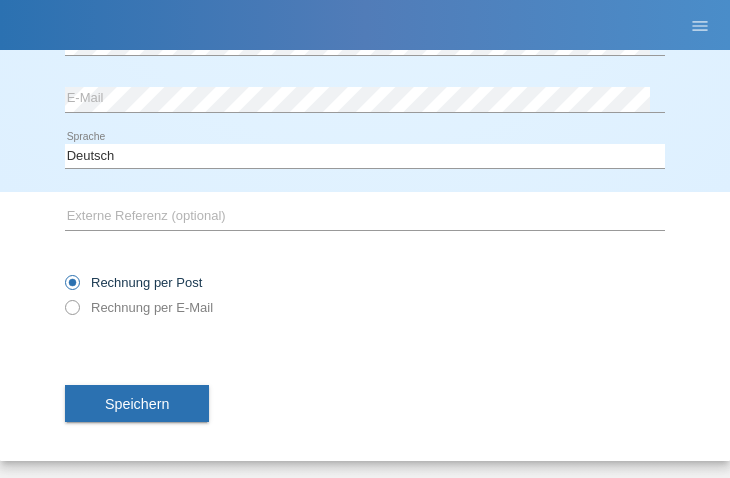 click on "Speichern" at bounding box center [137, 404] 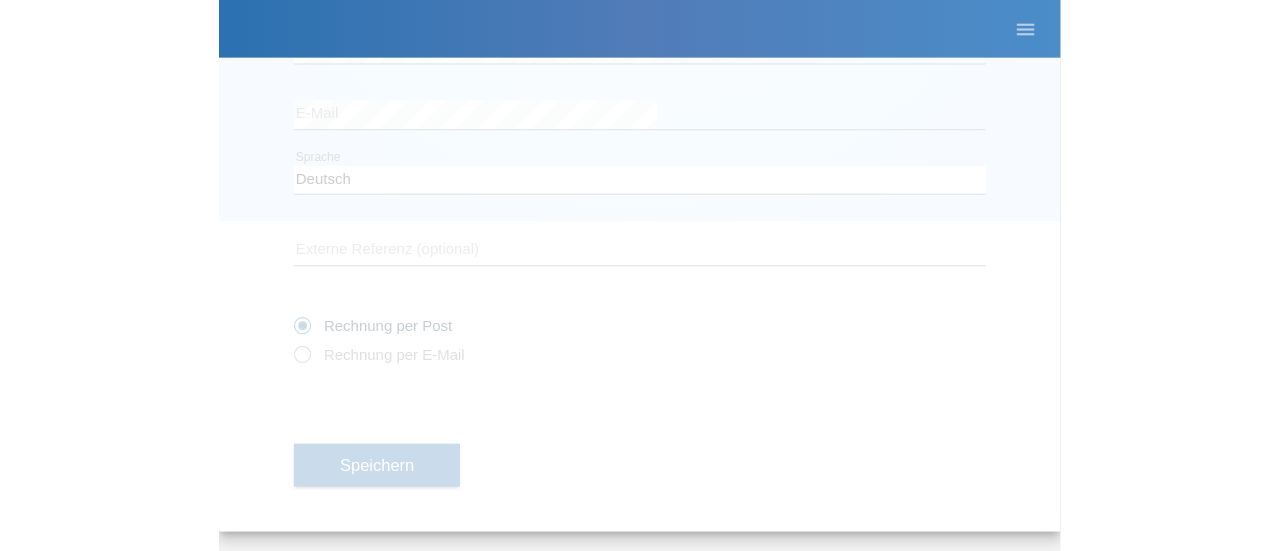 scroll, scrollTop: 216, scrollLeft: 0, axis: vertical 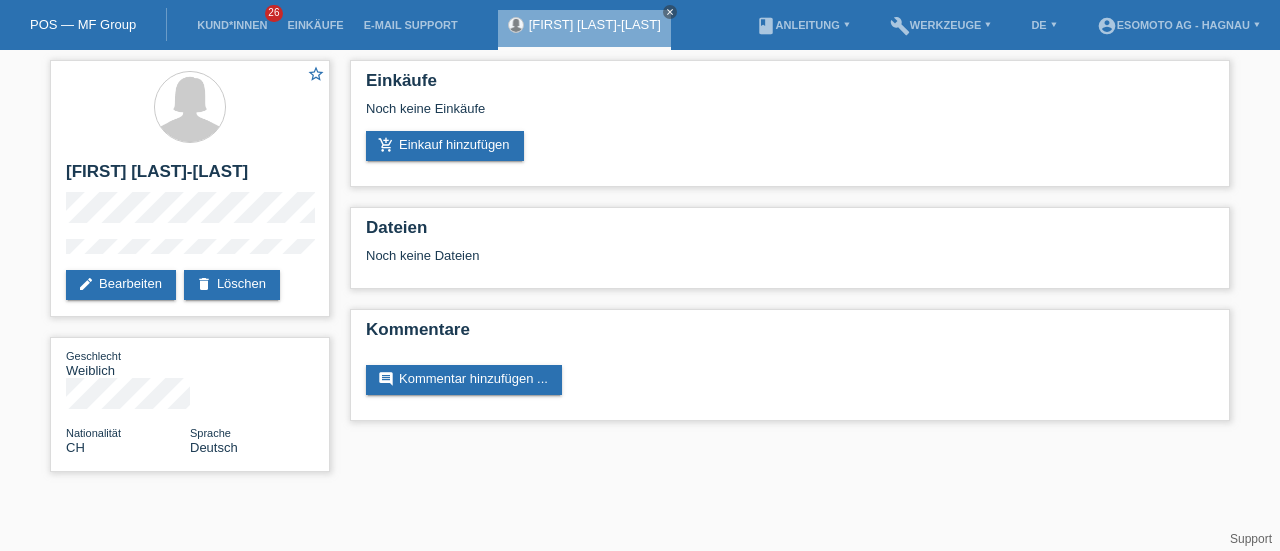 click on "add_shopping_cart  Einkauf hinzufügen" at bounding box center [445, 146] 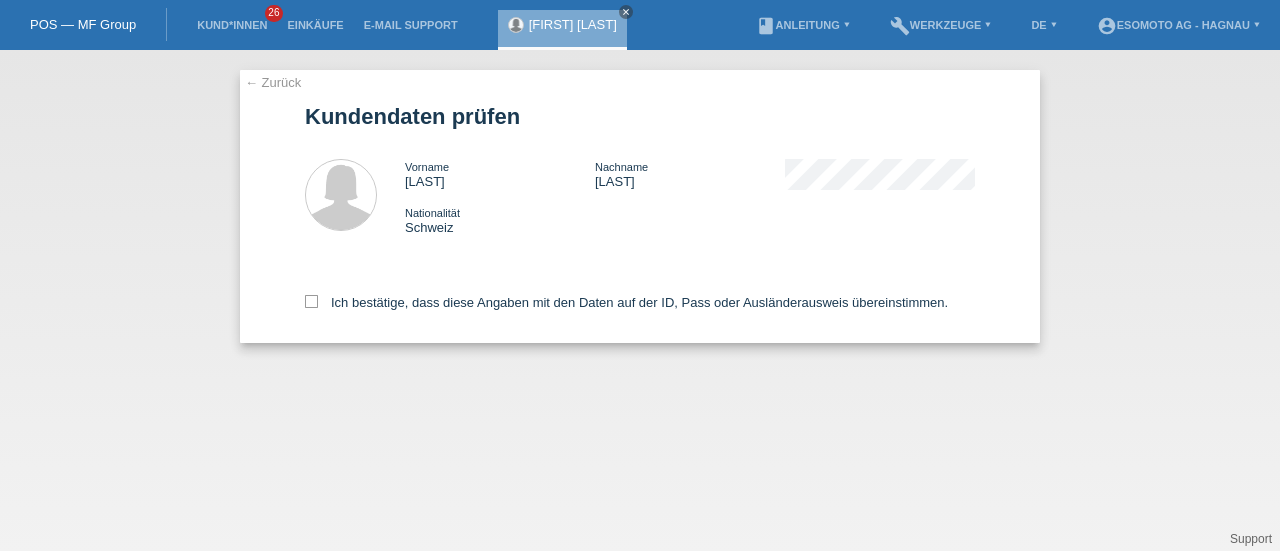 scroll, scrollTop: 0, scrollLeft: 0, axis: both 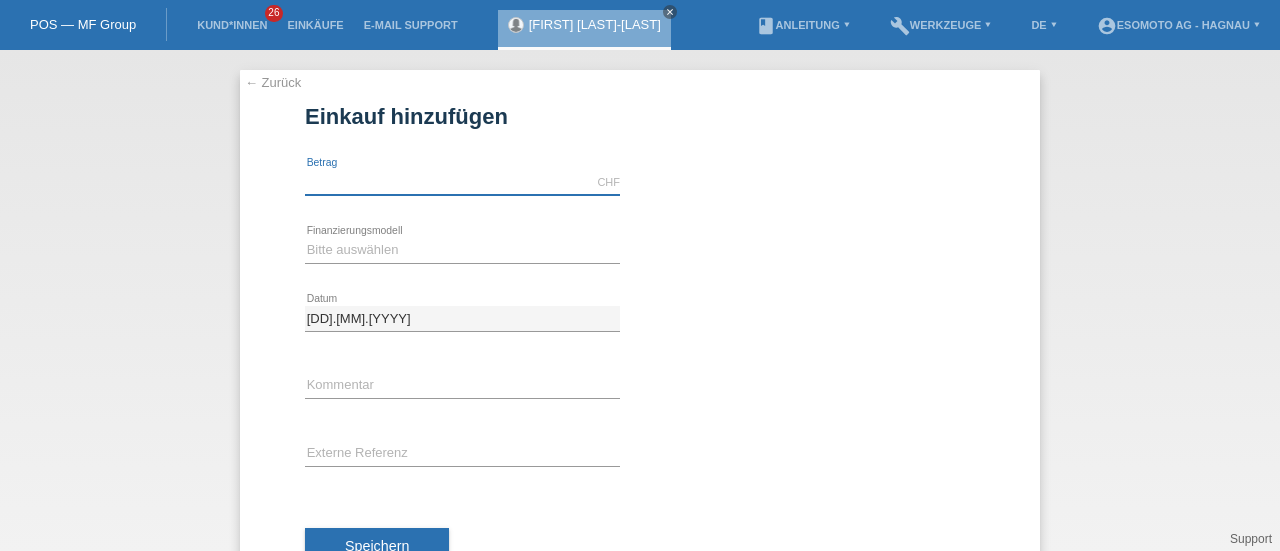 click at bounding box center [462, 182] 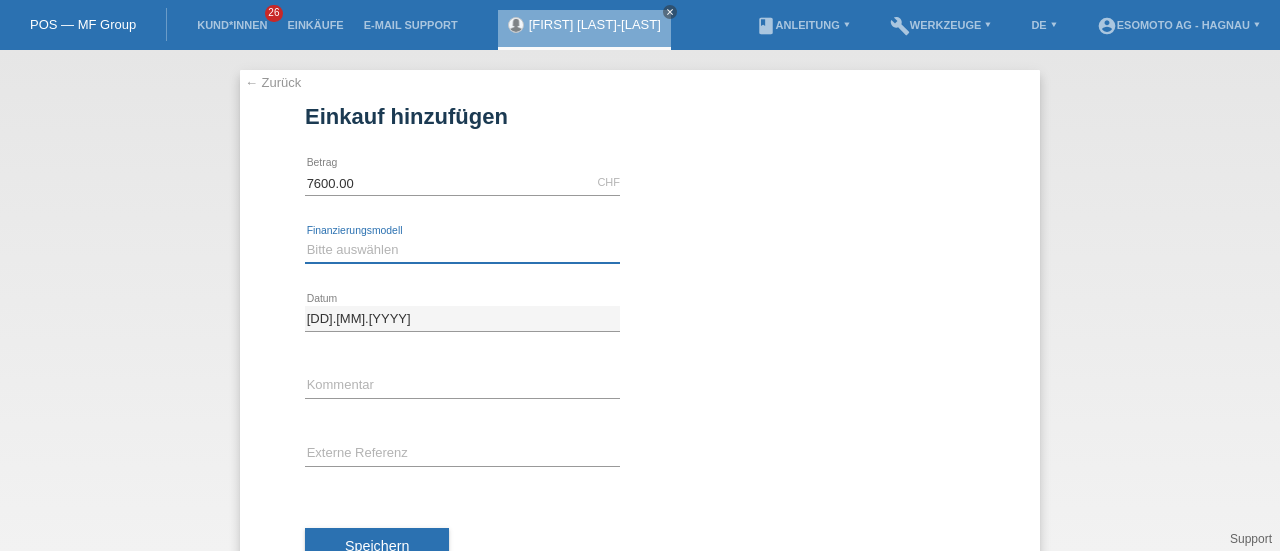 click on "Bitte auswählen
Fixe Raten
Kauf auf Rechnung mit Teilzahlungsoption" at bounding box center [462, 250] 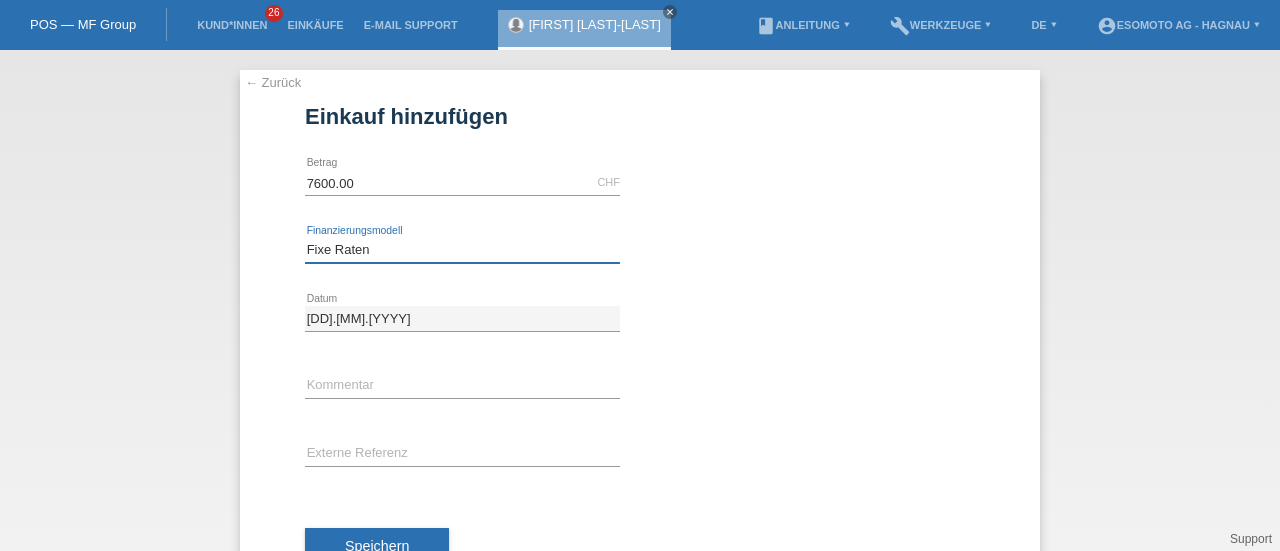 click on "Bitte auswählen
Fixe Raten
Kauf auf Rechnung mit Teilzahlungsoption" at bounding box center (462, 250) 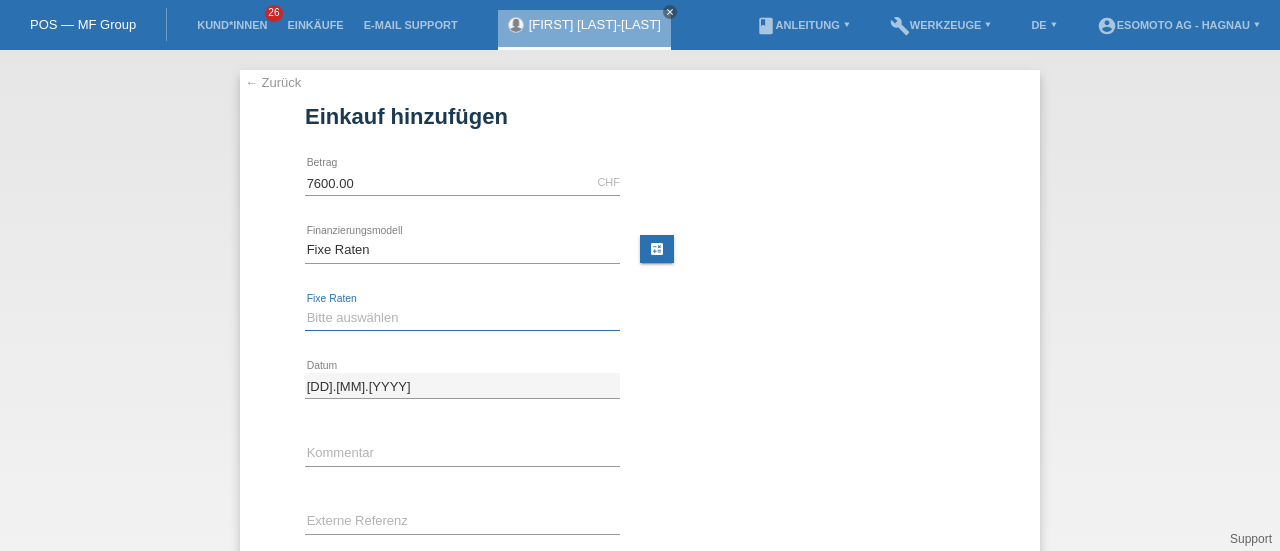 click on "Bitte auswählen
12 Raten
24 Raten
36 Raten
48 Raten" at bounding box center [462, 318] 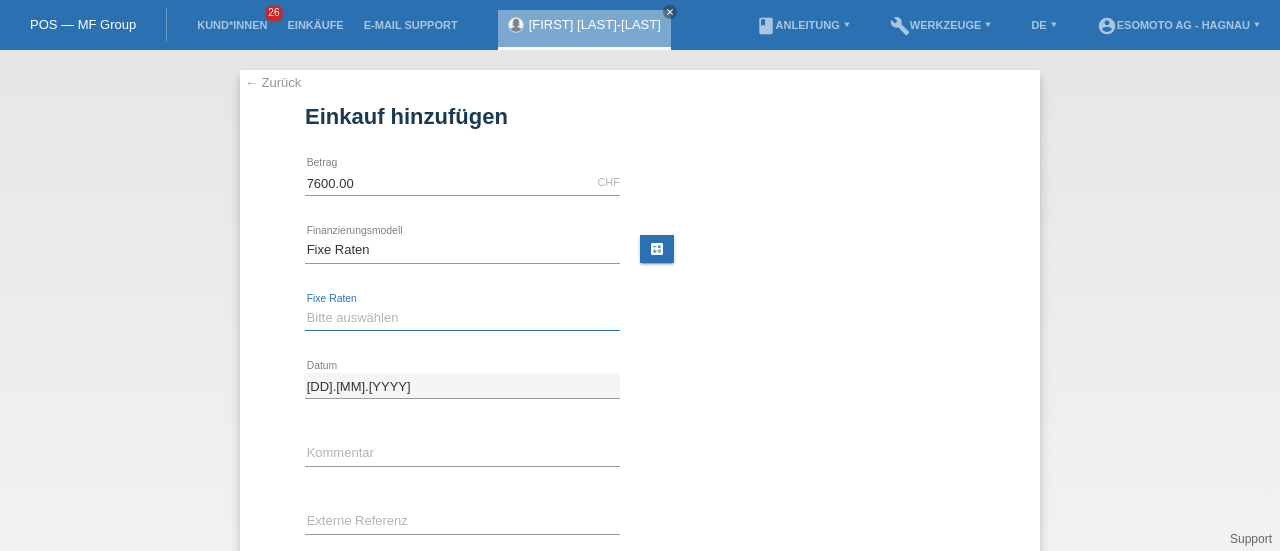 select on "140" 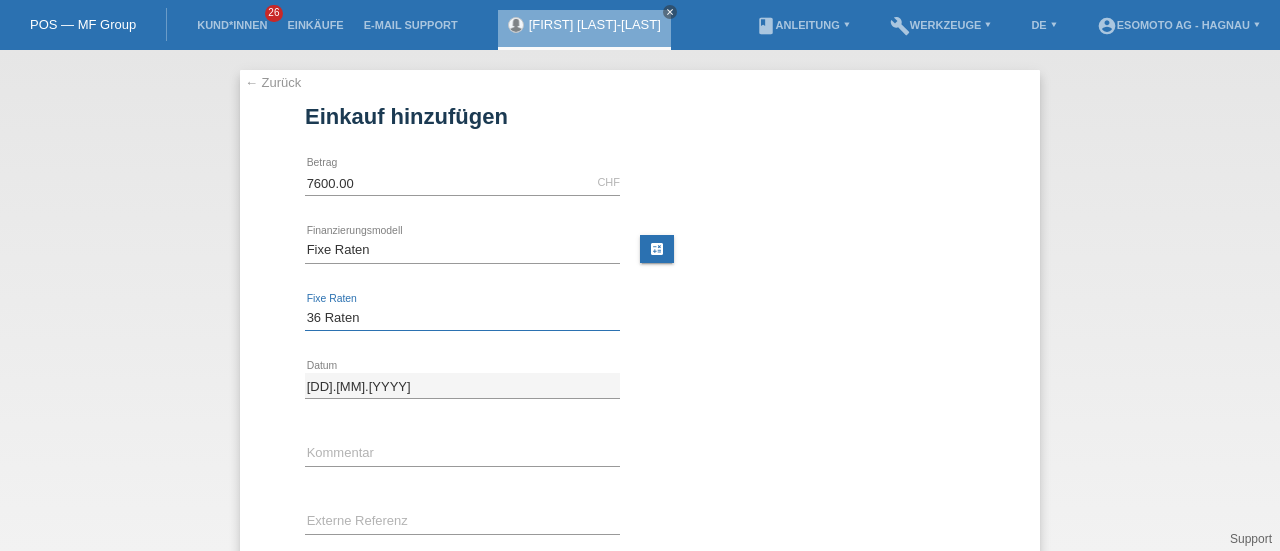 click on "Bitte auswählen
12 Raten
24 Raten
36 Raten
48 Raten" at bounding box center [462, 318] 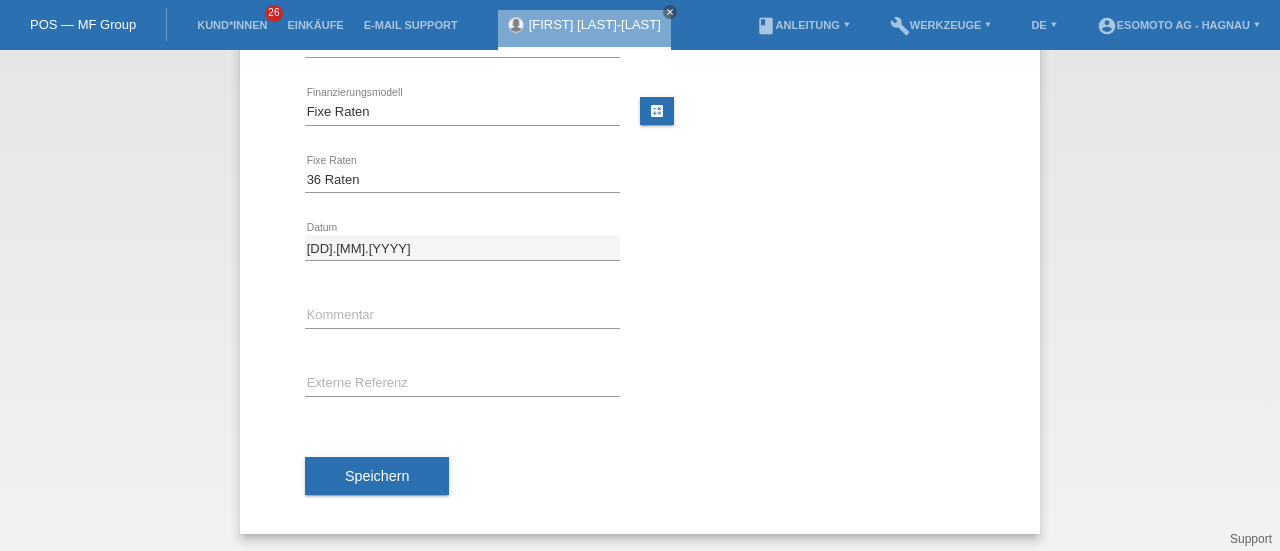 click on "Speichern" at bounding box center (377, 476) 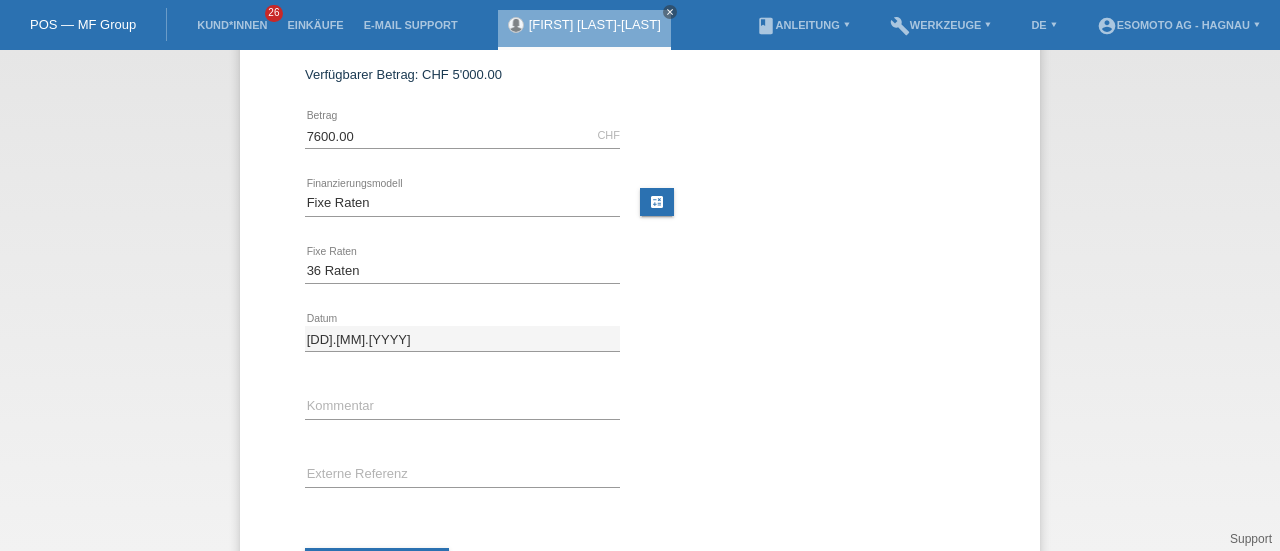 scroll, scrollTop: 0, scrollLeft: 0, axis: both 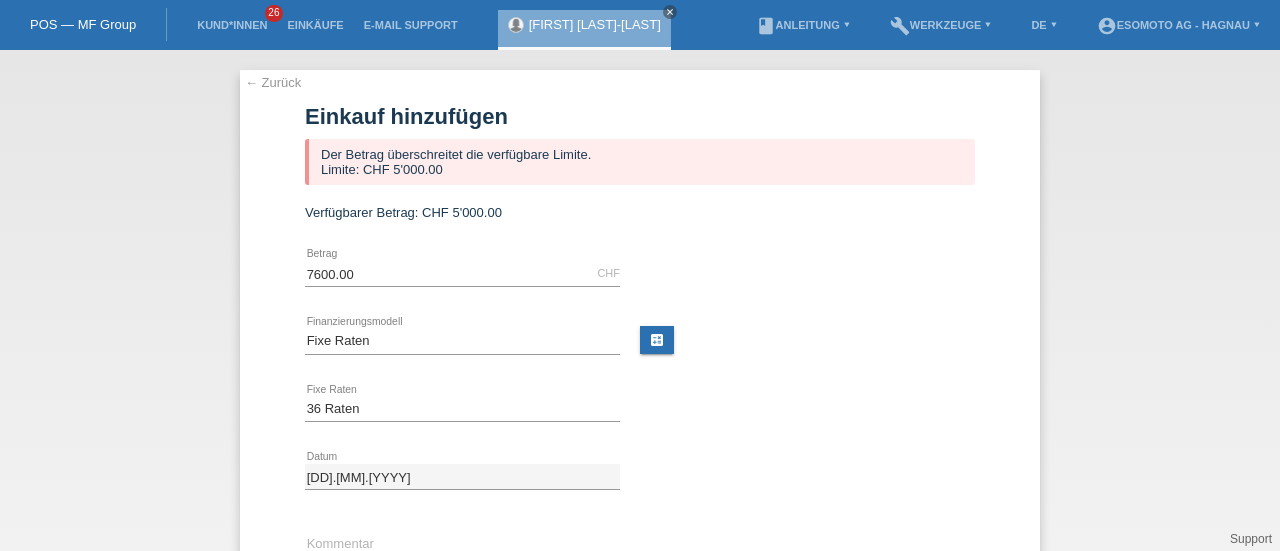 click on "← Zurück" at bounding box center [273, 82] 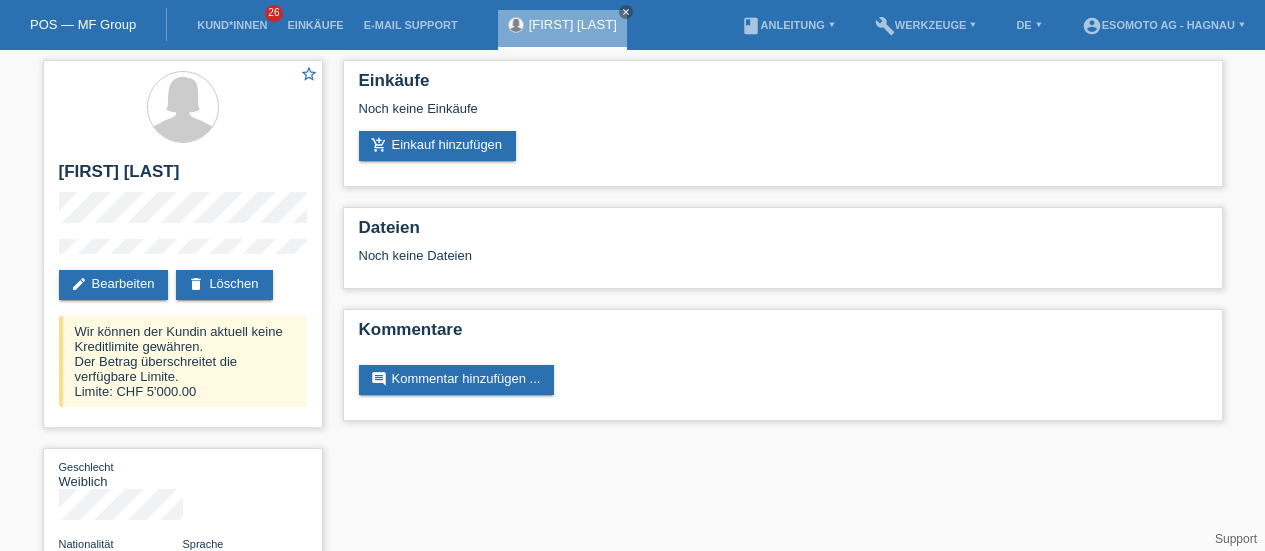 scroll, scrollTop: 0, scrollLeft: 0, axis: both 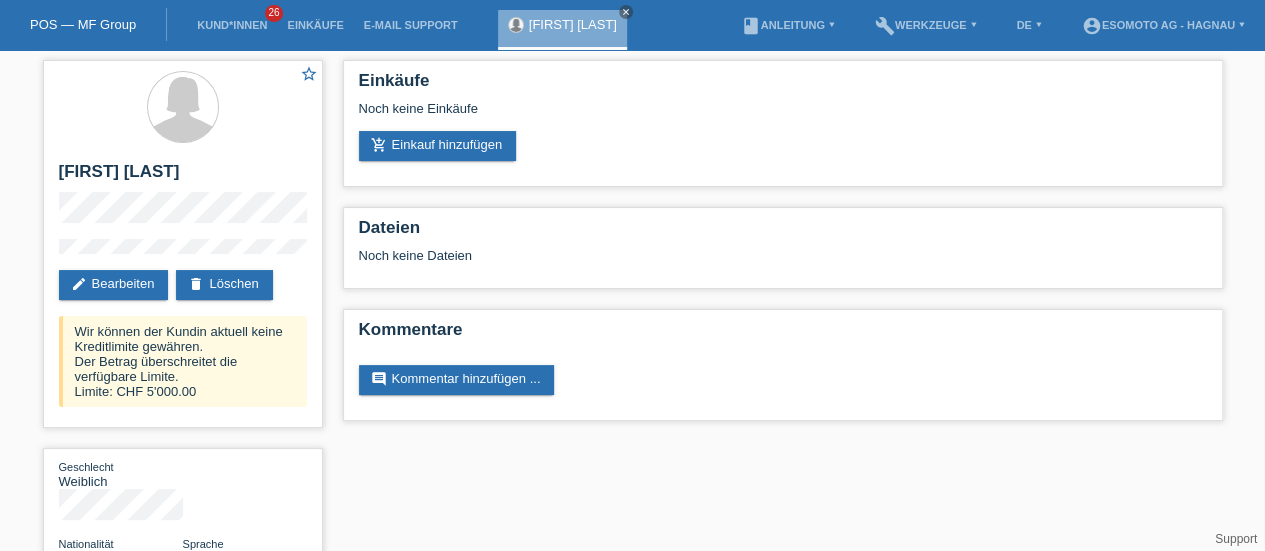 click on "delete  Löschen" at bounding box center (224, 285) 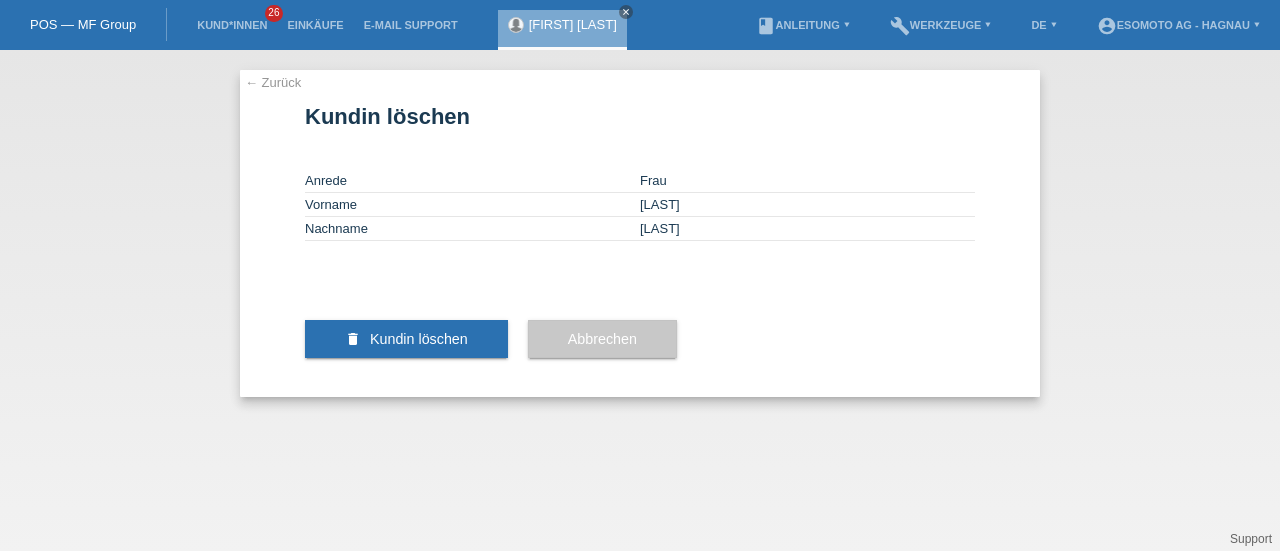 scroll, scrollTop: 0, scrollLeft: 0, axis: both 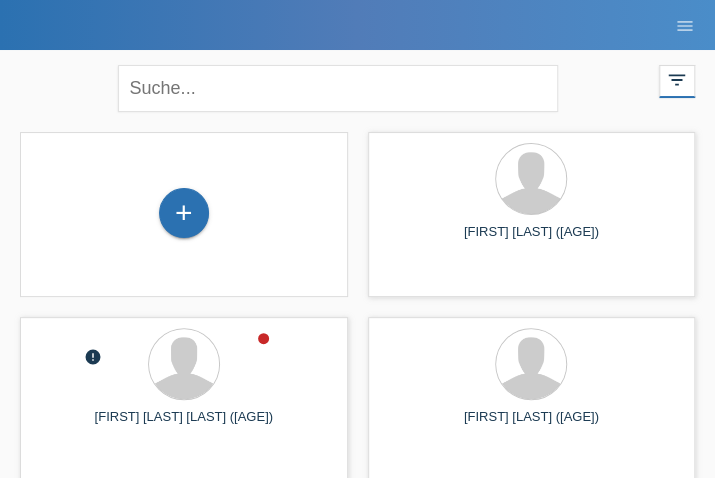 click on "+" at bounding box center [184, 214] 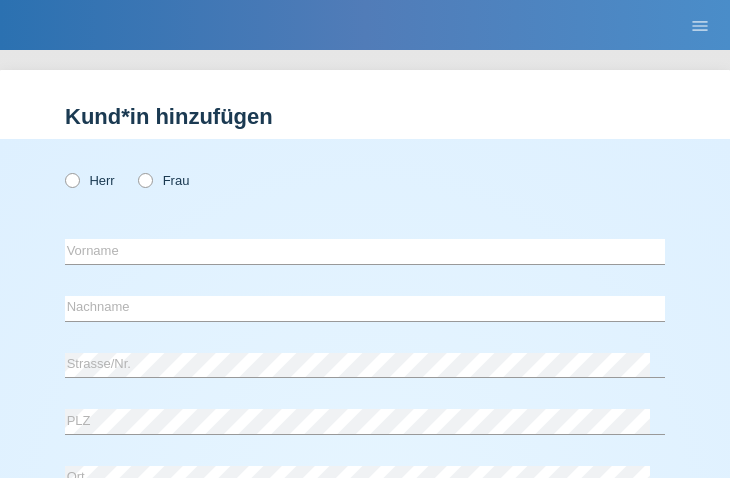 scroll, scrollTop: 0, scrollLeft: 0, axis: both 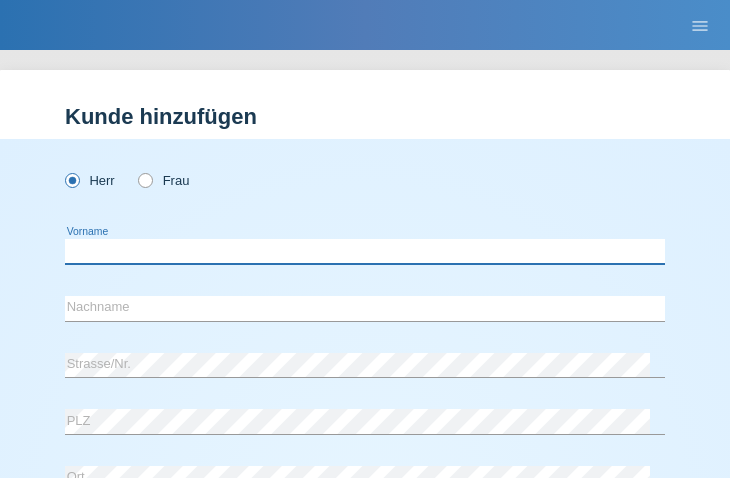 click at bounding box center (365, 251) 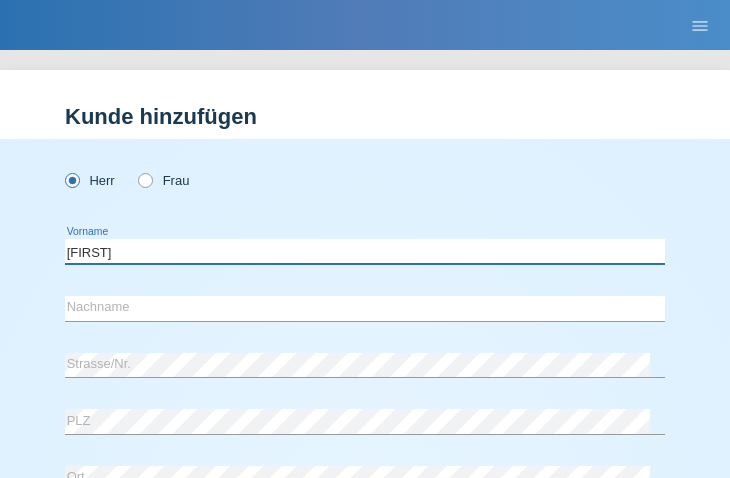 type on "[FIRST]" 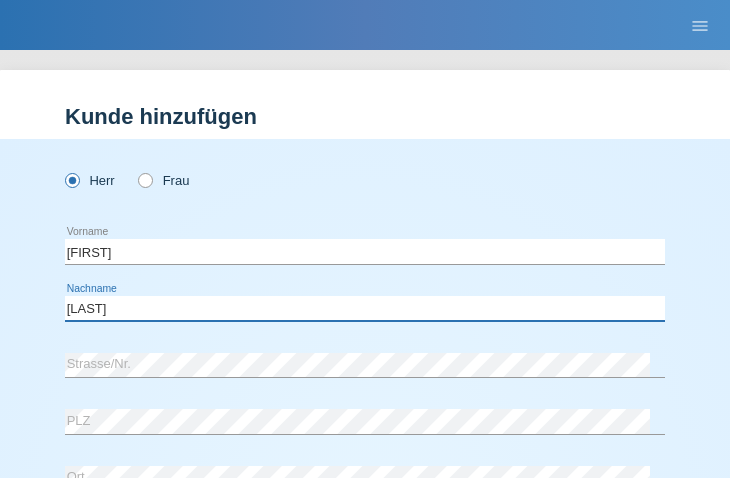 type on "[LAST]" 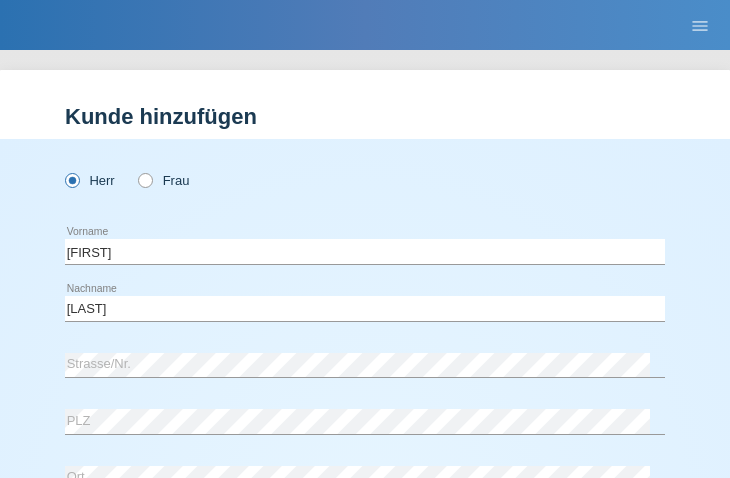 click on "Kunde hinzufügen" at bounding box center (365, 116) 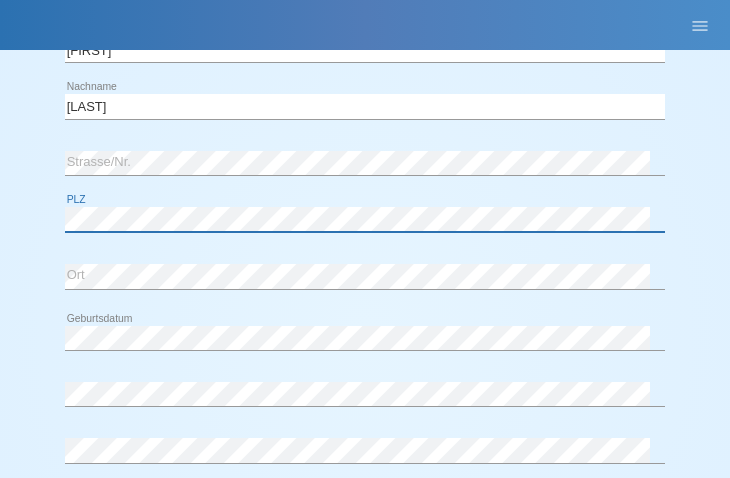 scroll, scrollTop: 321, scrollLeft: 0, axis: vertical 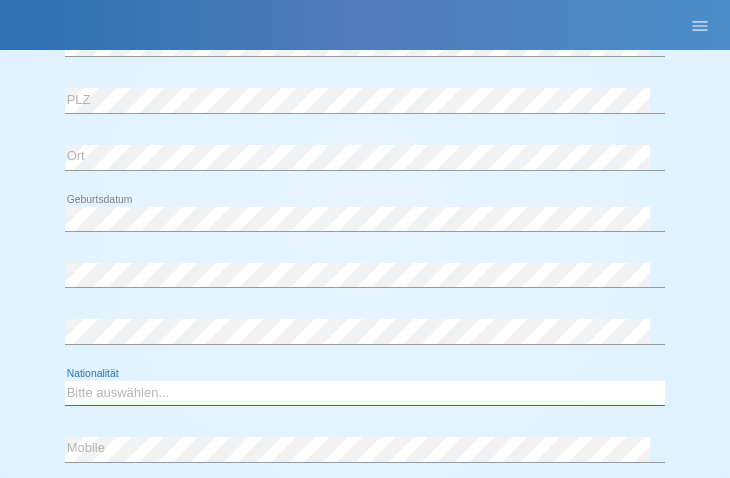 click on "Bitte auswählen...
Schweiz
Deutschland
Liechtenstein
Österreich
------------
Afghanistan
Ägypten
Åland
Albanien
Algerien" at bounding box center (365, 393) 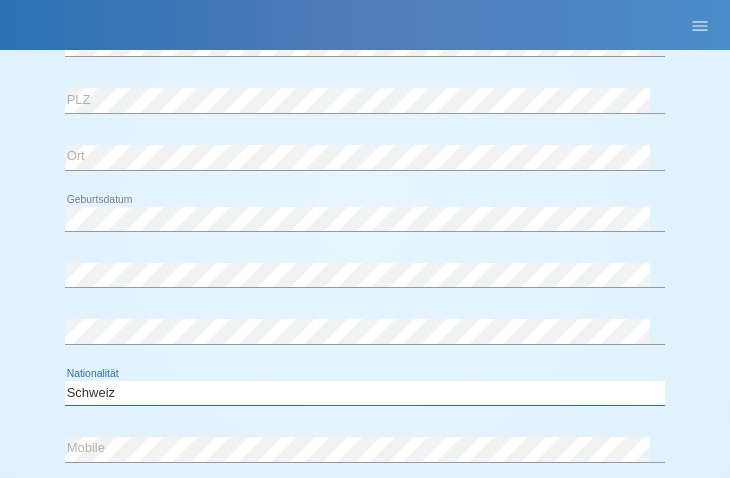 click on "Bitte auswählen...
Schweiz
Deutschland
Liechtenstein
Österreich
------------
Afghanistan
Ägypten
Åland
Albanien
Algerien" at bounding box center [365, 393] 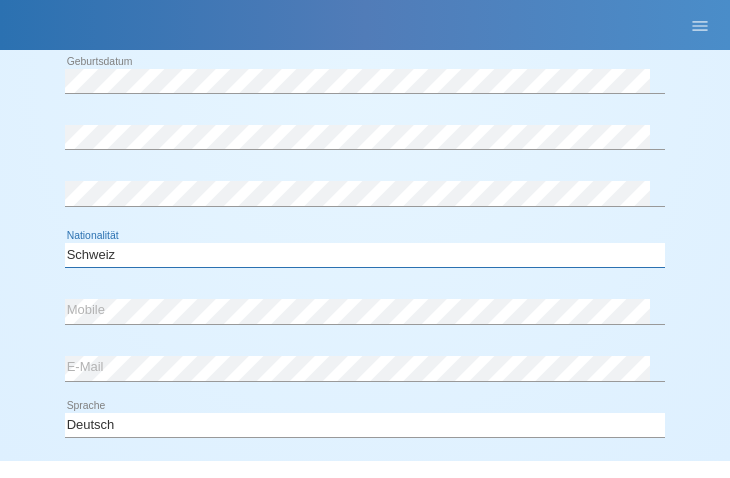scroll, scrollTop: 469, scrollLeft: 0, axis: vertical 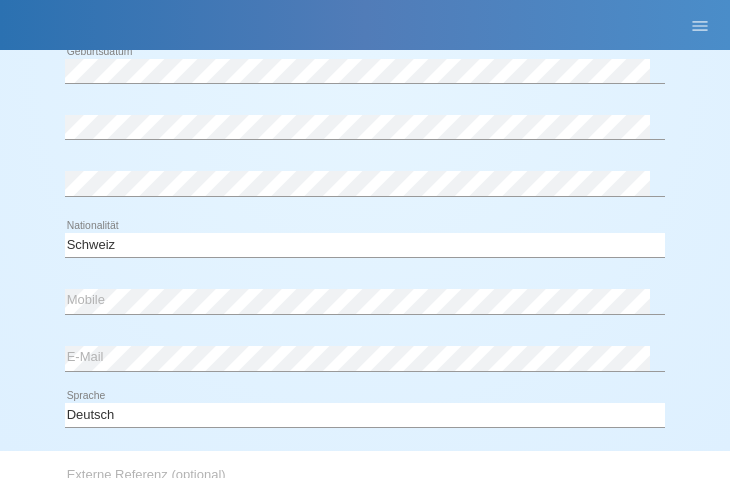 click on "error
Mobile" at bounding box center [365, 302] 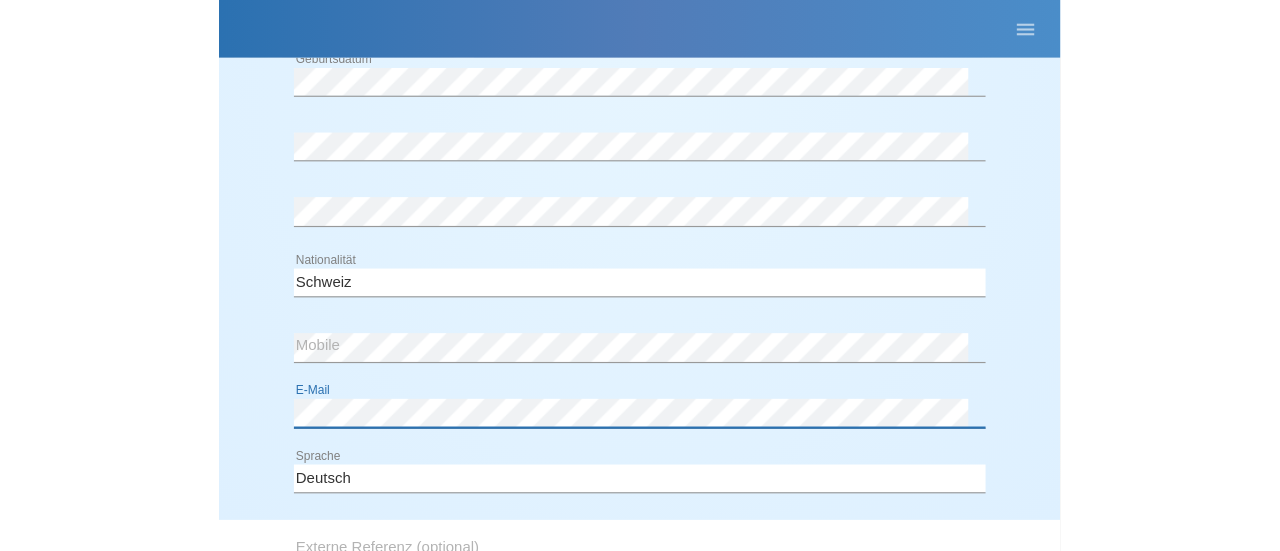 scroll, scrollTop: 728, scrollLeft: 0, axis: vertical 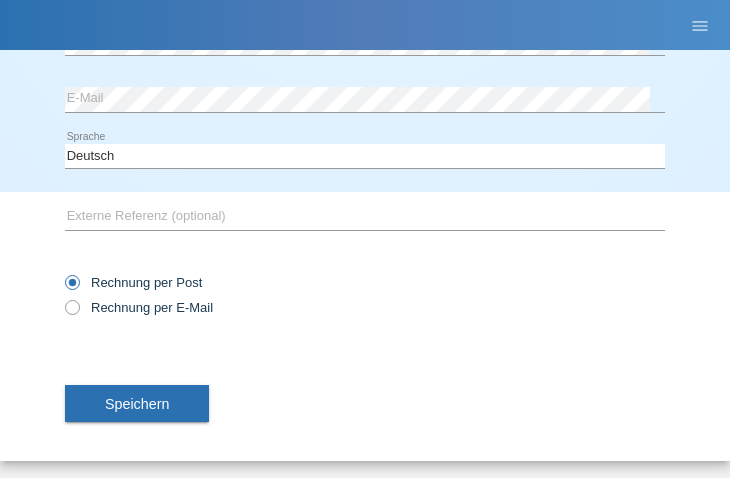 click on "Speichern" at bounding box center [137, 404] 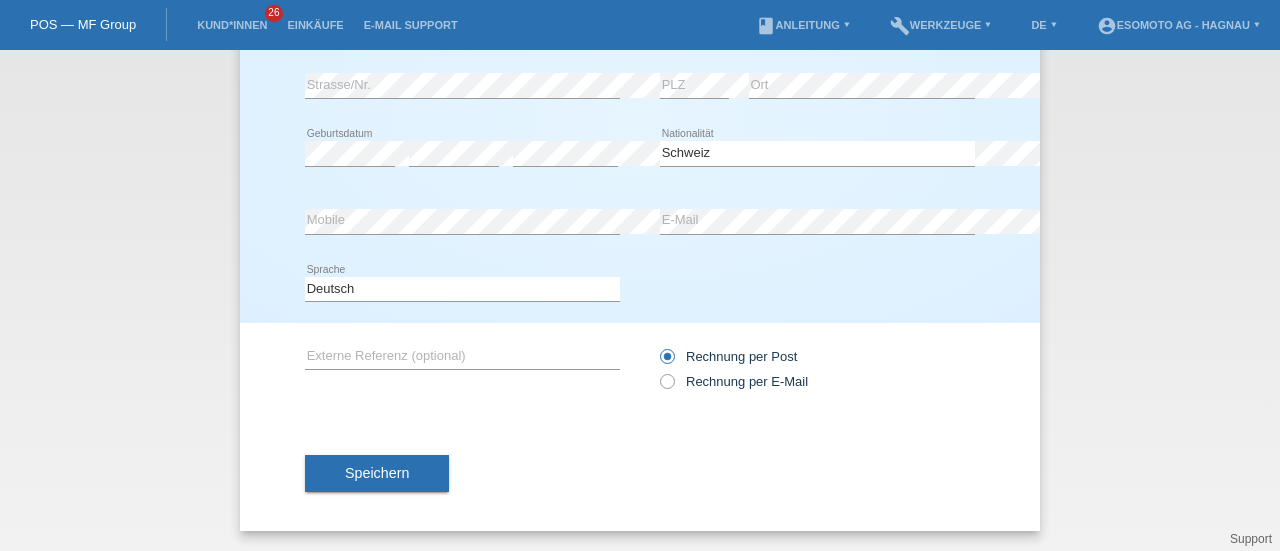 scroll, scrollTop: 216, scrollLeft: 0, axis: vertical 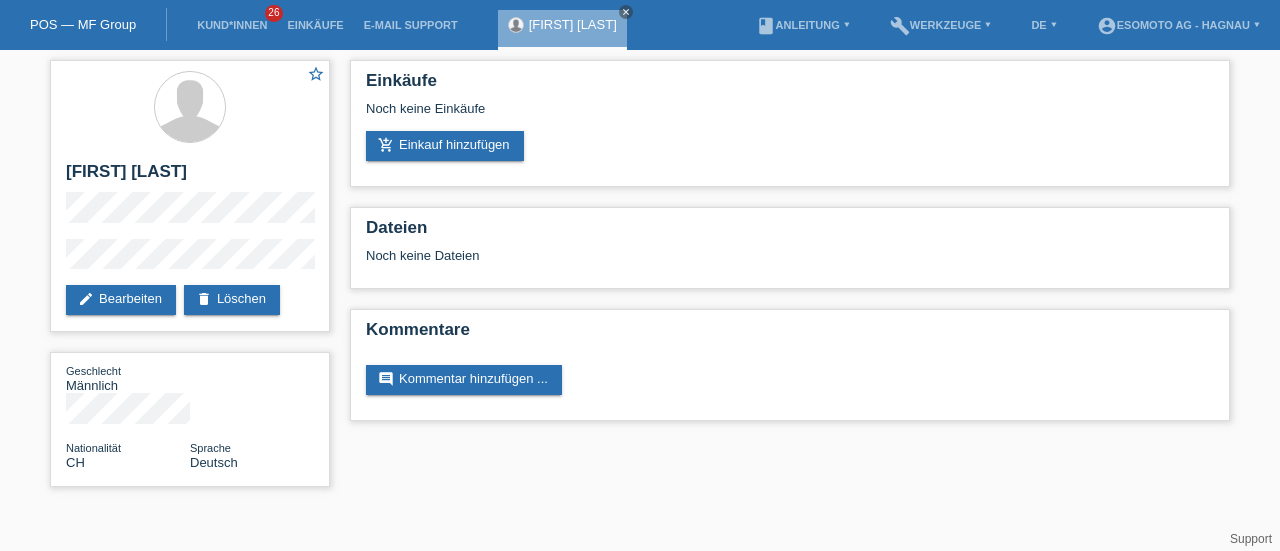 click on "add_shopping_cart  Einkauf hinzufügen" at bounding box center (445, 146) 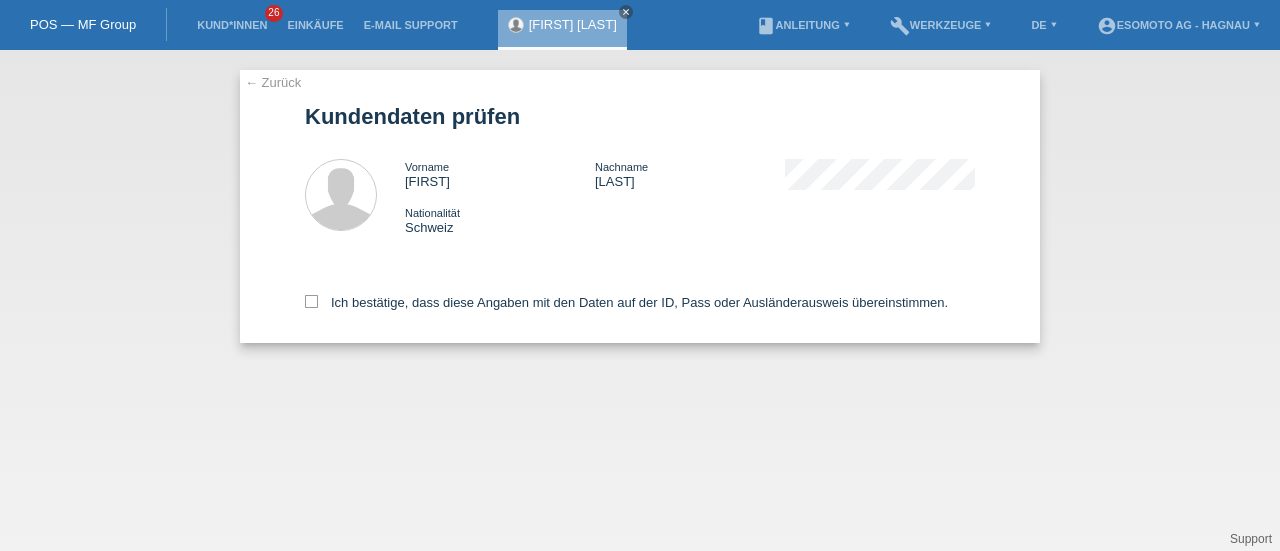 scroll, scrollTop: 0, scrollLeft: 0, axis: both 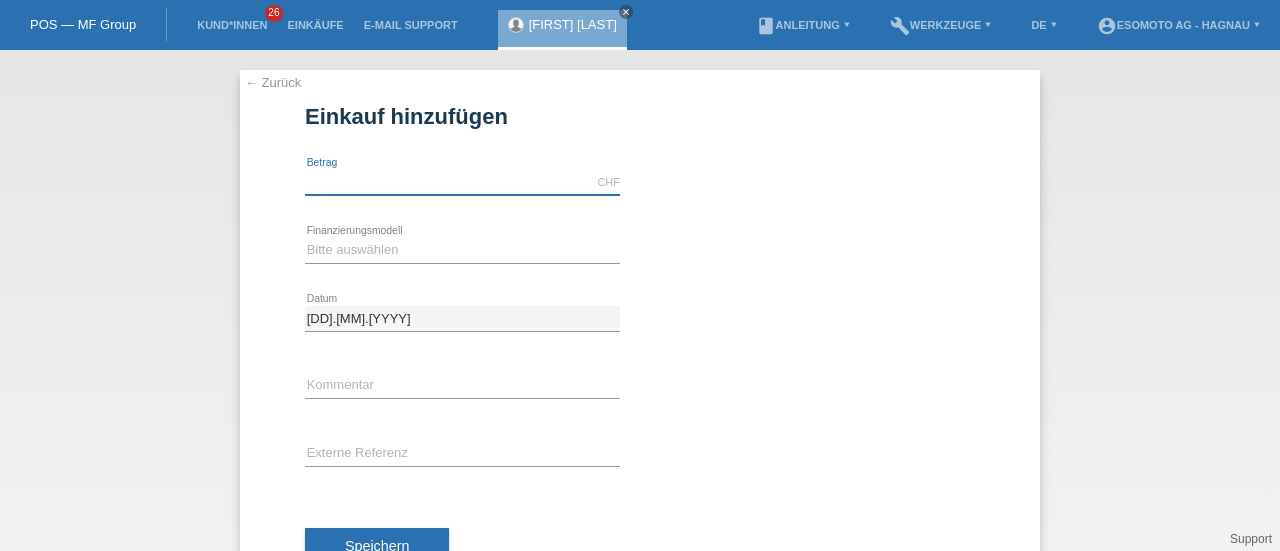 click at bounding box center (462, 182) 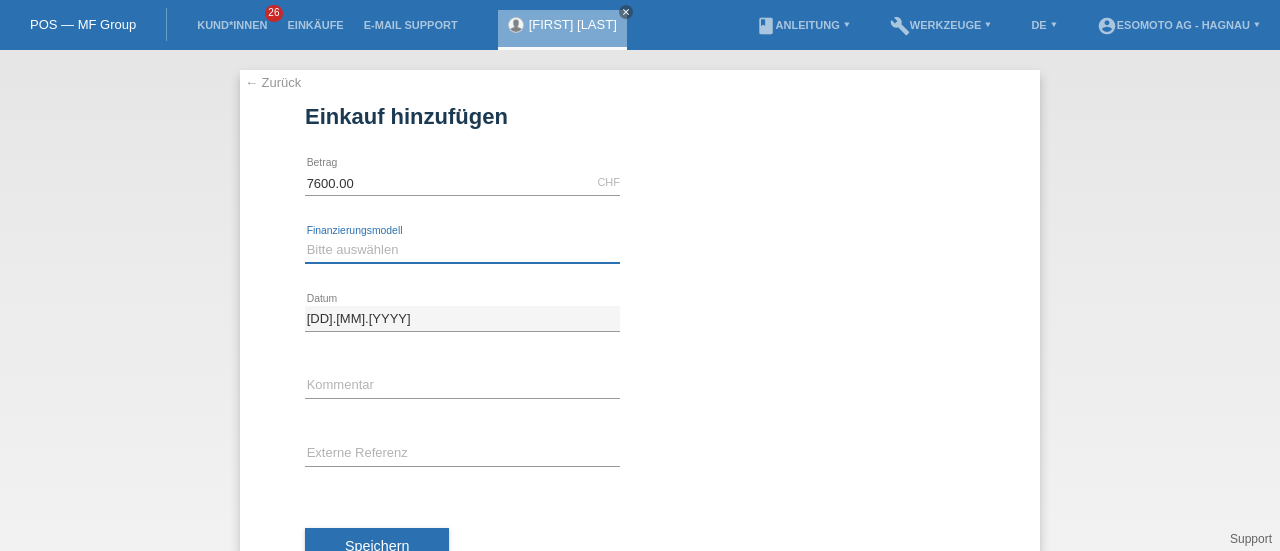click on "Bitte auswählen
Fixe Raten
Kauf auf Rechnung mit Teilzahlungsoption" at bounding box center [462, 250] 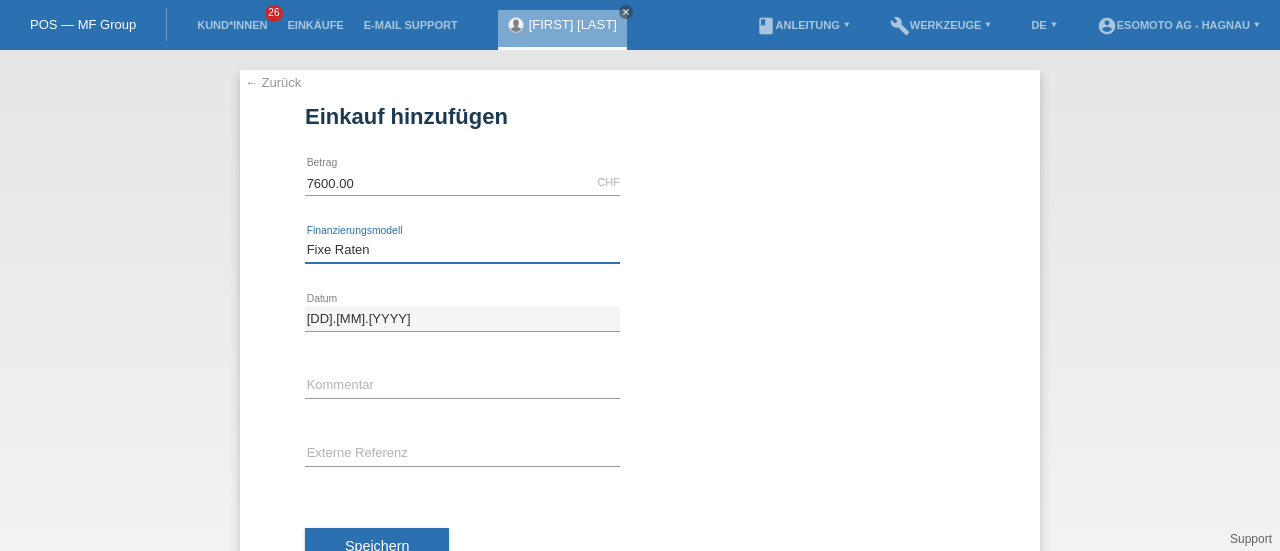 click on "Bitte auswählen
Fixe Raten
Kauf auf Rechnung mit Teilzahlungsoption" at bounding box center [462, 250] 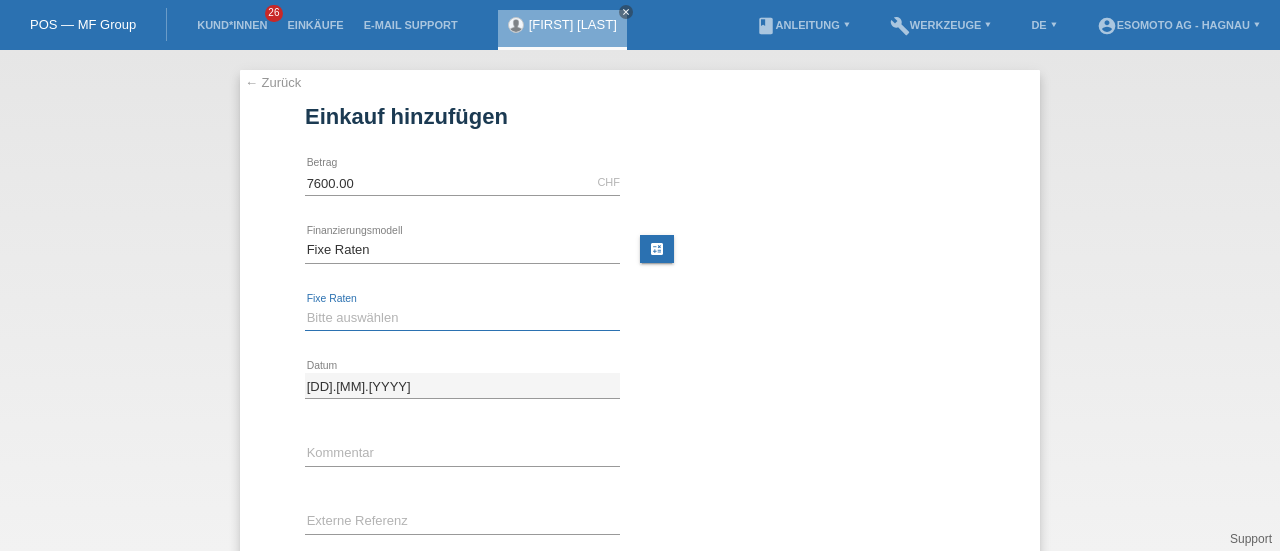 click on "Bitte auswählen
12 Raten
24 Raten
36 Raten
48 Raten" at bounding box center (462, 318) 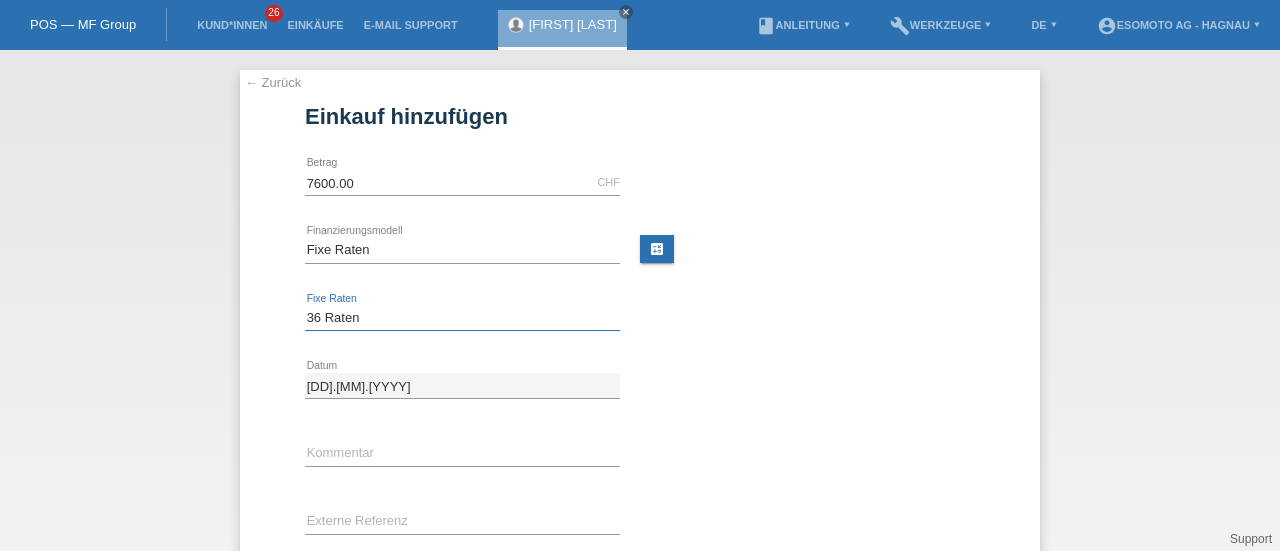click on "Bitte auswählen
12 Raten
24 Raten
36 Raten
48 Raten" at bounding box center (462, 318) 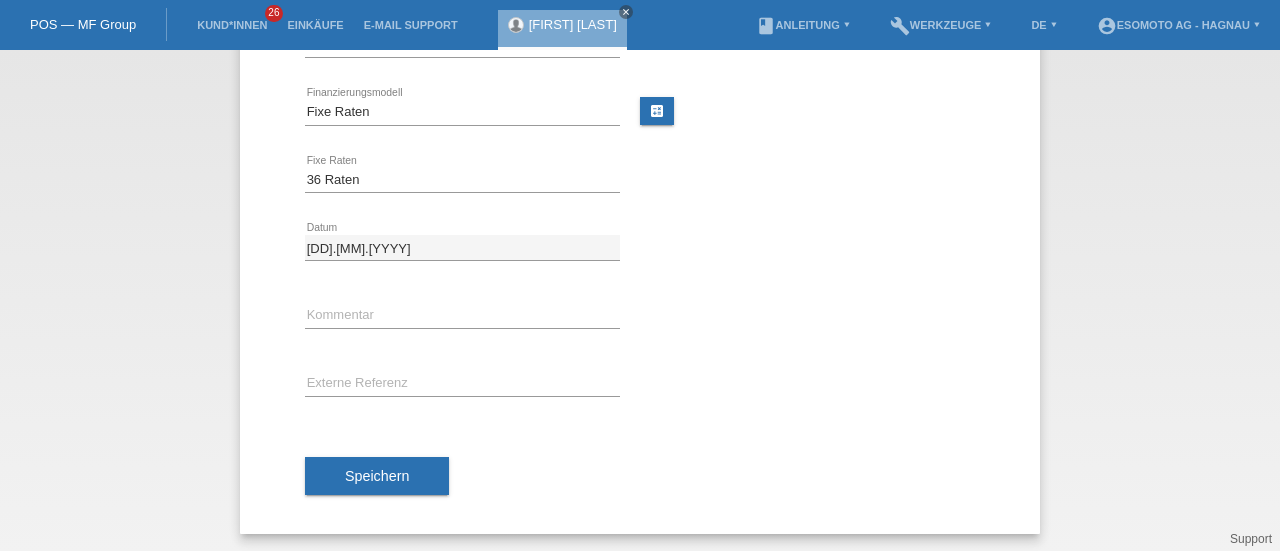 click on "Speichern" at bounding box center (377, 476) 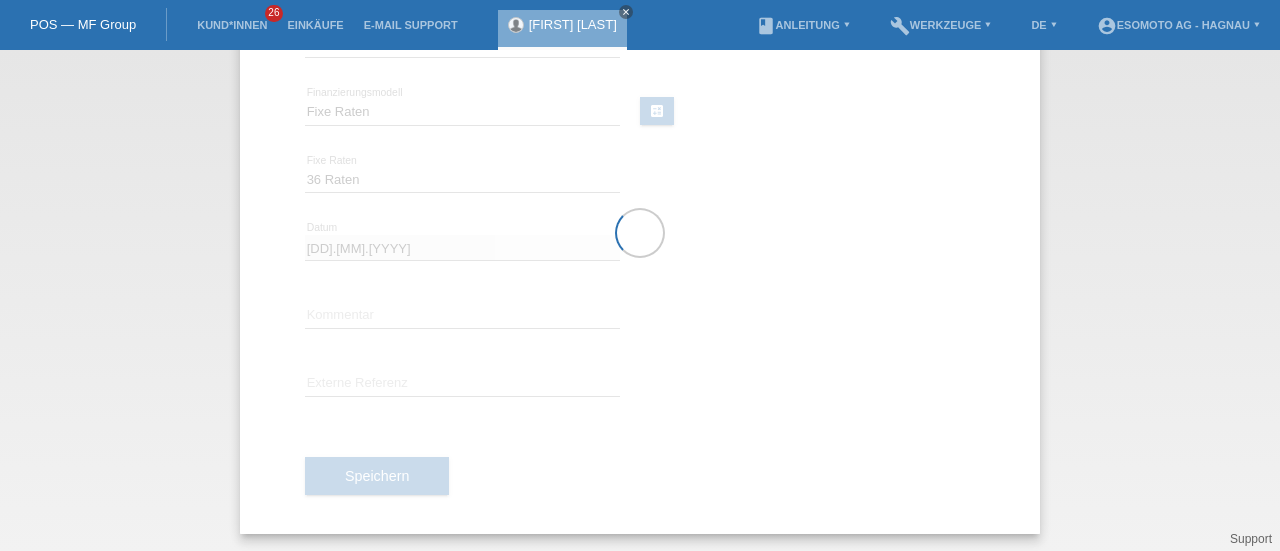 scroll, scrollTop: 0, scrollLeft: 0, axis: both 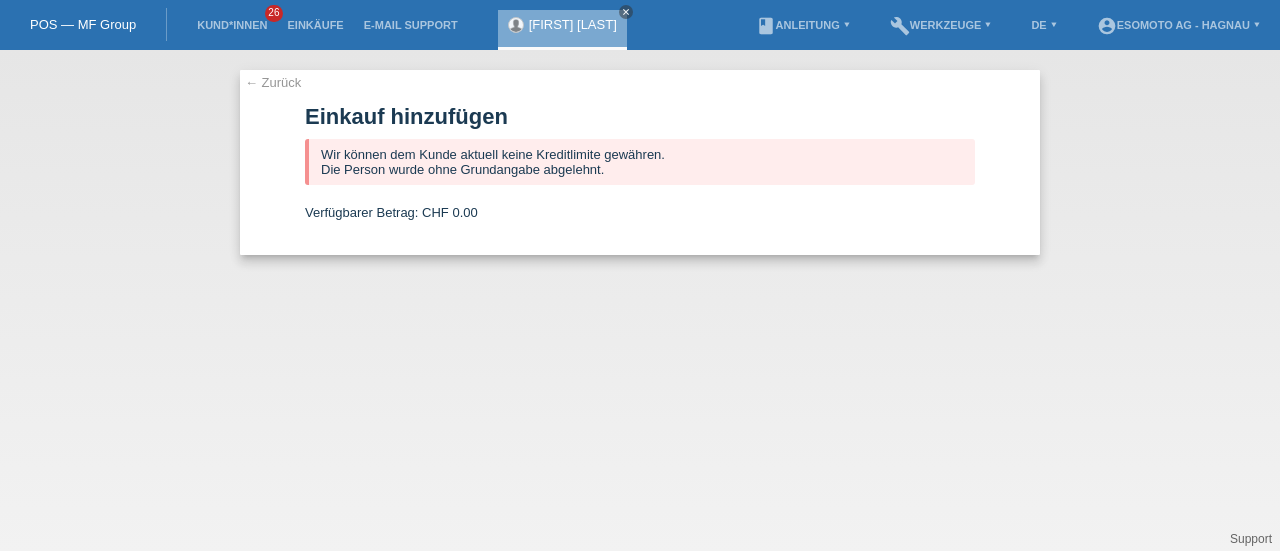 click on "← Zurück" at bounding box center [273, 82] 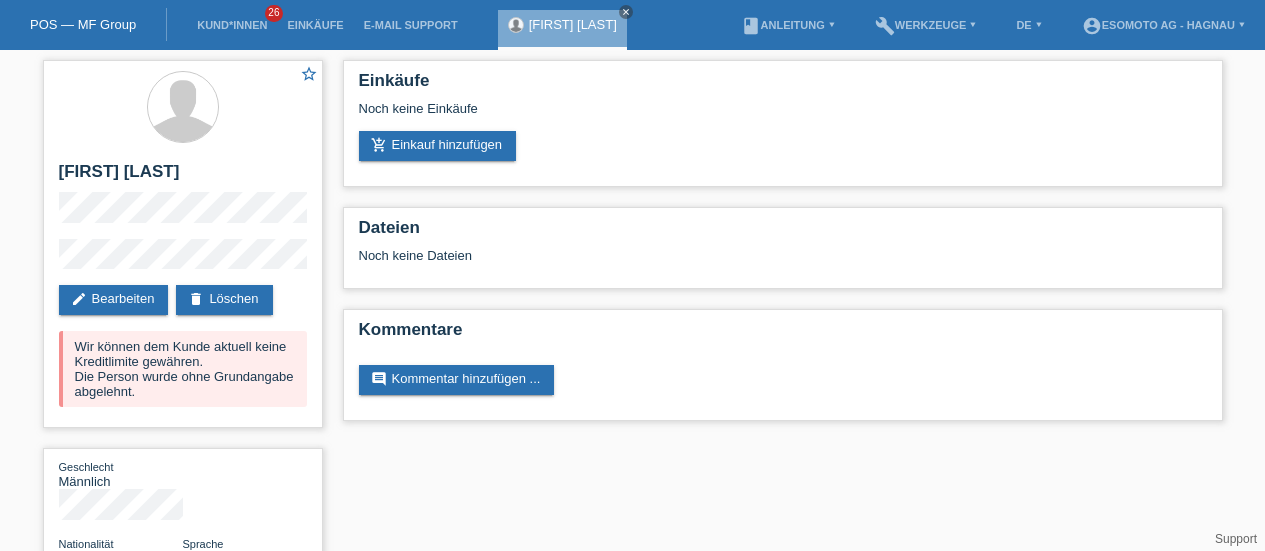 scroll, scrollTop: 0, scrollLeft: 0, axis: both 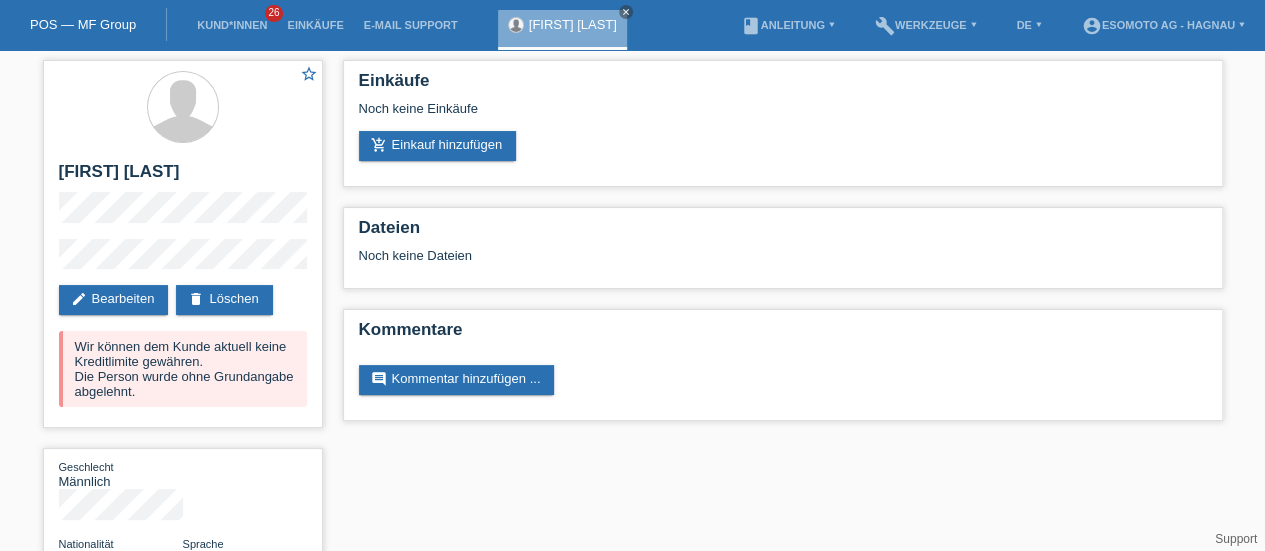 click on "delete  Löschen" at bounding box center (224, 300) 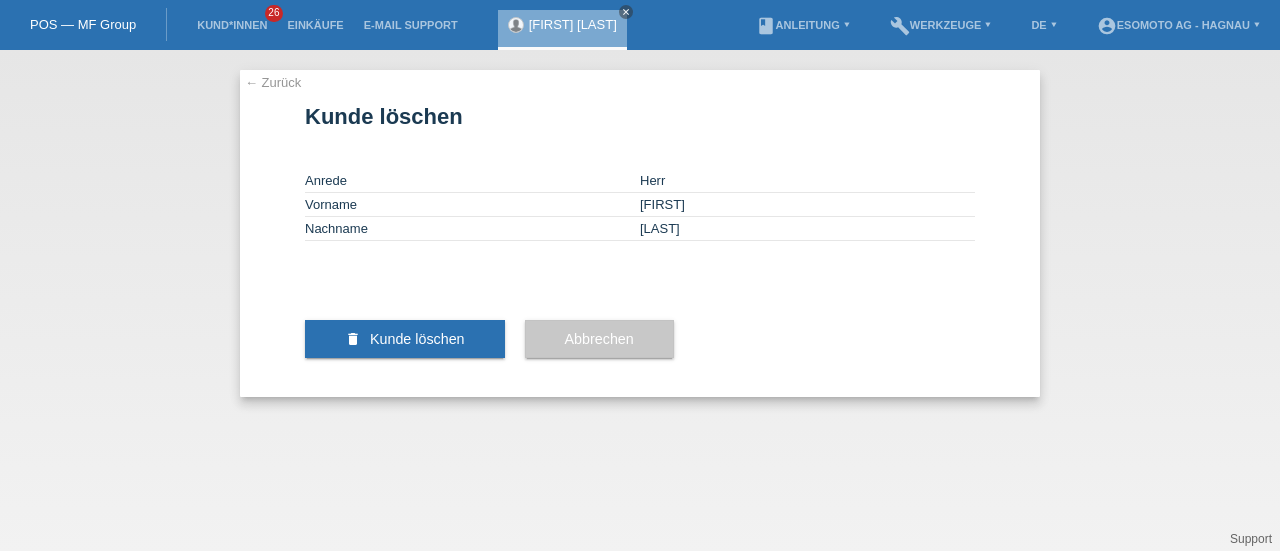 scroll, scrollTop: 0, scrollLeft: 0, axis: both 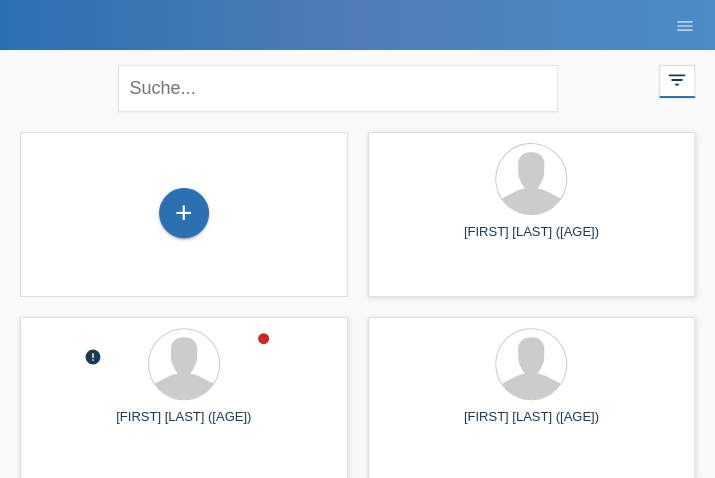 click on "+
Aftab Hossain (21)
launch   Anzeigen" at bounding box center [357, 46464] 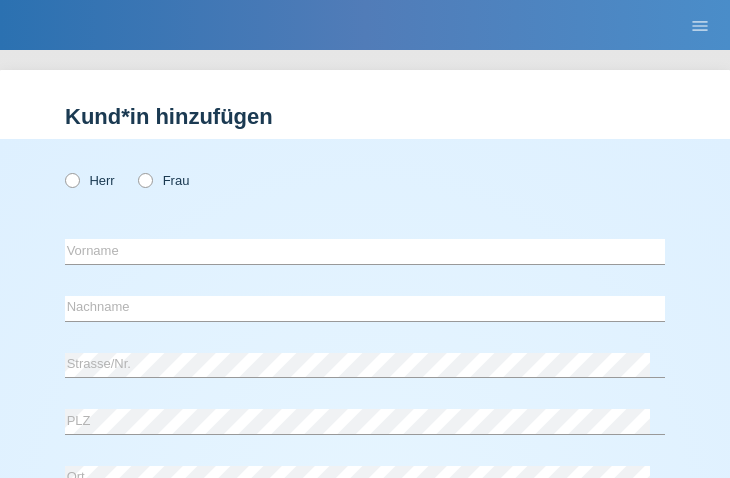 scroll, scrollTop: 0, scrollLeft: 0, axis: both 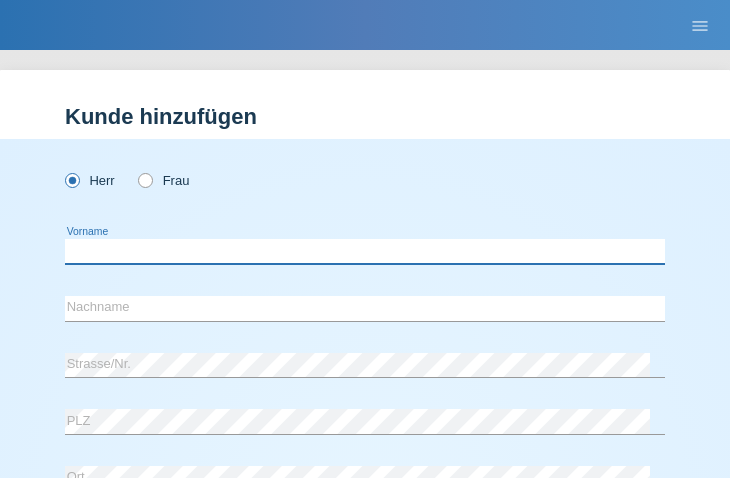 click at bounding box center (365, 251) 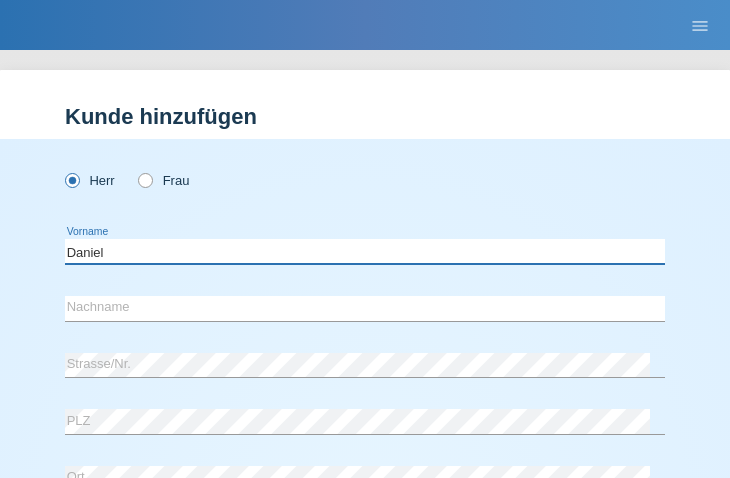 type on "Daniel" 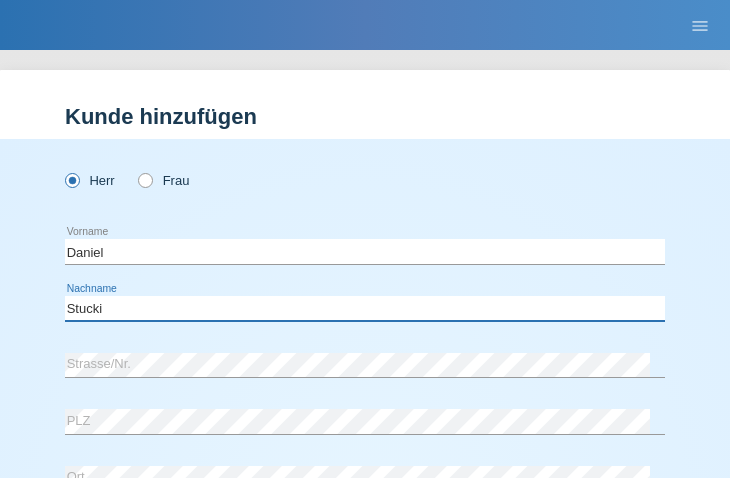 type on "Stucki" 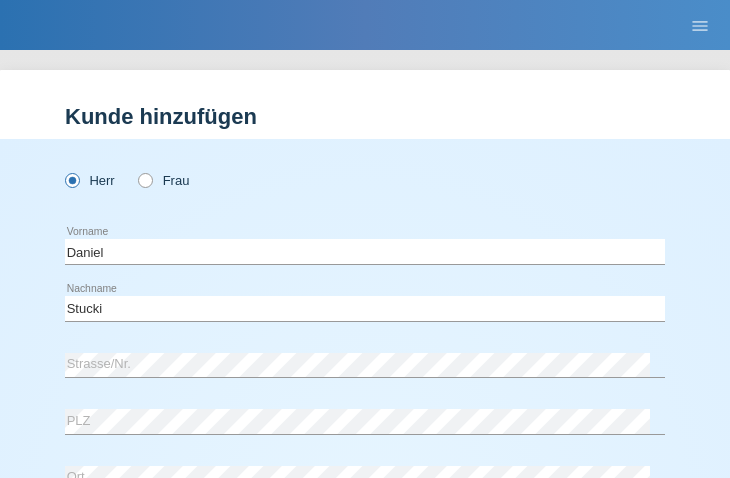 click on "Stuck
Kunde hinzufügen
Kundin hinzufügen
Herr
Frau
Daniel [NAME] Vorname Stucki [POSTAL_CODE]" at bounding box center [365, 629] 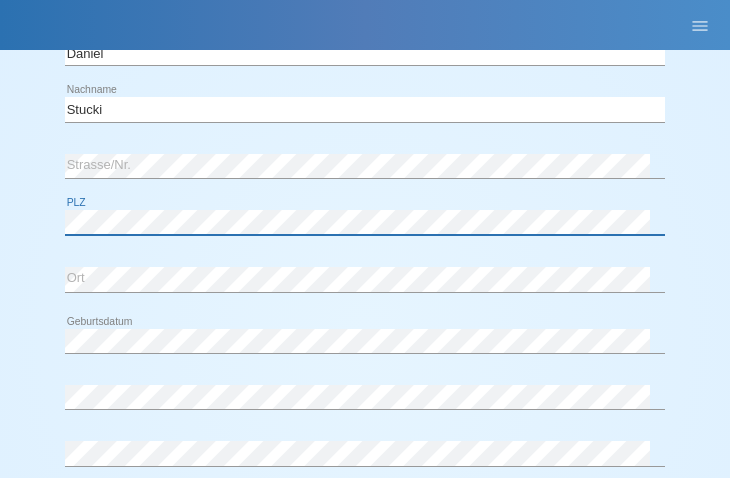 scroll, scrollTop: 204, scrollLeft: 0, axis: vertical 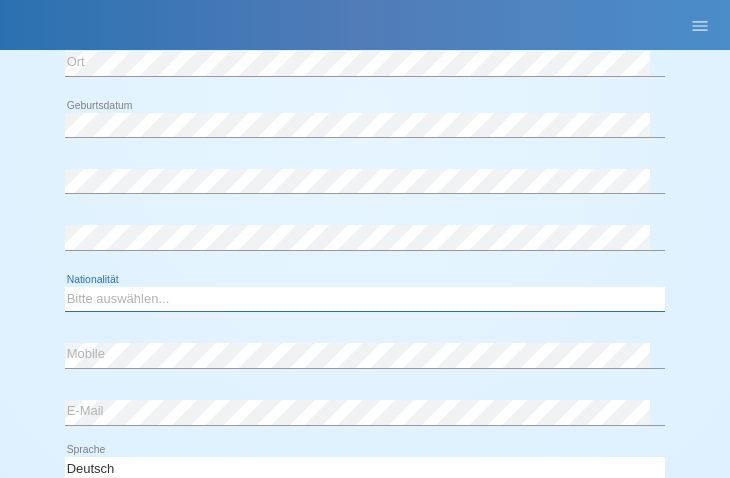 click on "Bitte auswählen...
Schweiz
Deutschland
Liechtenstein
Österreich
------------
Afghanistan
Ägypten
Åland
Albanien
Algerien" at bounding box center [365, 299] 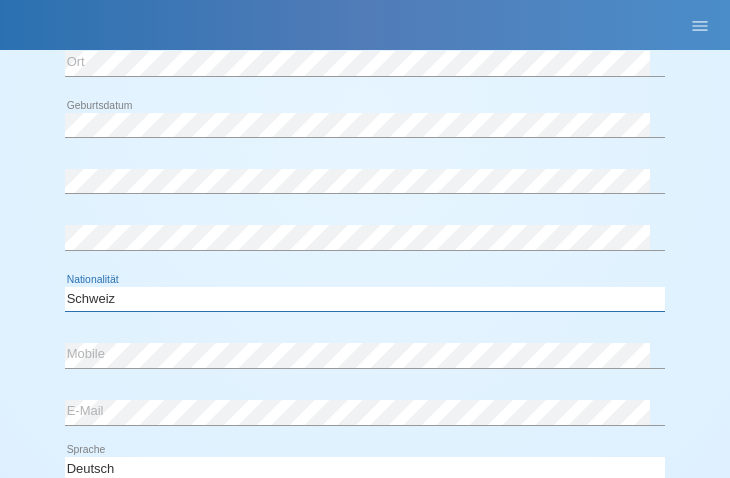 click on "Bitte auswählen...
Schweiz
Deutschland
Liechtenstein
Österreich
------------
Afghanistan
Ägypten
Åland
Albanien
Algerien" at bounding box center [365, 299] 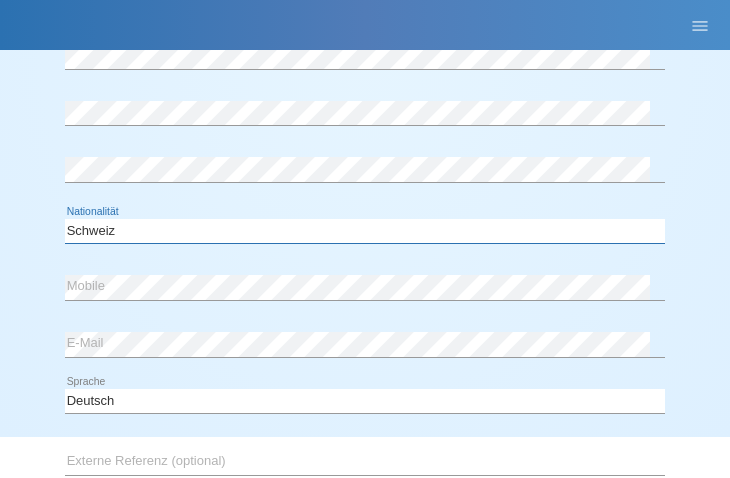 scroll, scrollTop: 491, scrollLeft: 0, axis: vertical 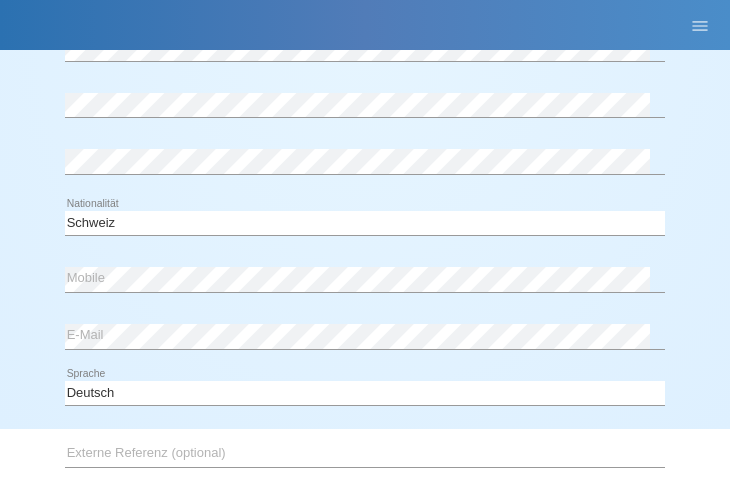 click on "Bitte auswählen...
Schweiz
Deutschland
Liechtenstein
Österreich
------------
Afghanistan
Ägypten
Åland
Albanien
Algerien Andorra Angola" at bounding box center [365, 223] 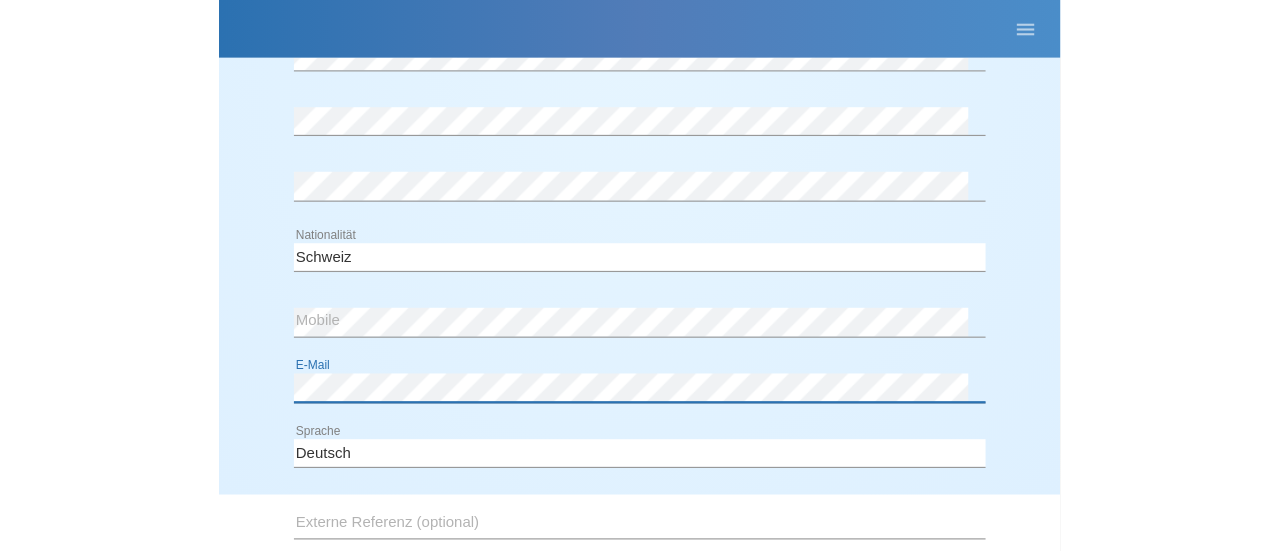 scroll, scrollTop: 728, scrollLeft: 0, axis: vertical 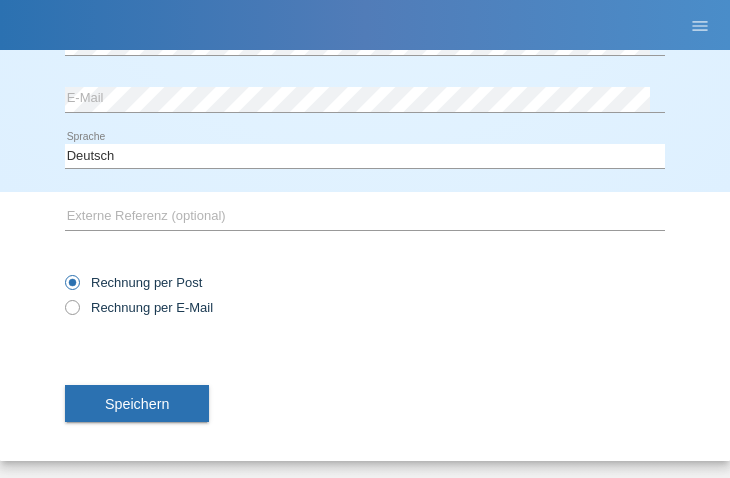 click on "Speichern" at bounding box center [137, 404] 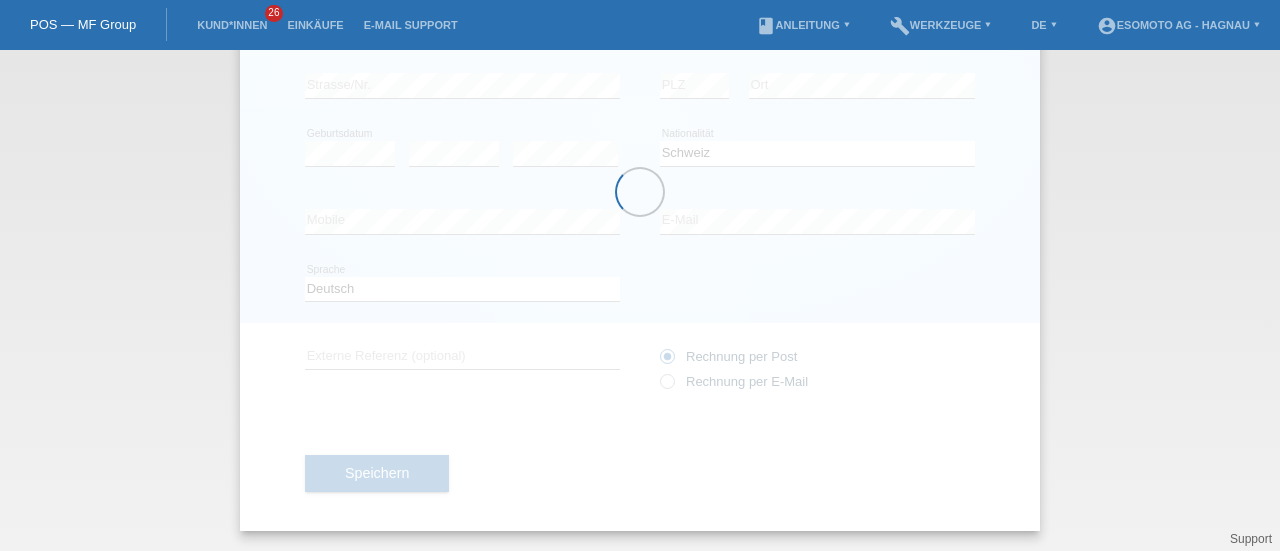 scroll, scrollTop: 216, scrollLeft: 0, axis: vertical 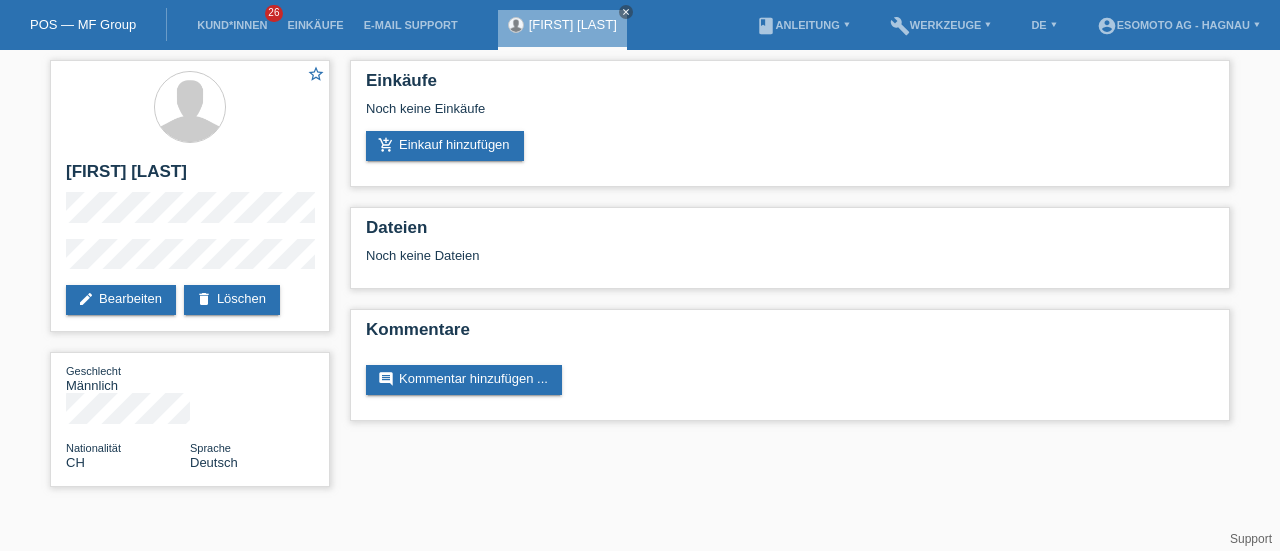 click on "add_shopping_cart  Einkauf hinzufügen" at bounding box center (445, 146) 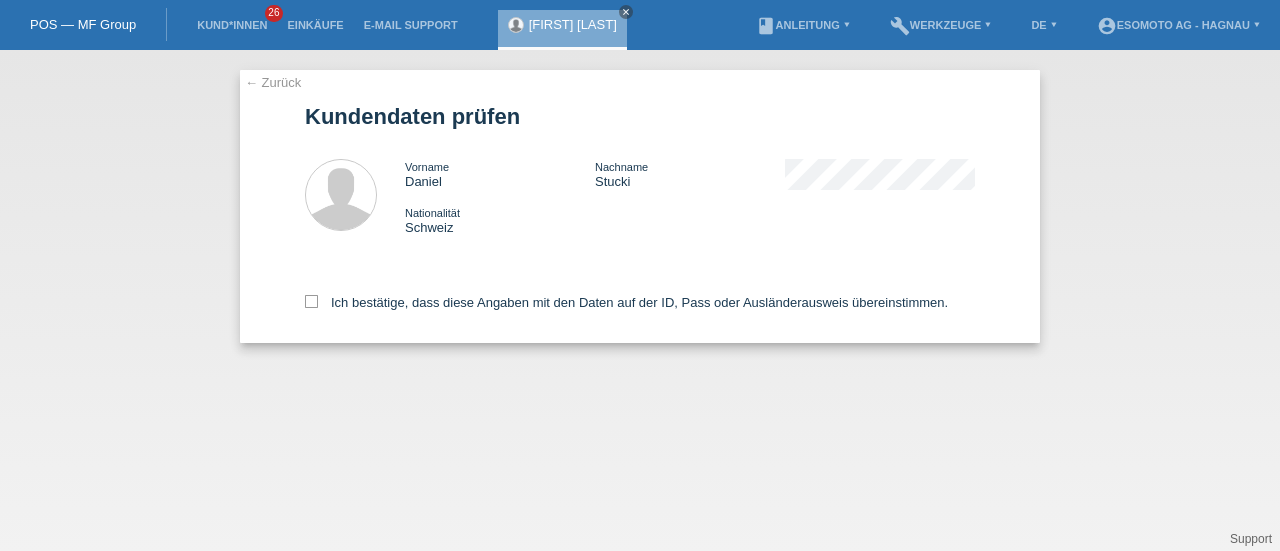 scroll, scrollTop: 0, scrollLeft: 0, axis: both 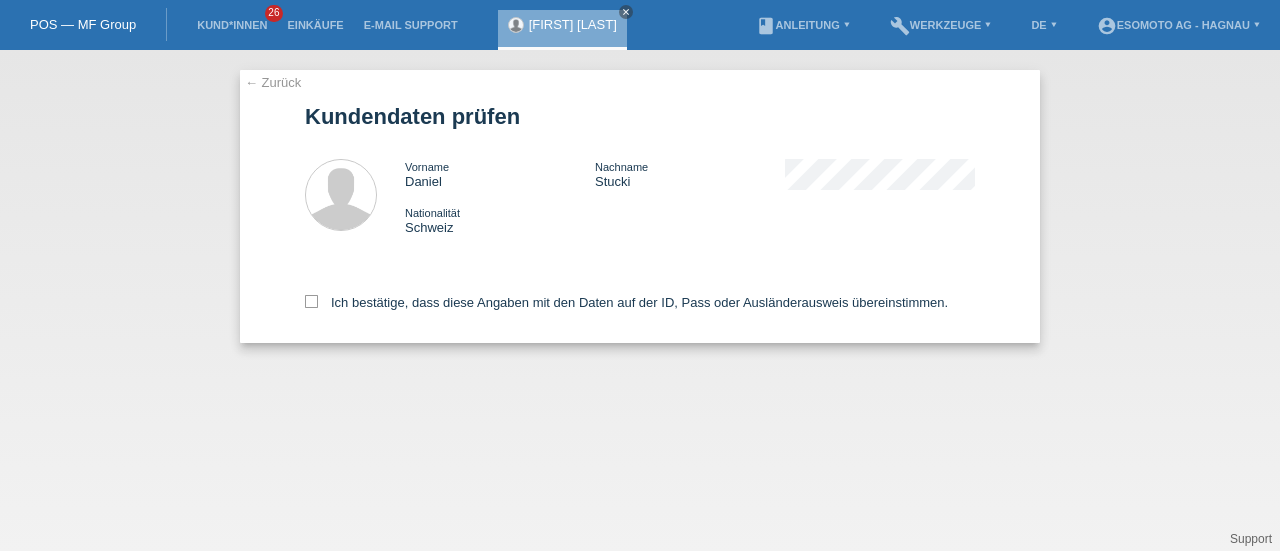 click at bounding box center [311, 301] 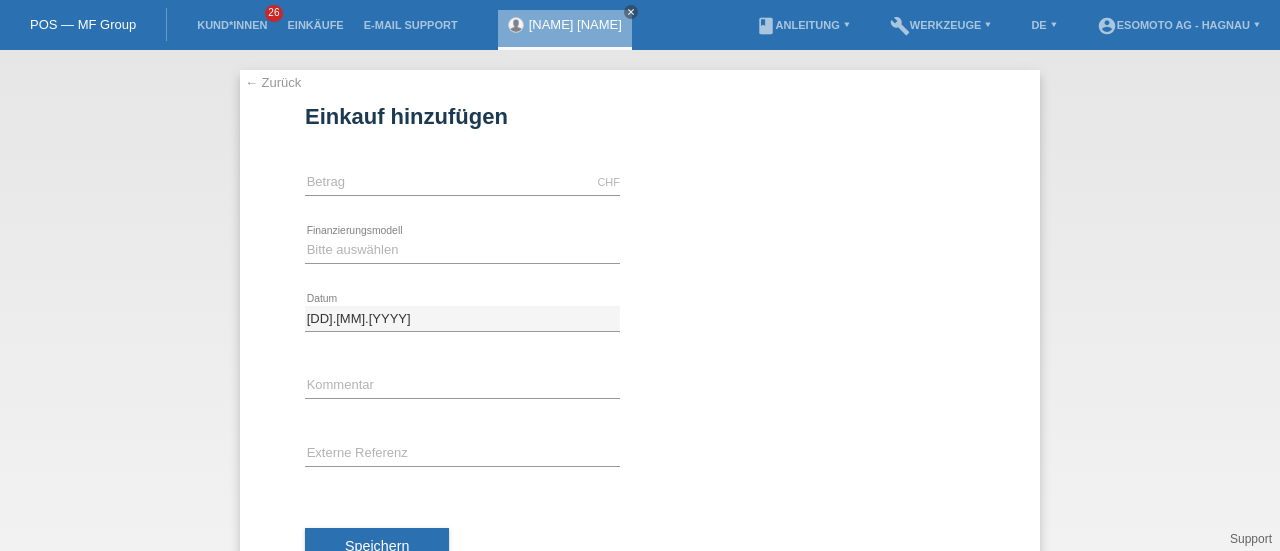 scroll, scrollTop: 0, scrollLeft: 0, axis: both 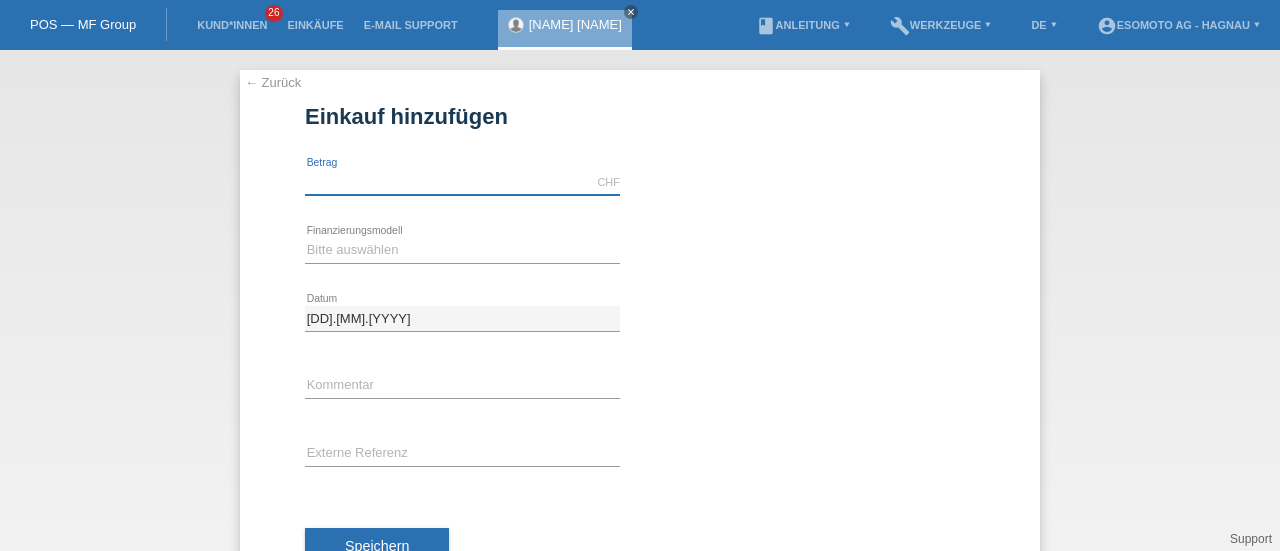 click at bounding box center (462, 182) 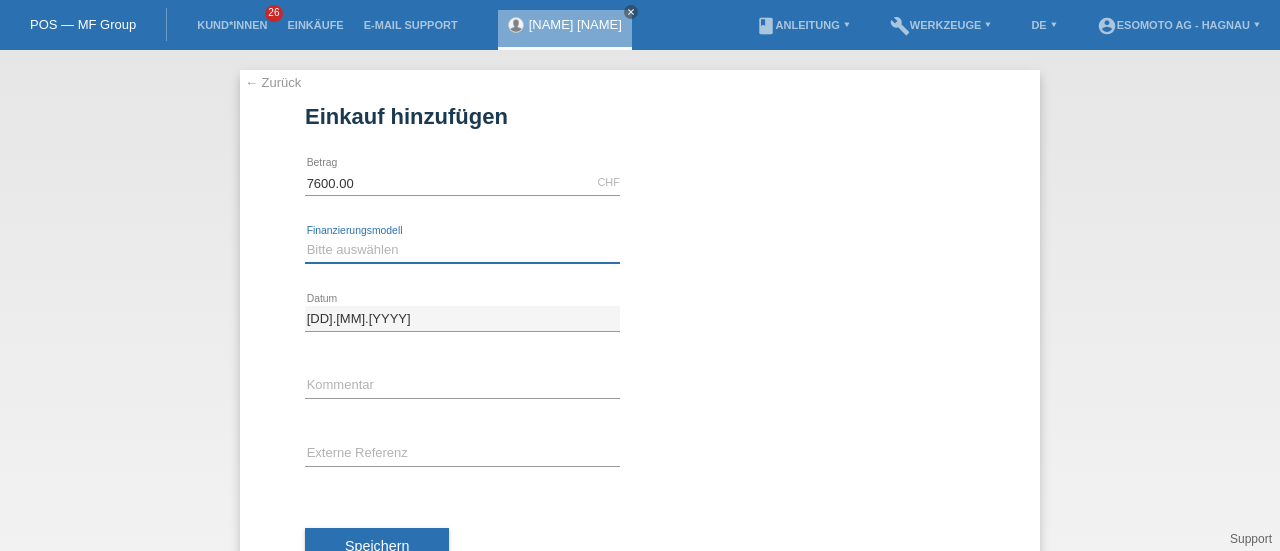 click on "Bitte auswählen
Fixe Raten
Kauf auf Rechnung mit Teilzahlungsoption" at bounding box center [462, 250] 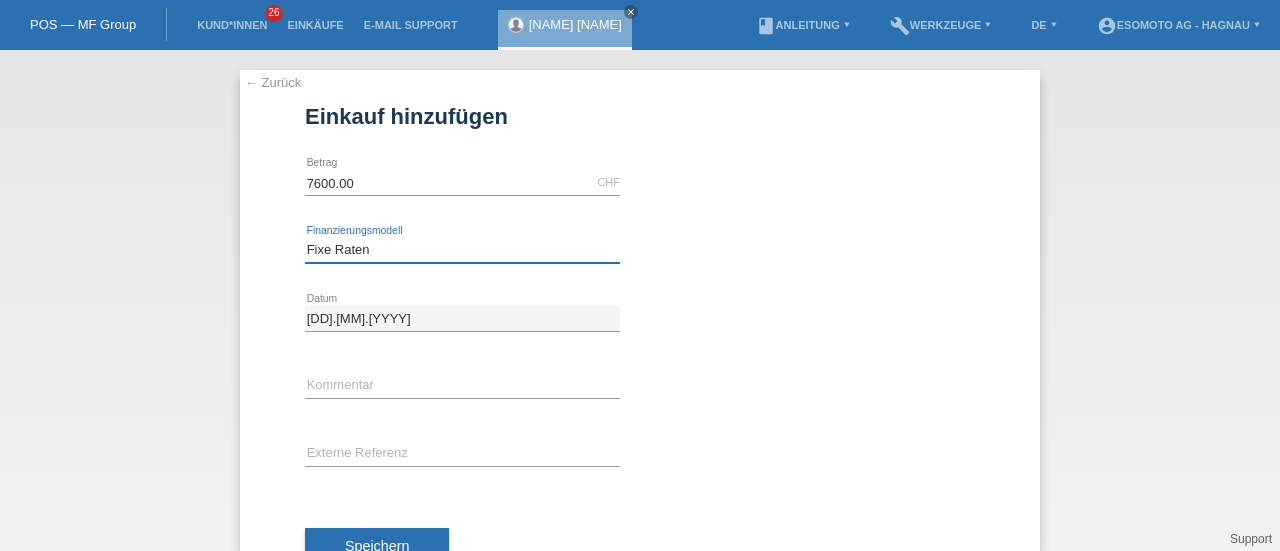 click on "Bitte auswählen
Fixe Raten
Kauf auf Rechnung mit Teilzahlungsoption" at bounding box center [462, 250] 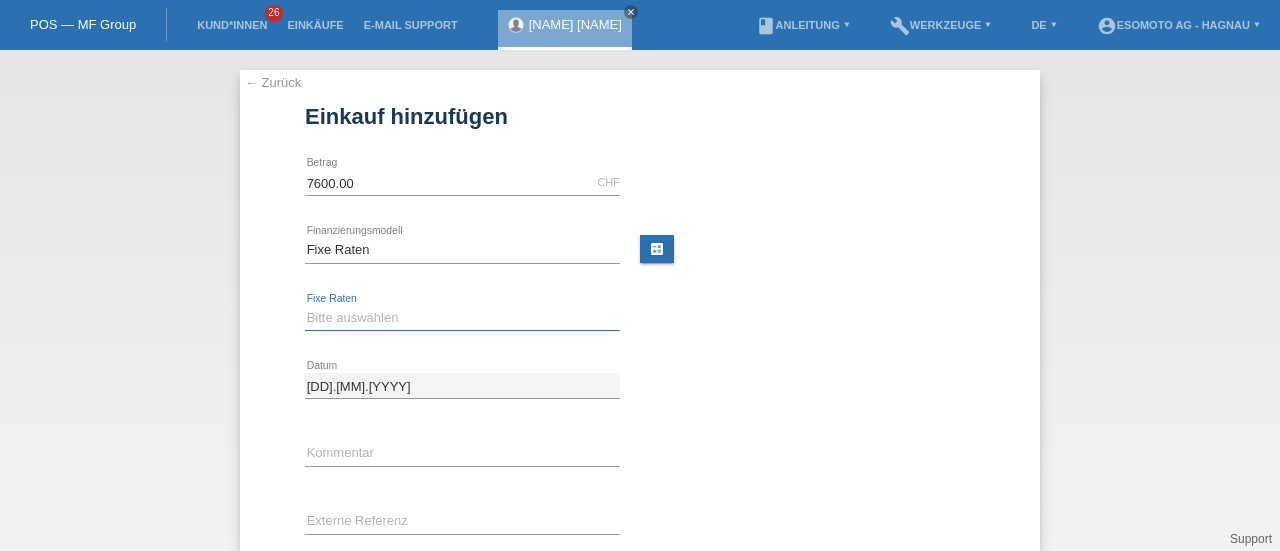 click on "Bitte auswählen
12 Raten
24 Raten
36 Raten
48 Raten" at bounding box center (462, 318) 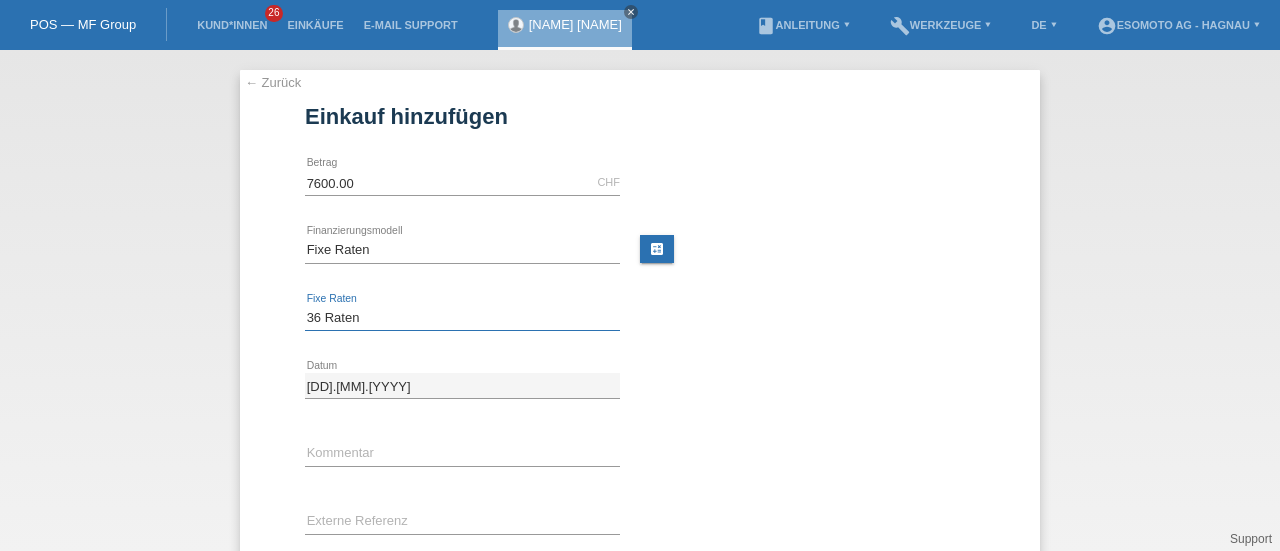 click on "Bitte auswählen
12 Raten
24 Raten
36 Raten
48 Raten" at bounding box center [462, 318] 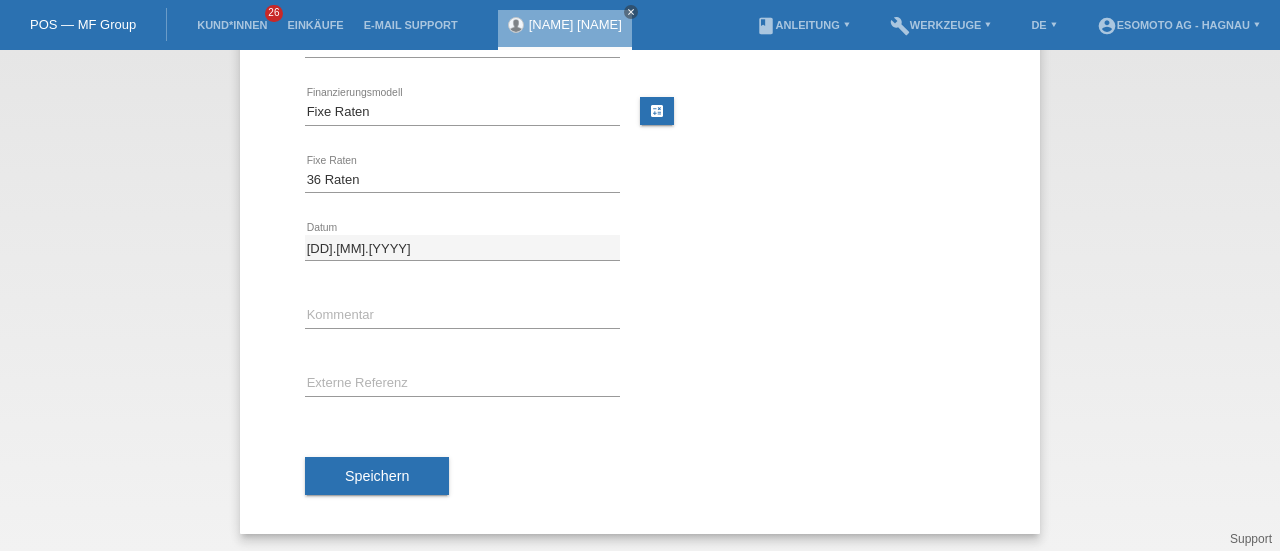 click on "Speichern" at bounding box center (377, 476) 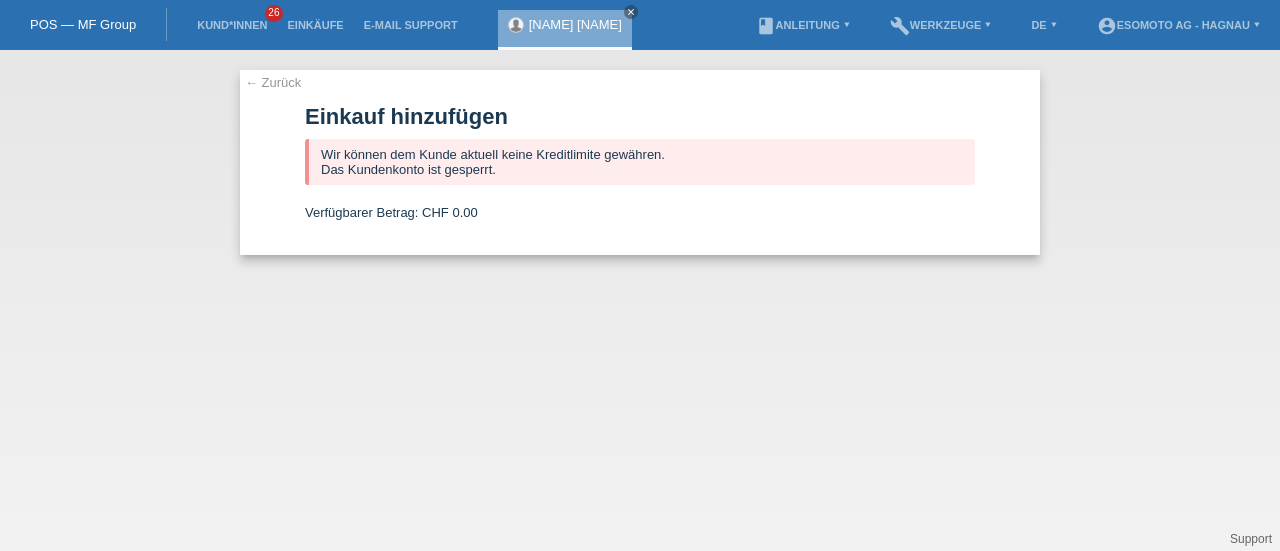 scroll, scrollTop: 0, scrollLeft: 0, axis: both 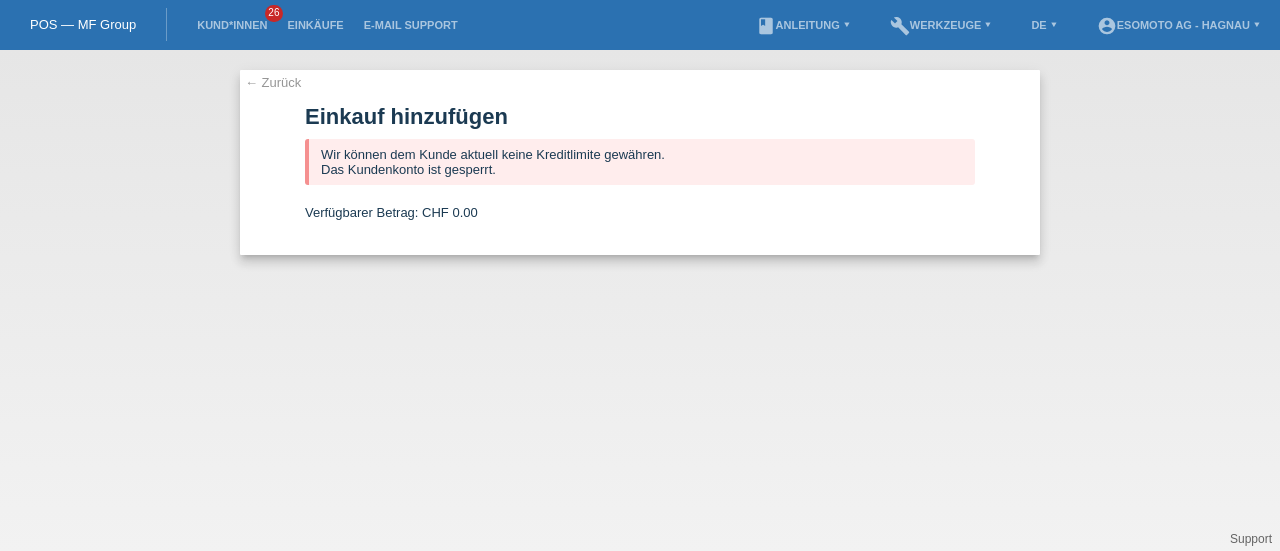 click on "POS — MF Group" at bounding box center [83, 24] 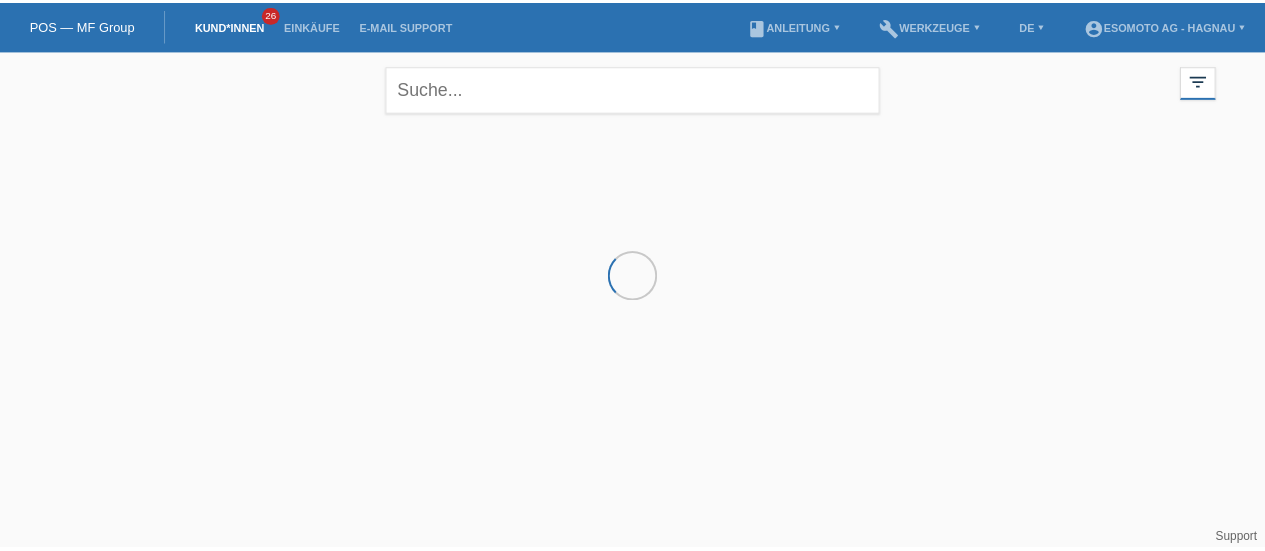 scroll, scrollTop: 0, scrollLeft: 0, axis: both 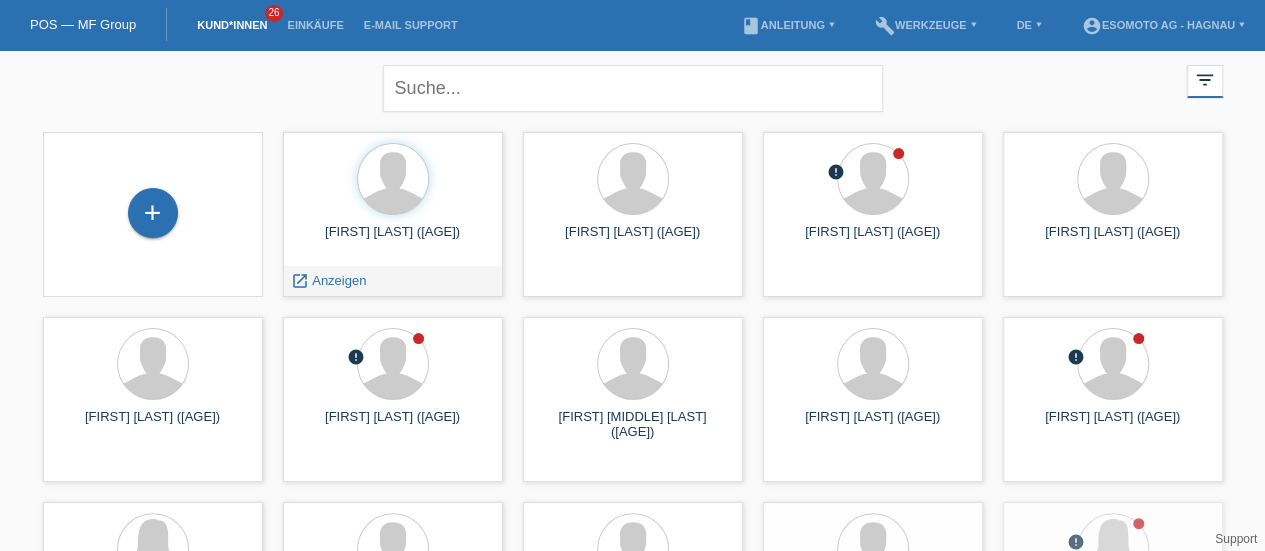 click on "[FIRST] [LAST] ([AGE])" at bounding box center [393, 240] 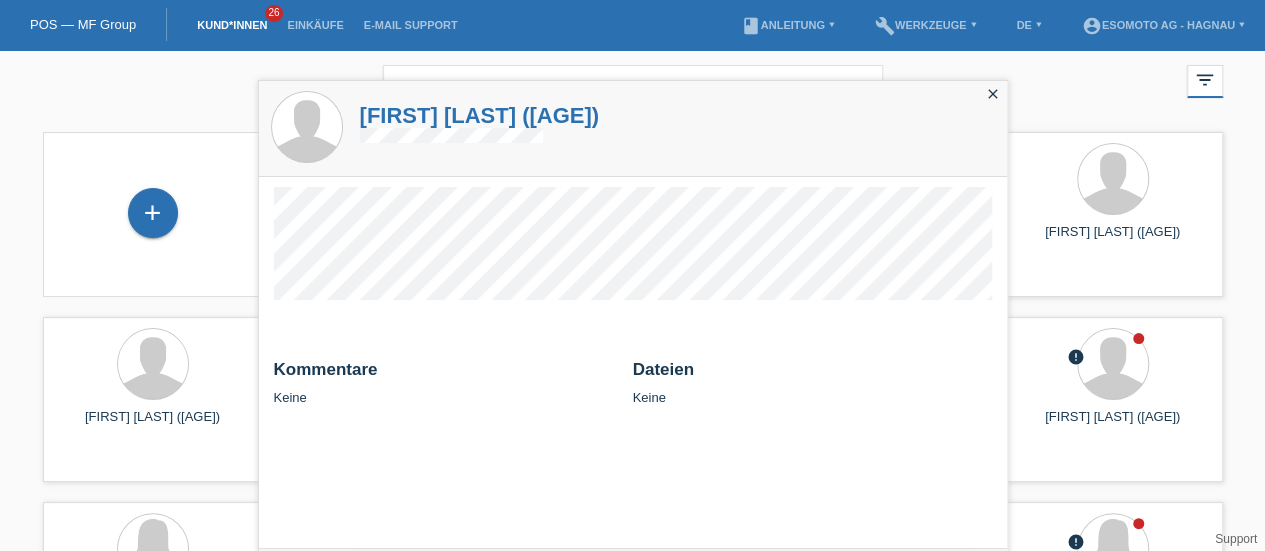 click on "[FIRST] [LAST] ([AGE])" at bounding box center [480, 115] 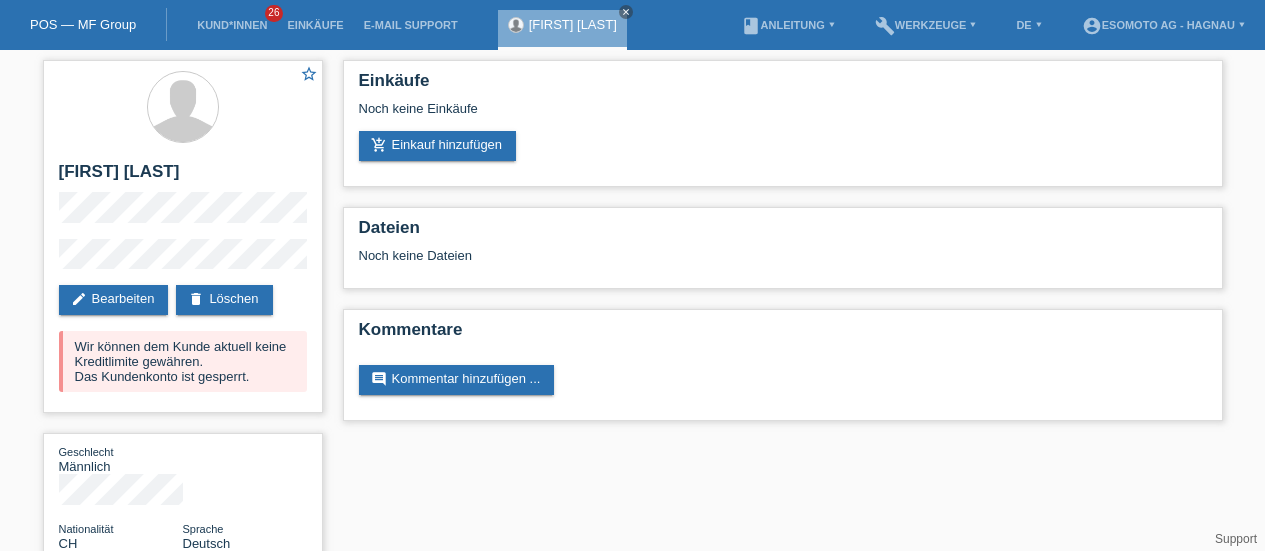 scroll, scrollTop: 0, scrollLeft: 0, axis: both 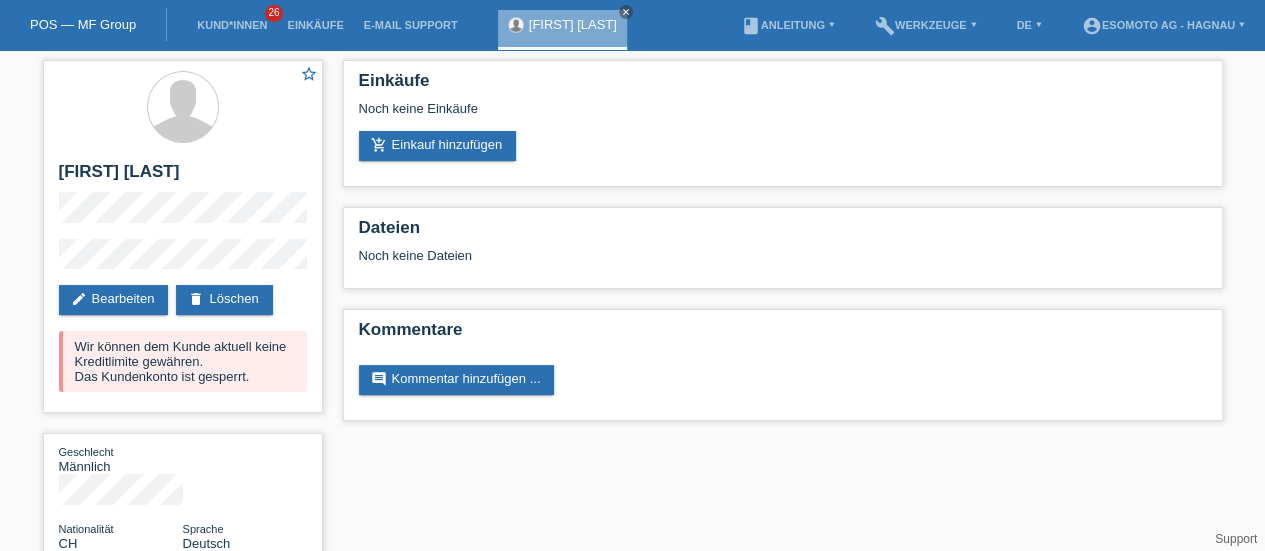 click on "delete  Löschen" at bounding box center (224, 300) 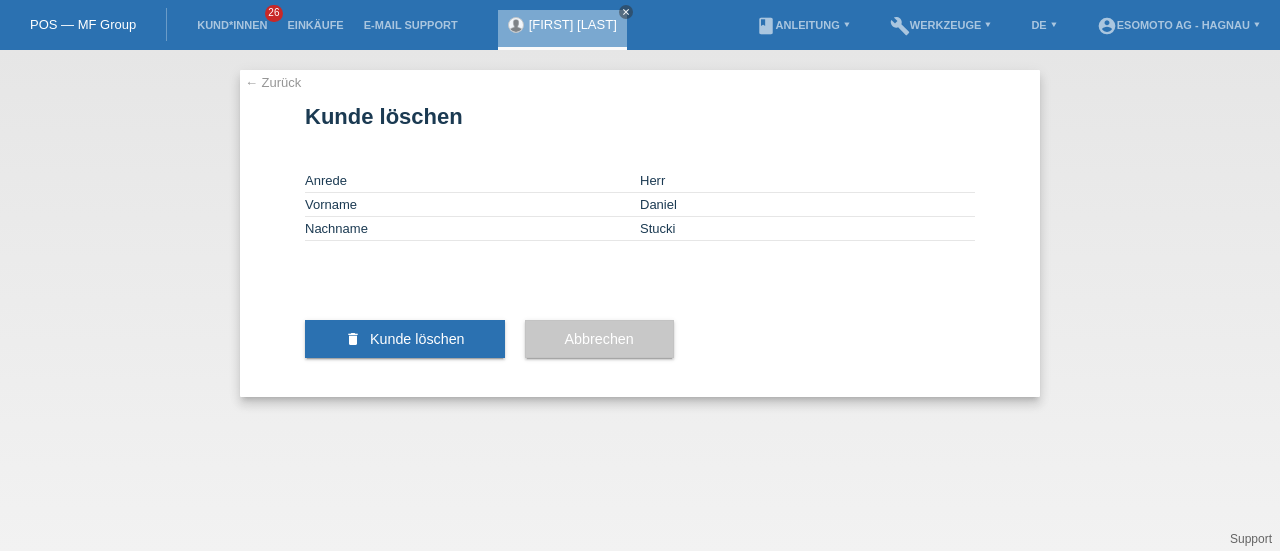 scroll, scrollTop: 0, scrollLeft: 0, axis: both 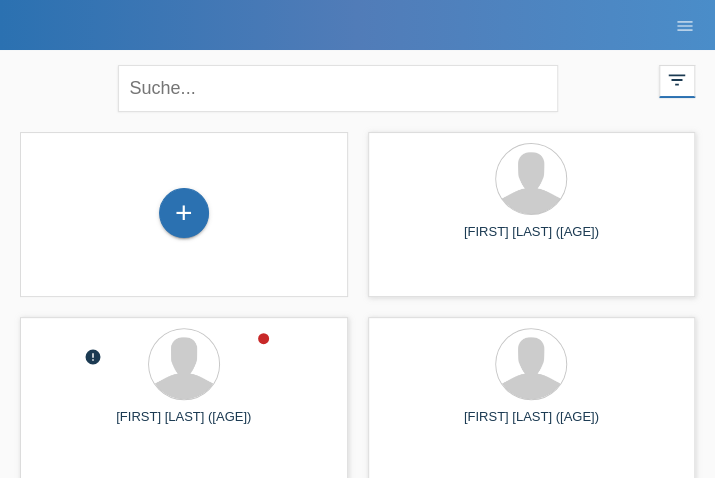 click on "[NUMBER] [FIRST] [LAST] ([AGE]) launch Anzeigen" at bounding box center (357, 46464) 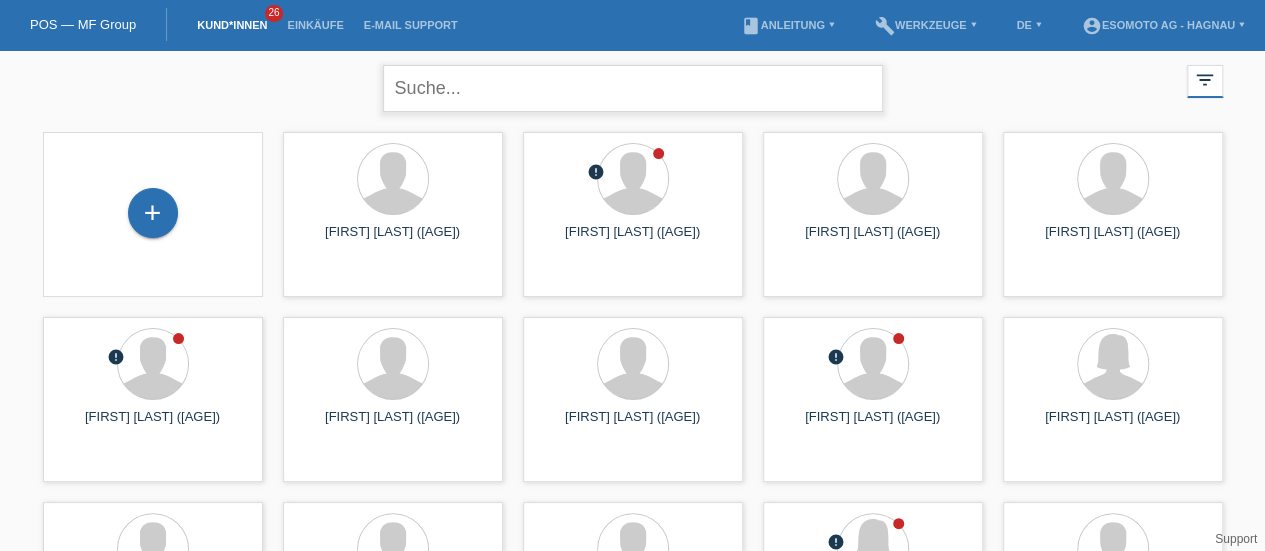click at bounding box center [633, 88] 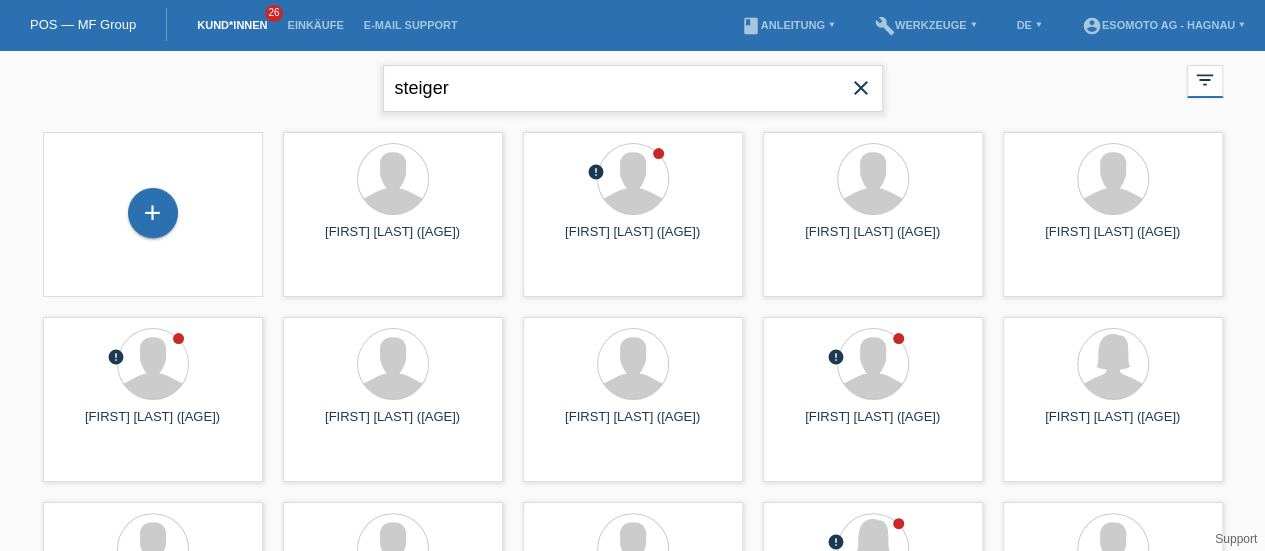 type on "steiger" 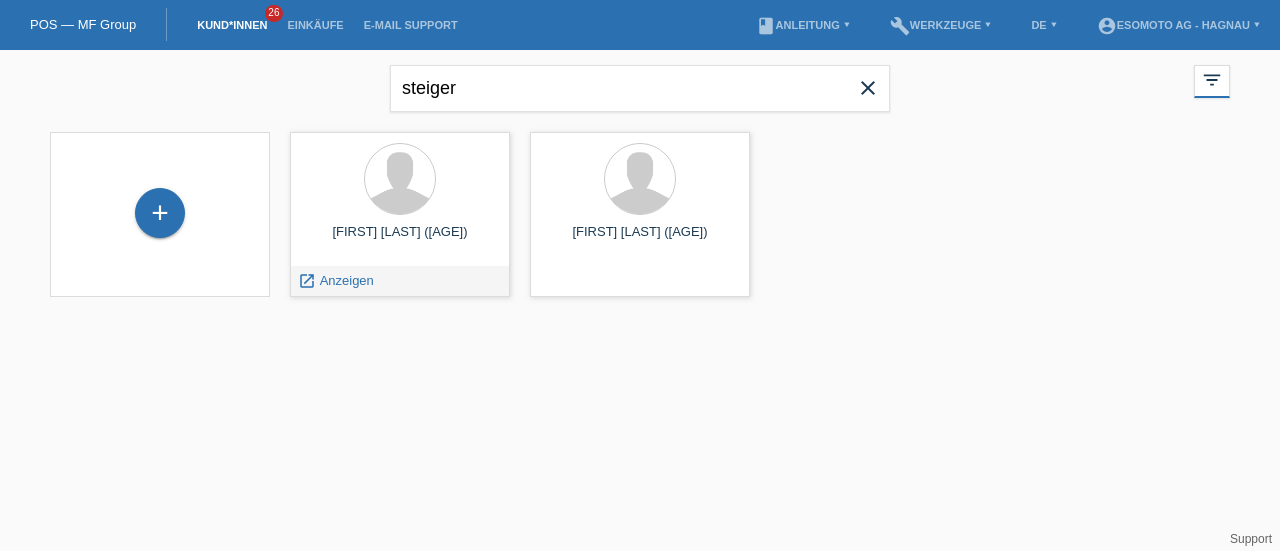 click on "Jeffrey Steiger (35)" at bounding box center (400, 240) 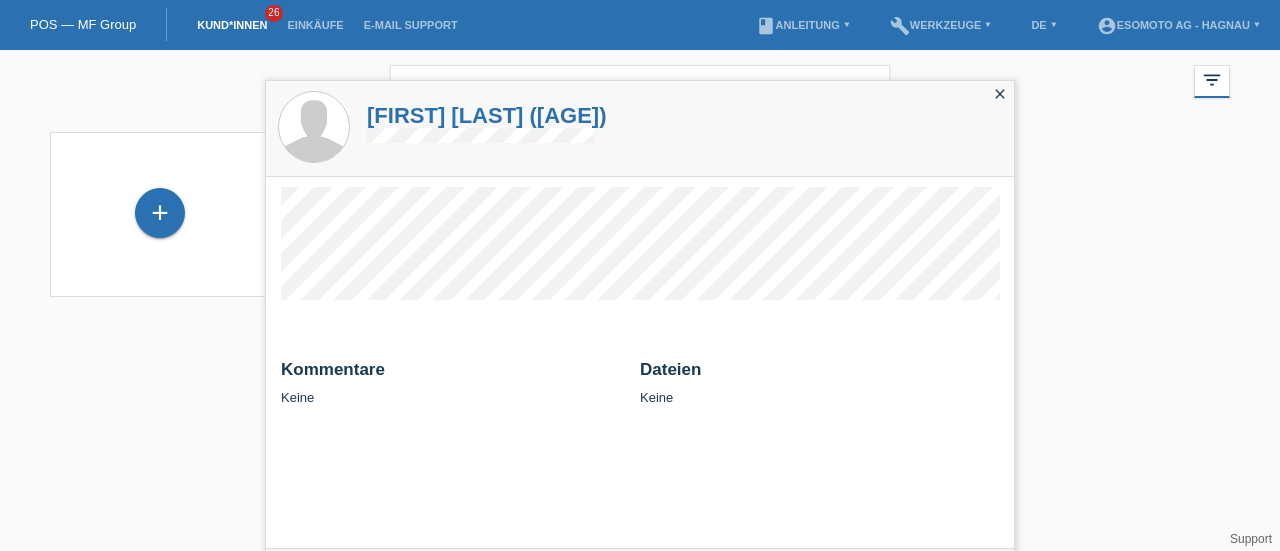 click on "Jeffrey Steiger (35)" at bounding box center (487, 115) 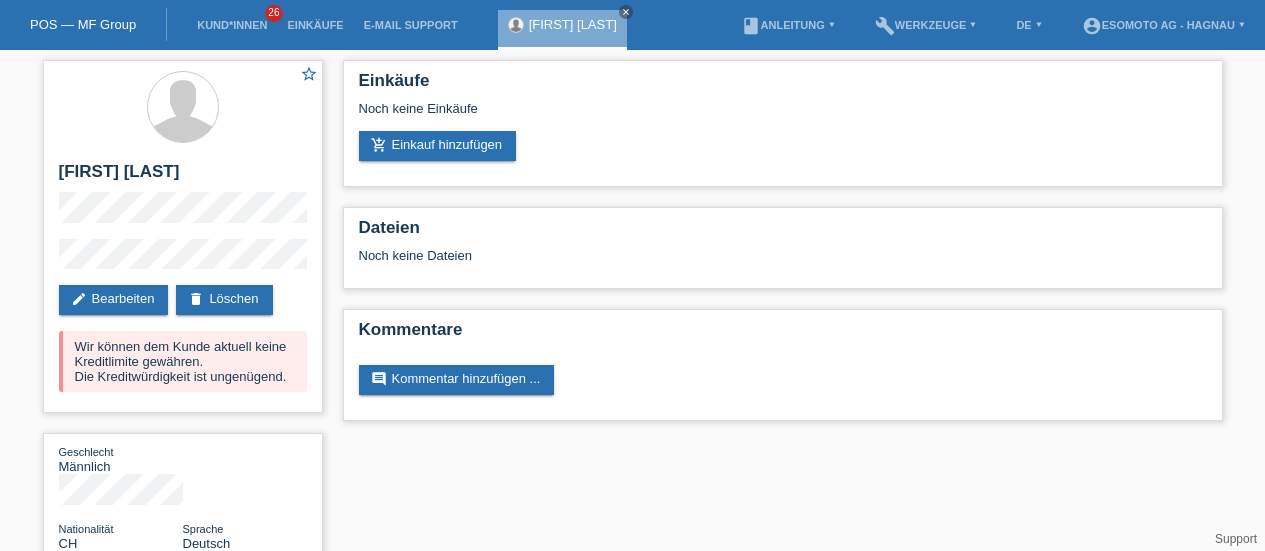 scroll, scrollTop: 0, scrollLeft: 0, axis: both 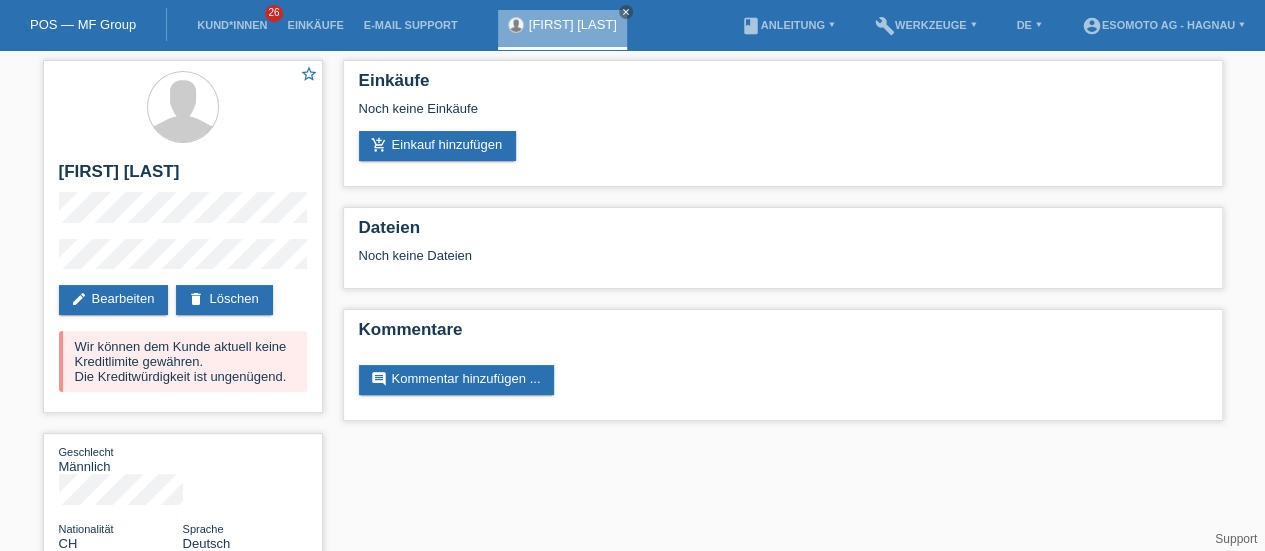 click on "close" at bounding box center (626, 12) 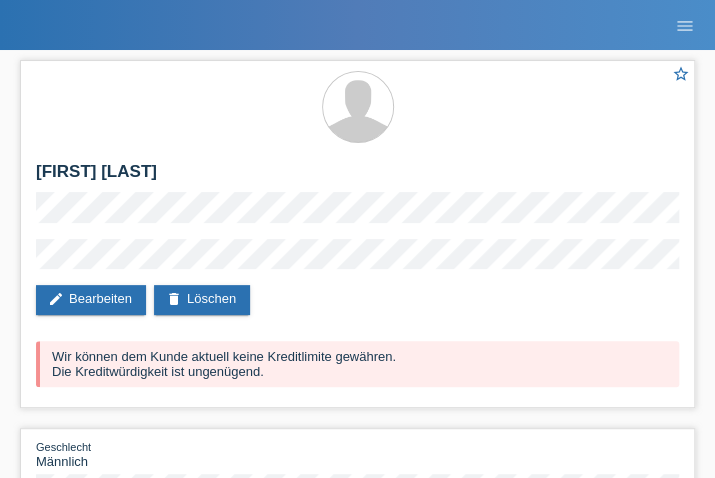 click on "POS — MF Group
Kund*innen
26
Einkäufe
E-Mail Support
menu
account_circle DE ▾" at bounding box center [357, 25] 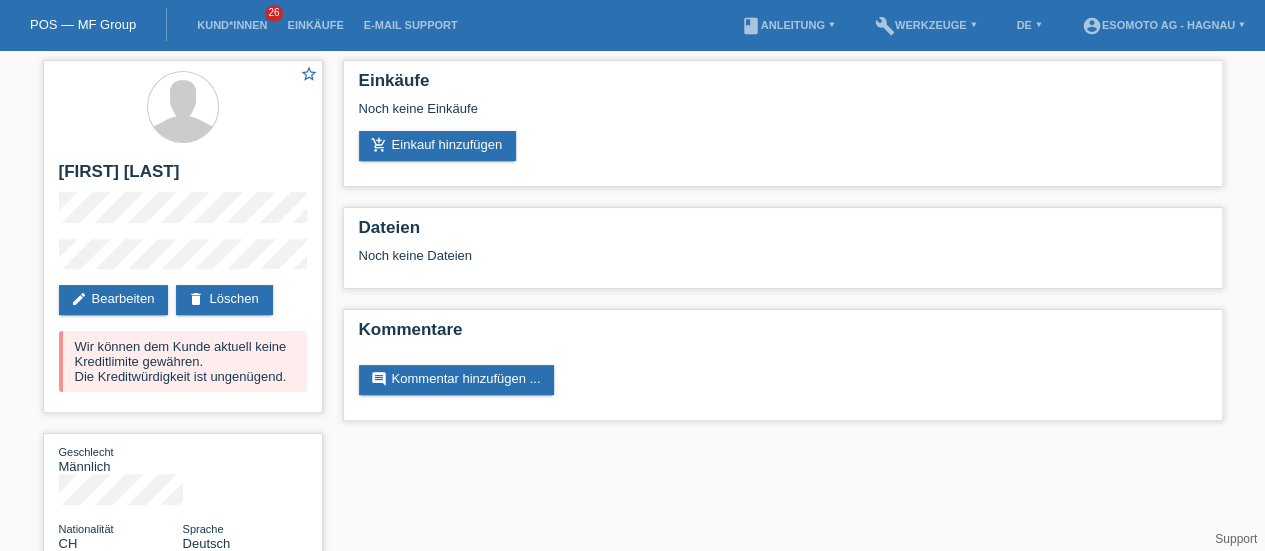 click on "POS — MF Group" at bounding box center [83, 24] 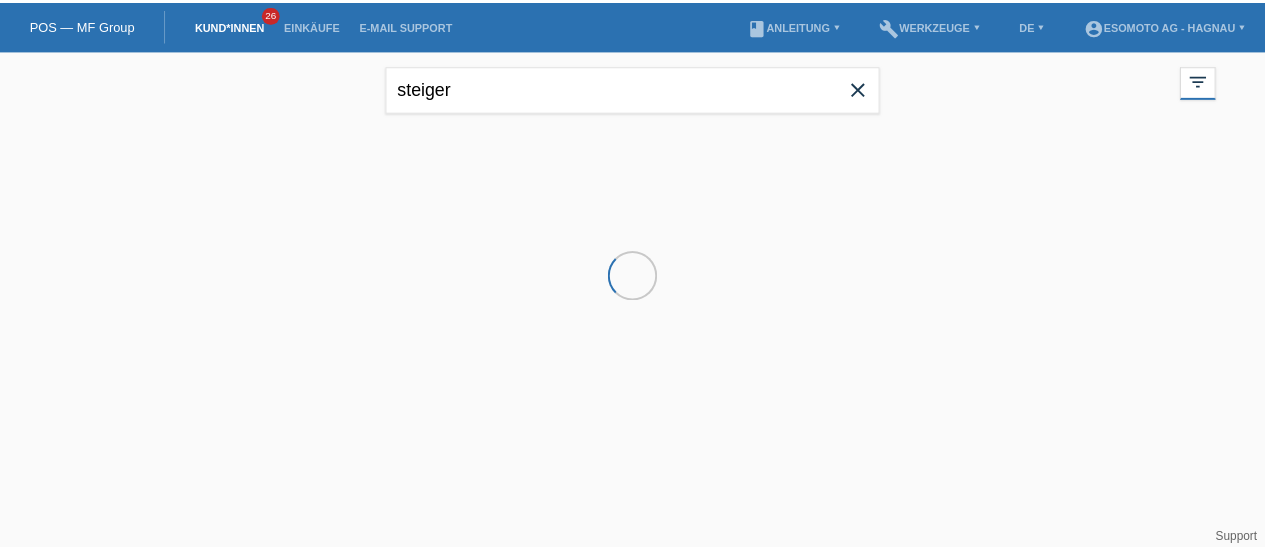 scroll, scrollTop: 0, scrollLeft: 0, axis: both 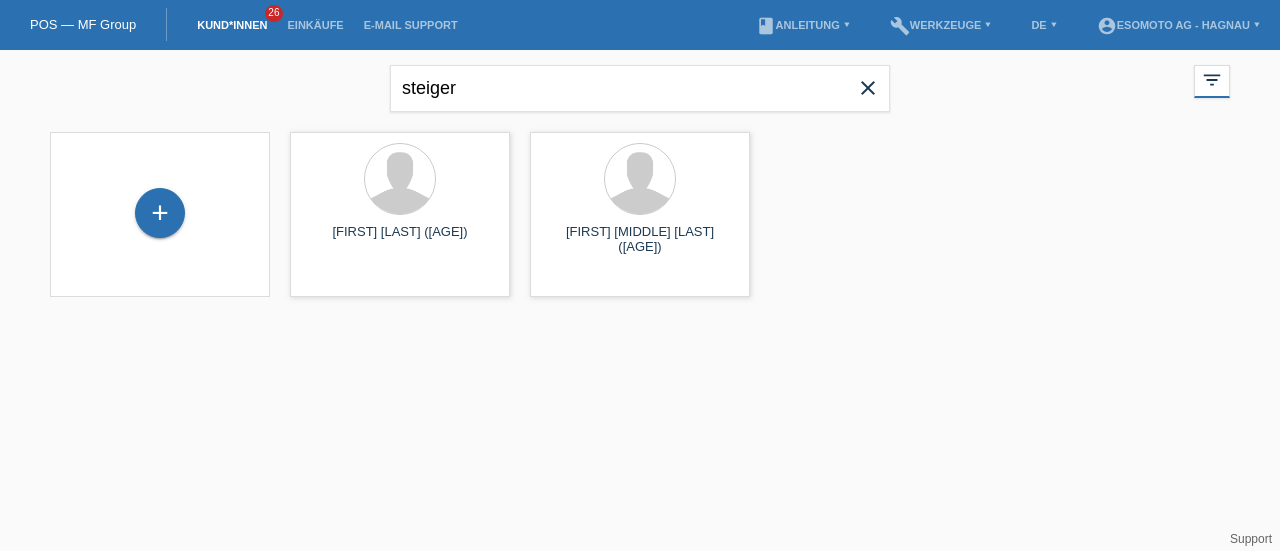 click on "close" at bounding box center (868, 88) 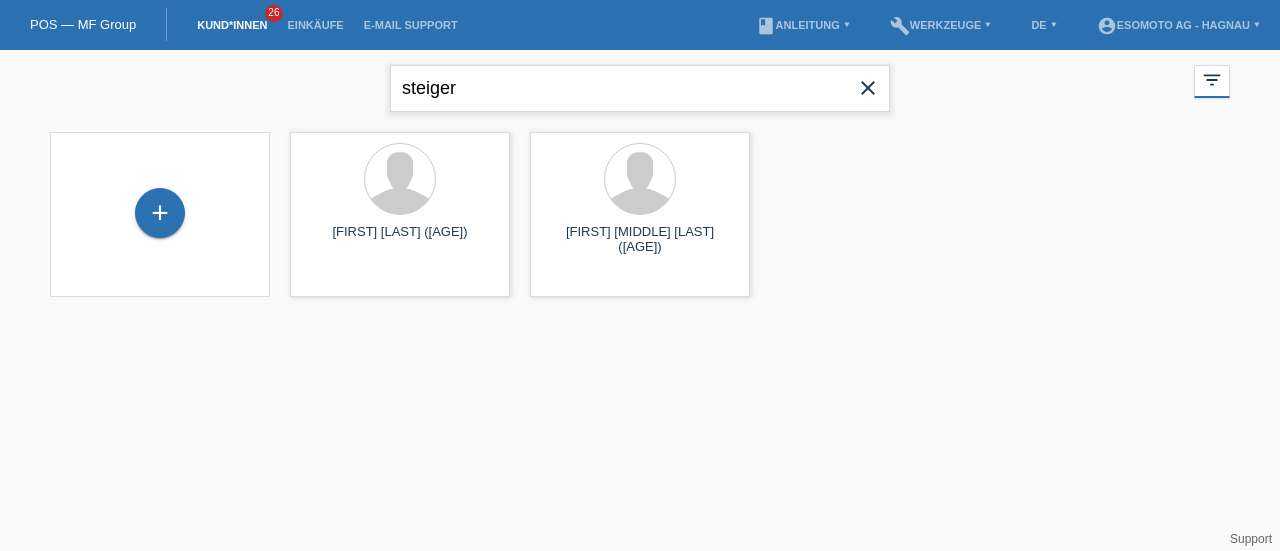 type 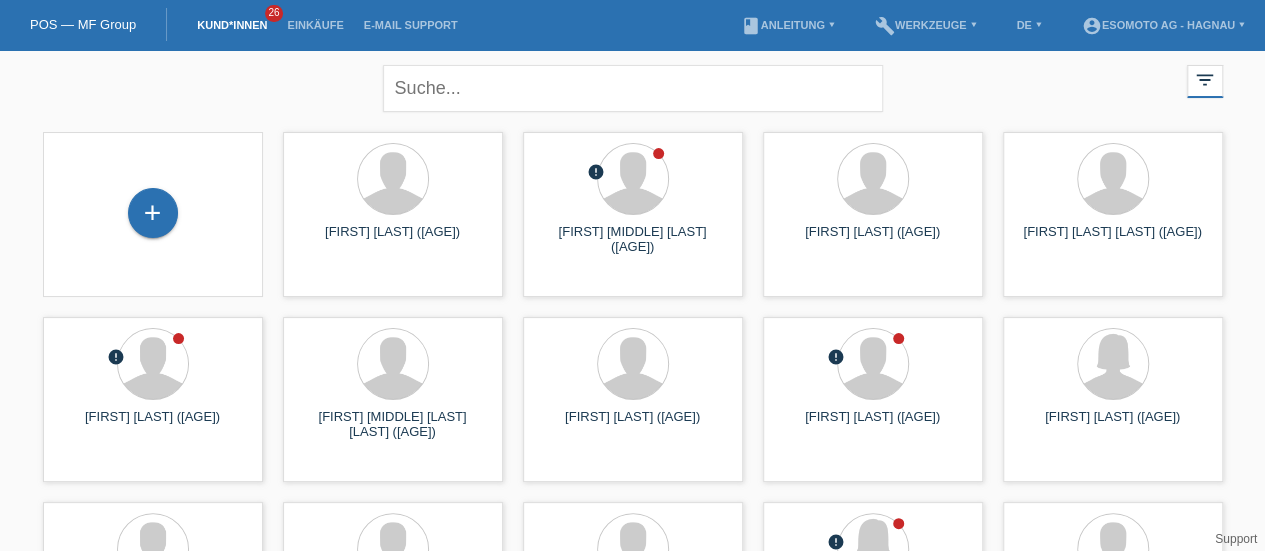 click on "+" at bounding box center [153, 213] 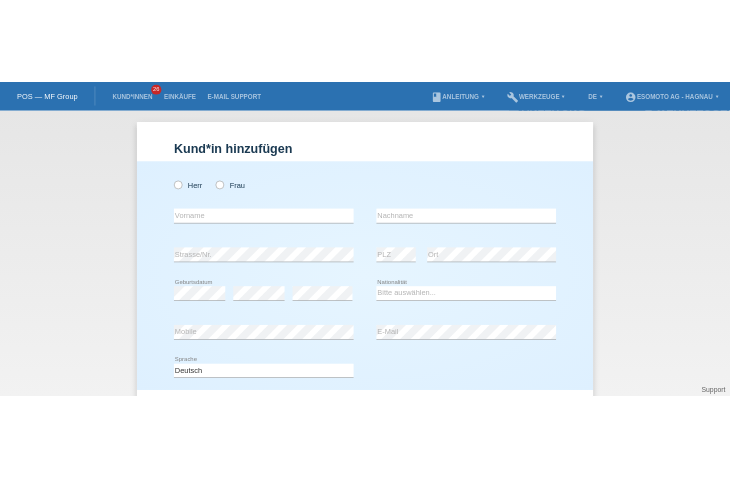 scroll, scrollTop: 0, scrollLeft: 0, axis: both 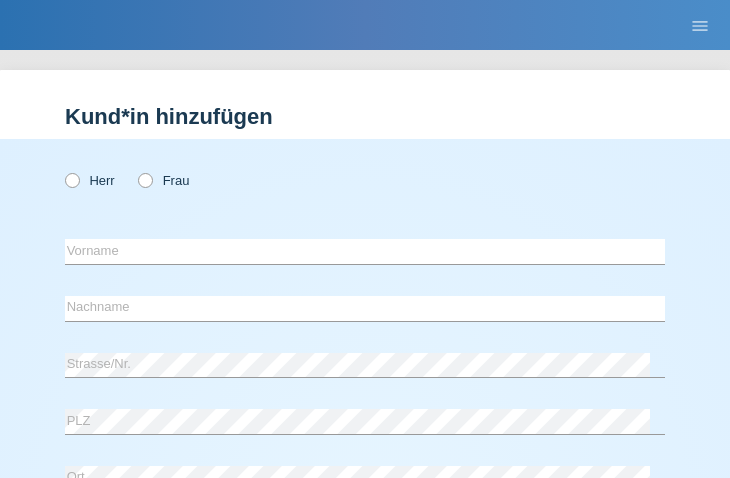 click at bounding box center (62, 170) 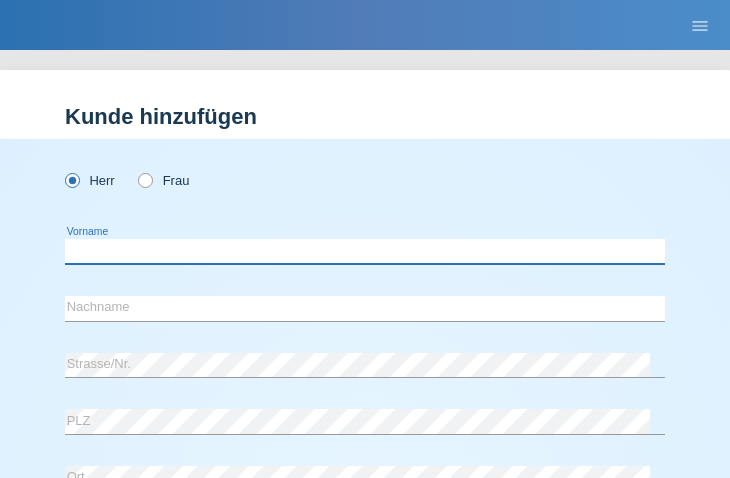 click at bounding box center [365, 251] 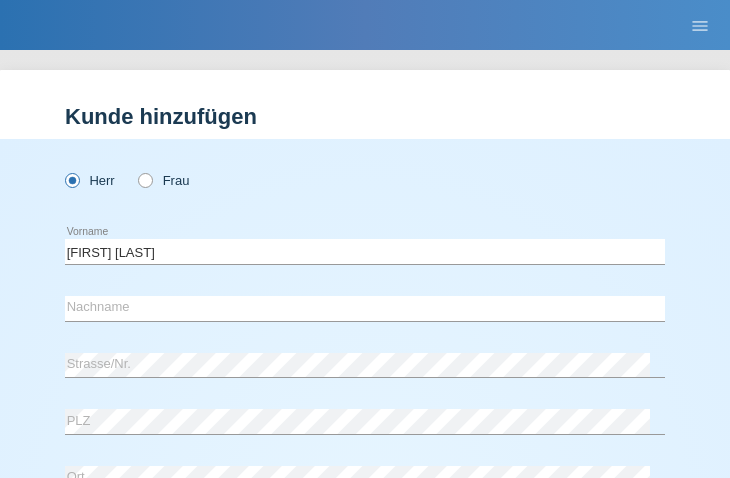 click on "Herr
Frau" at bounding box center (365, 182) 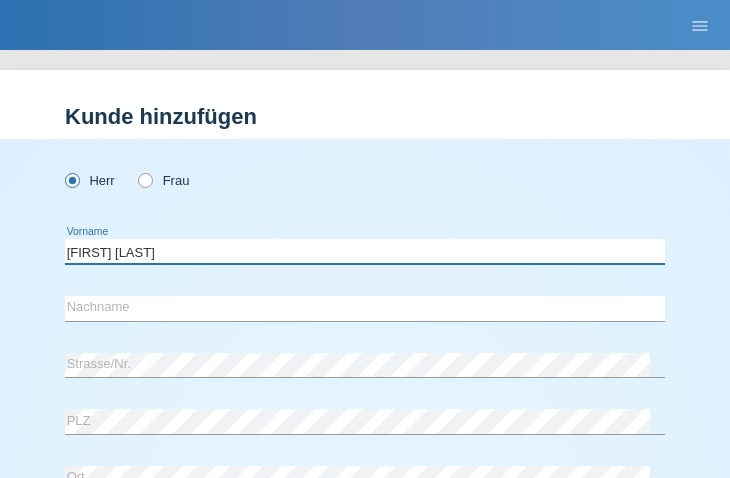 click on "[FIRST] [LAST]" at bounding box center [365, 251] 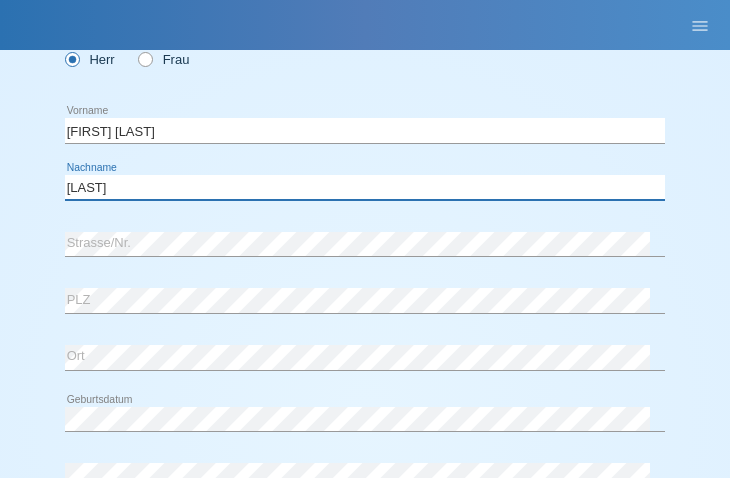 scroll, scrollTop: 123, scrollLeft: 0, axis: vertical 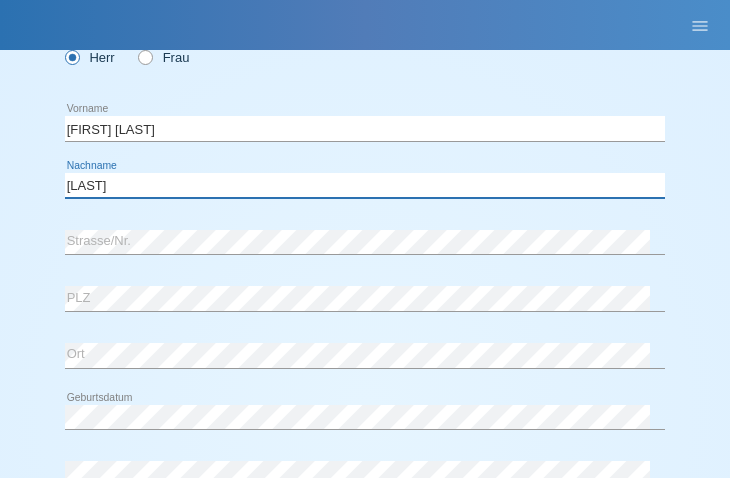 type on "[LAST]" 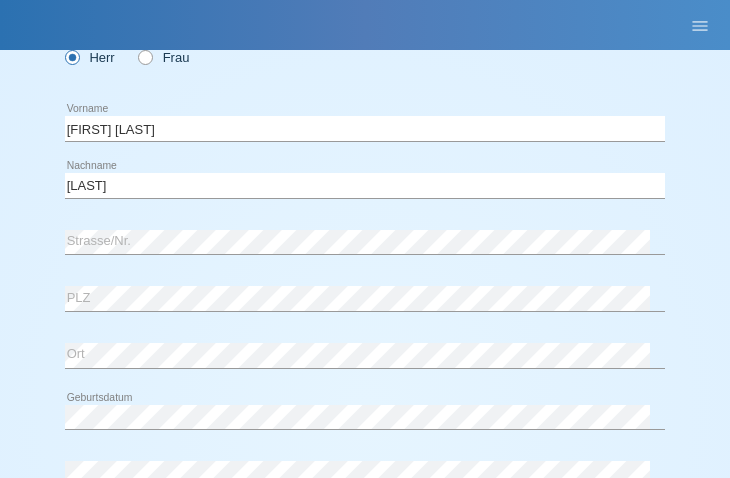 click on "error
Strasse/Nr." at bounding box center (365, 243) 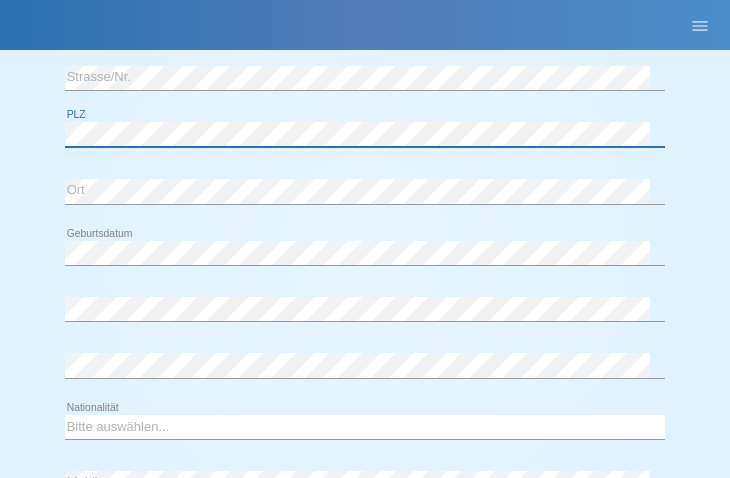 scroll, scrollTop: 289, scrollLeft: 0, axis: vertical 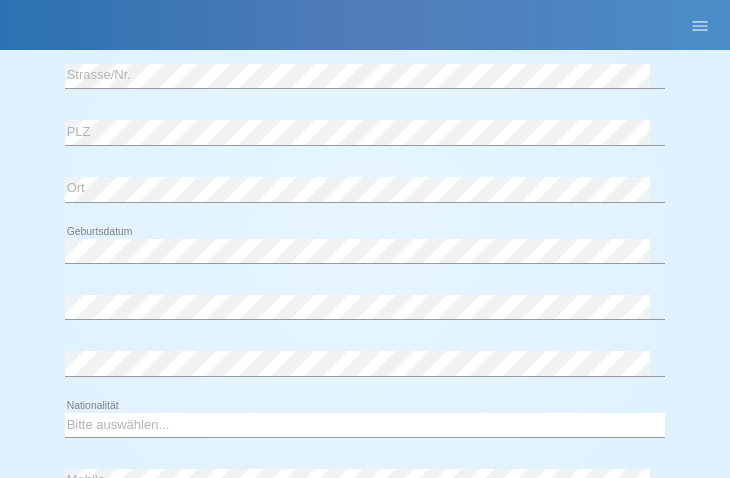 click on "Herr
Frau
[FIRST] [LAST]
error
Vorname
[LAST] error error C" at bounding box center (365, 240) 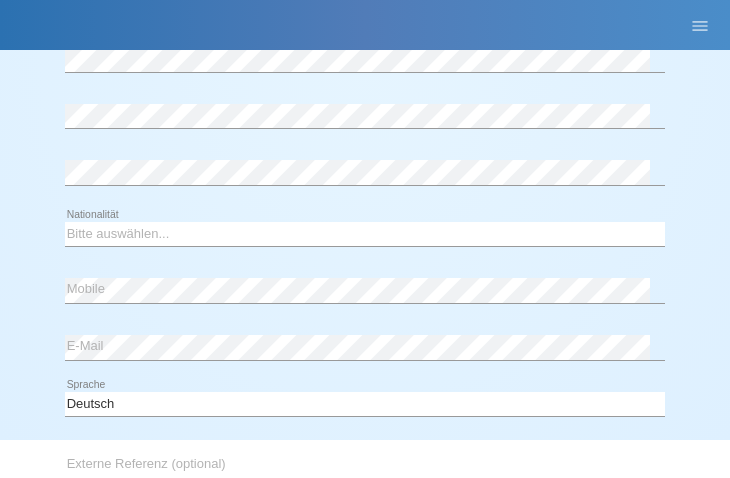 scroll, scrollTop: 481, scrollLeft: 0, axis: vertical 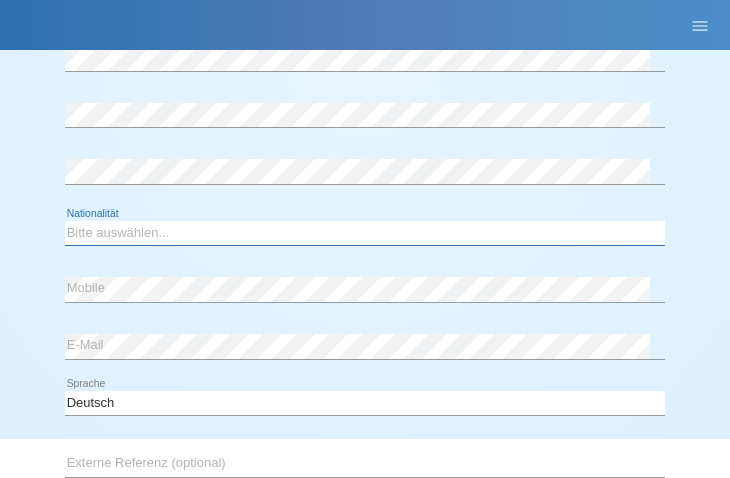 click on "Bitte auswählen...
Schweiz
Deutschland
Liechtenstein
Österreich
------------
Afghanistan
Ägypten
Åland
Albanien
Algerien" at bounding box center [365, 233] 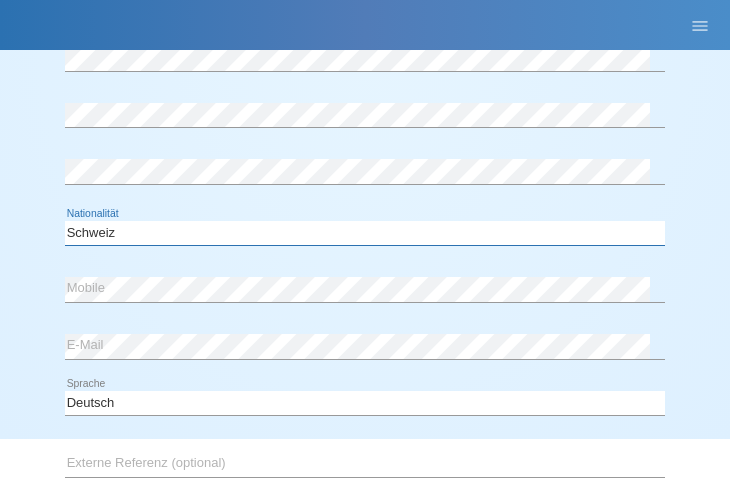 click on "Bitte auswählen...
Schweiz
Deutschland
Liechtenstein
Österreich
------------
Afghanistan
Ägypten
Åland
Albanien
Algerien" at bounding box center (365, 233) 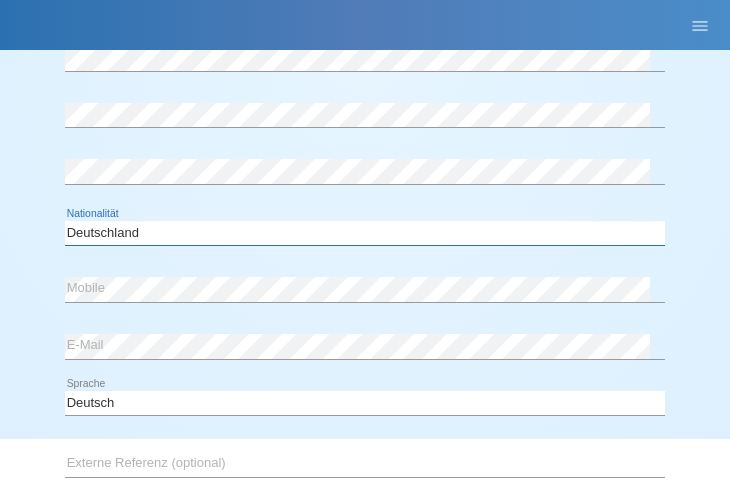 click on "Bitte auswählen...
Schweiz
Deutschland
Liechtenstein
Österreich
------------
Afghanistan
Ägypten
Åland
Albanien
Algerien" at bounding box center (365, 233) 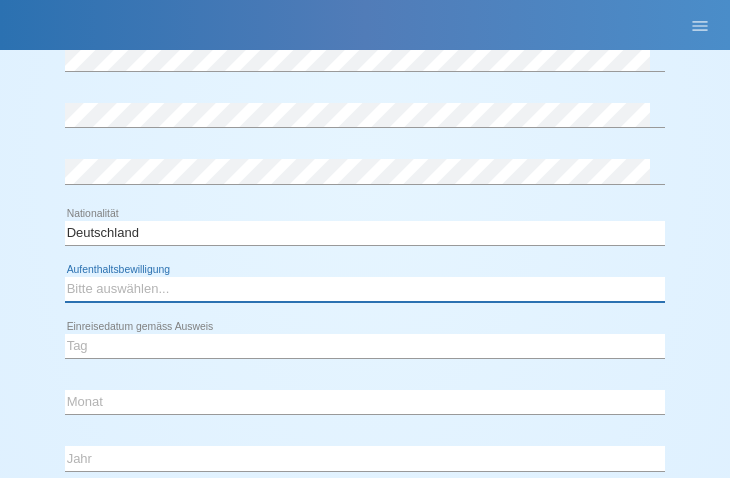 click on "Bitte auswählen...
C
B
B - Flüchtlingsstatus
Andere" at bounding box center [365, 289] 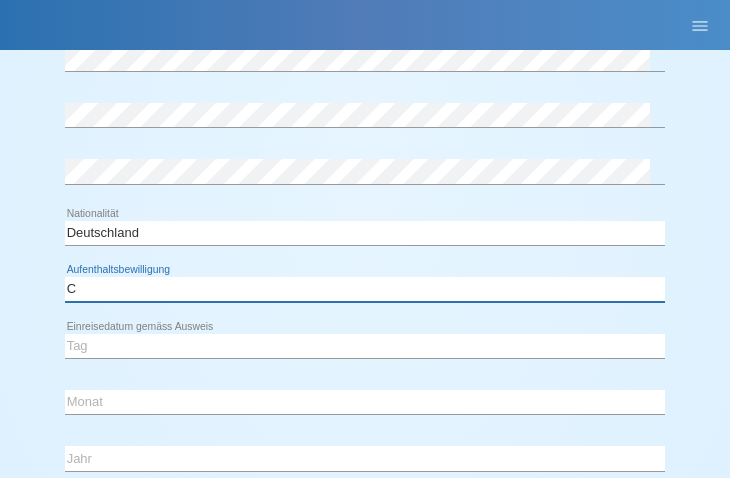 click on "Bitte auswählen...
C
B
B - Flüchtlingsstatus
Andere" at bounding box center [365, 289] 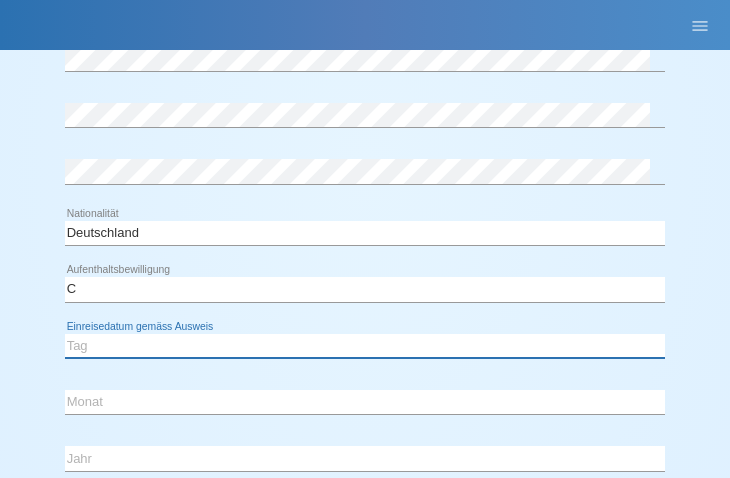 click on "Tag
01
02
03
04
05
06
07
08
09
10 11" at bounding box center (365, 346) 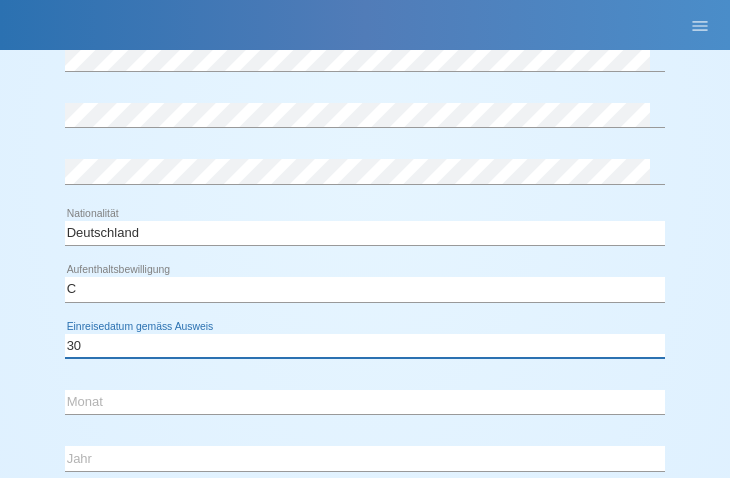 click on "Tag
01
02
03
04
05
06
07
08
09
10 11" at bounding box center (365, 346) 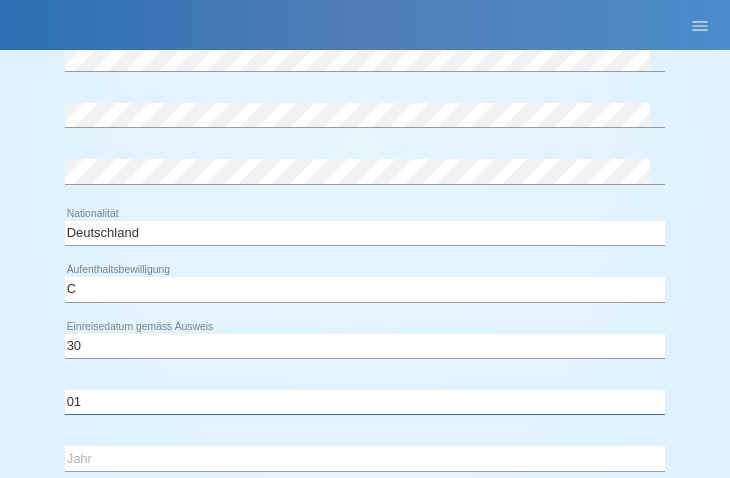 select on "09" 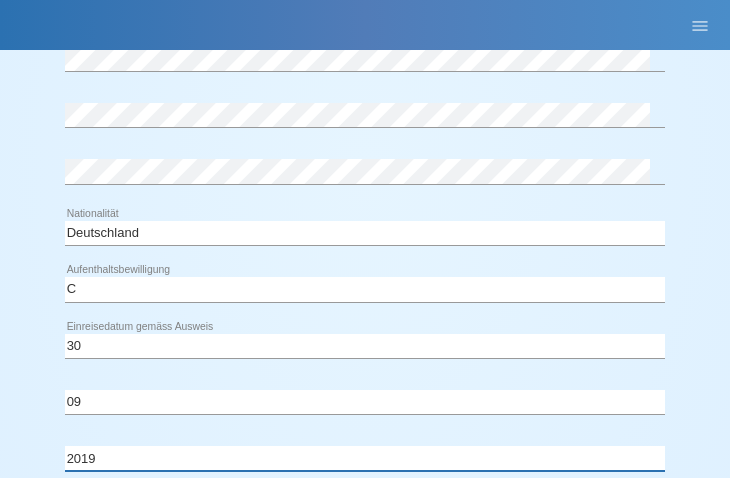 select on "2017" 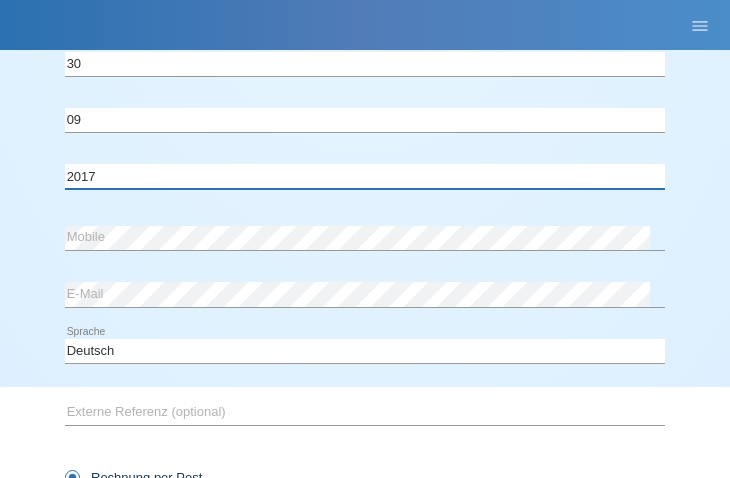 scroll, scrollTop: 765, scrollLeft: 0, axis: vertical 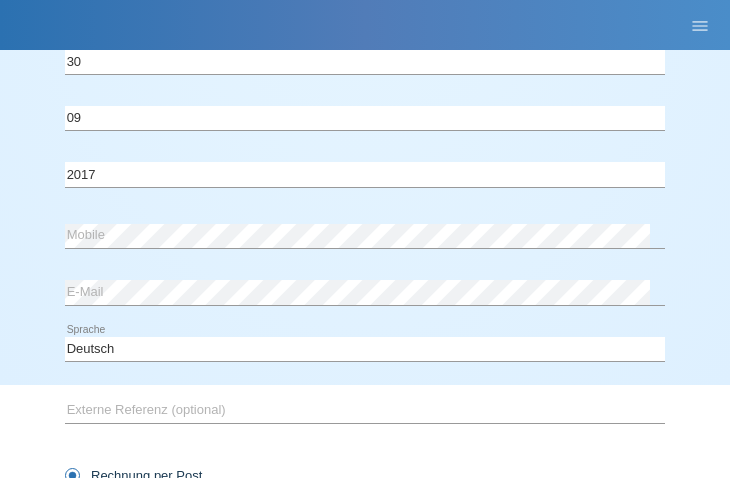 click on "error
Mobile
error
E-Mail" at bounding box center (365, 267) 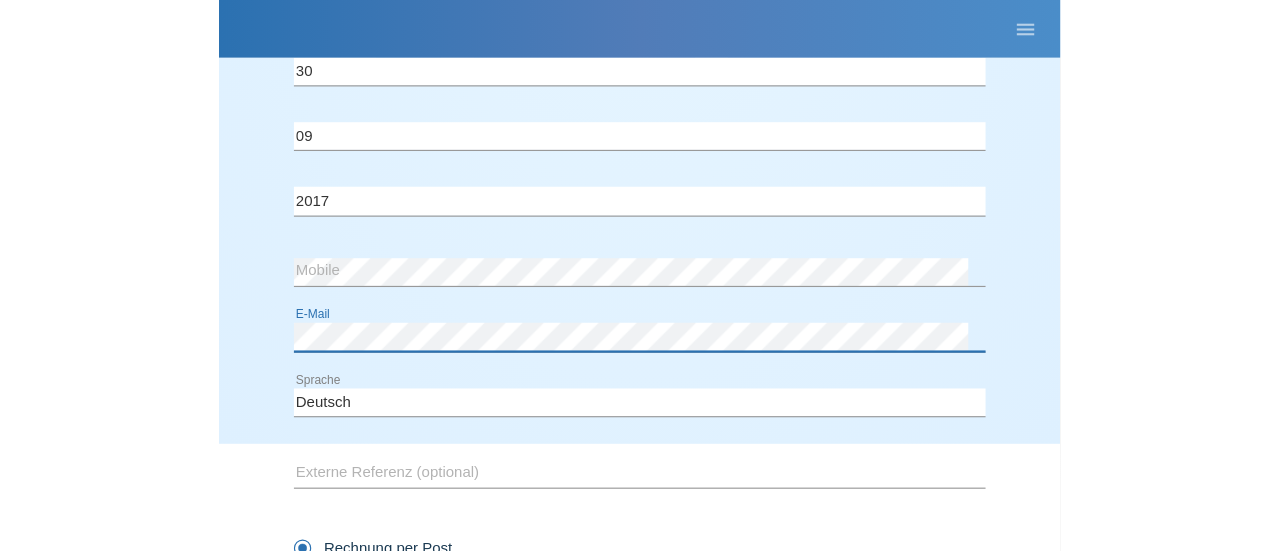 scroll, scrollTop: 957, scrollLeft: 0, axis: vertical 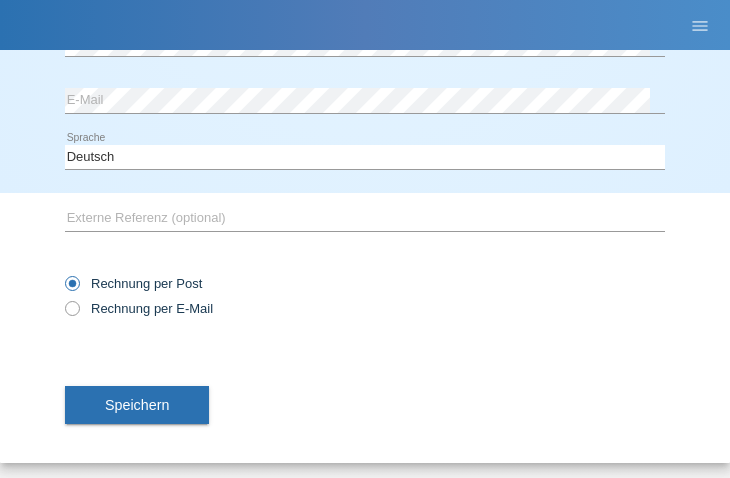 click on "Speichern" at bounding box center [137, 405] 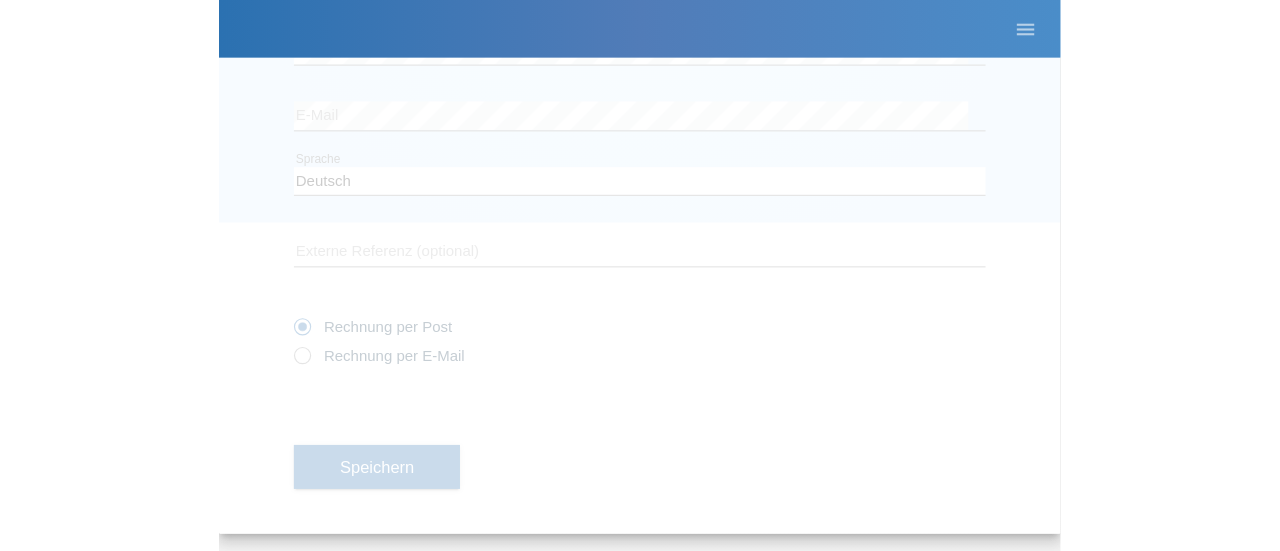 scroll, scrollTop: 283, scrollLeft: 0, axis: vertical 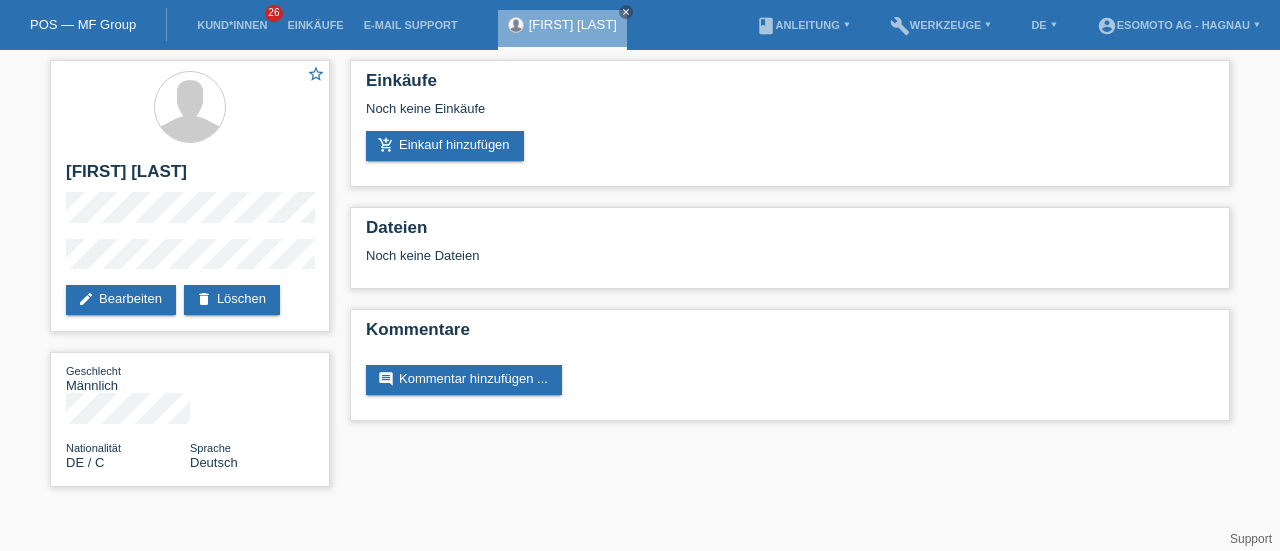 click on "add_shopping_cart  Einkauf hinzufügen" at bounding box center [445, 146] 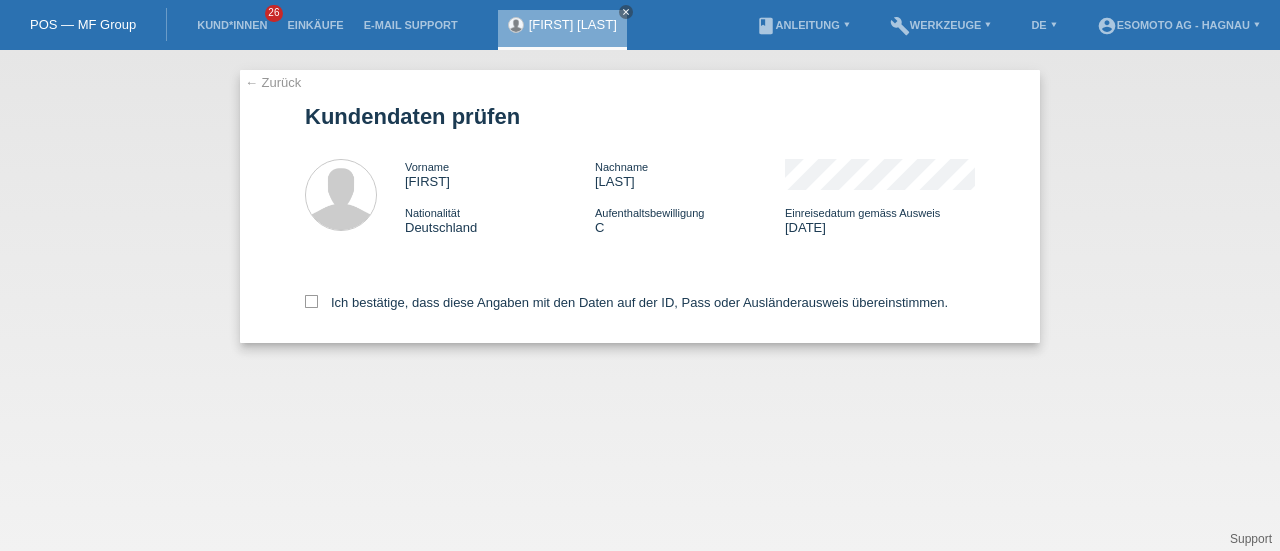scroll, scrollTop: 0, scrollLeft: 0, axis: both 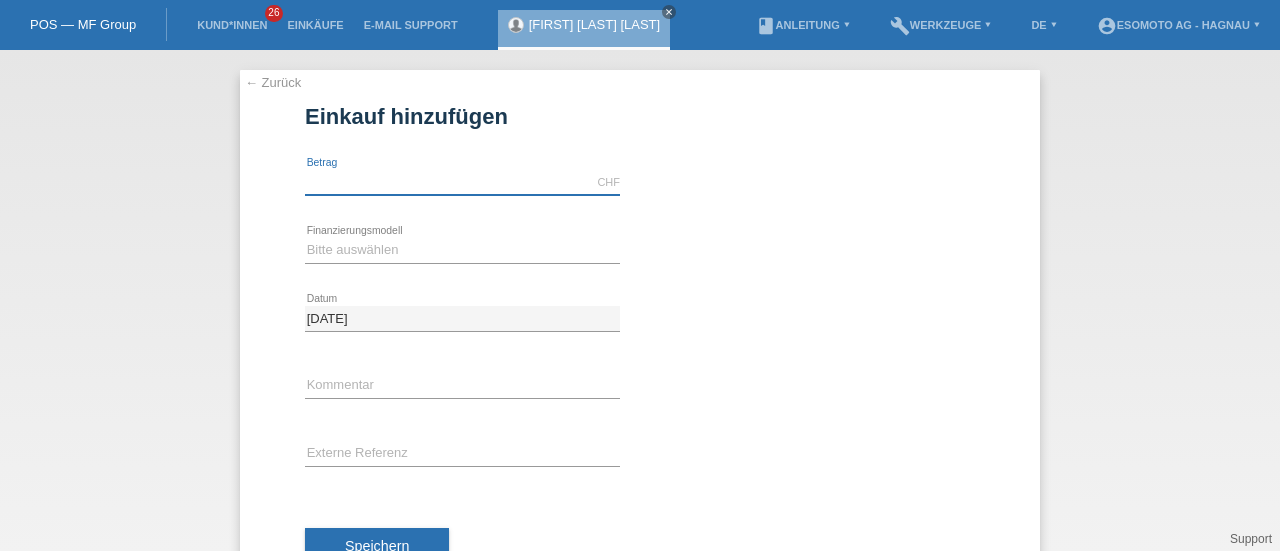click at bounding box center [462, 182] 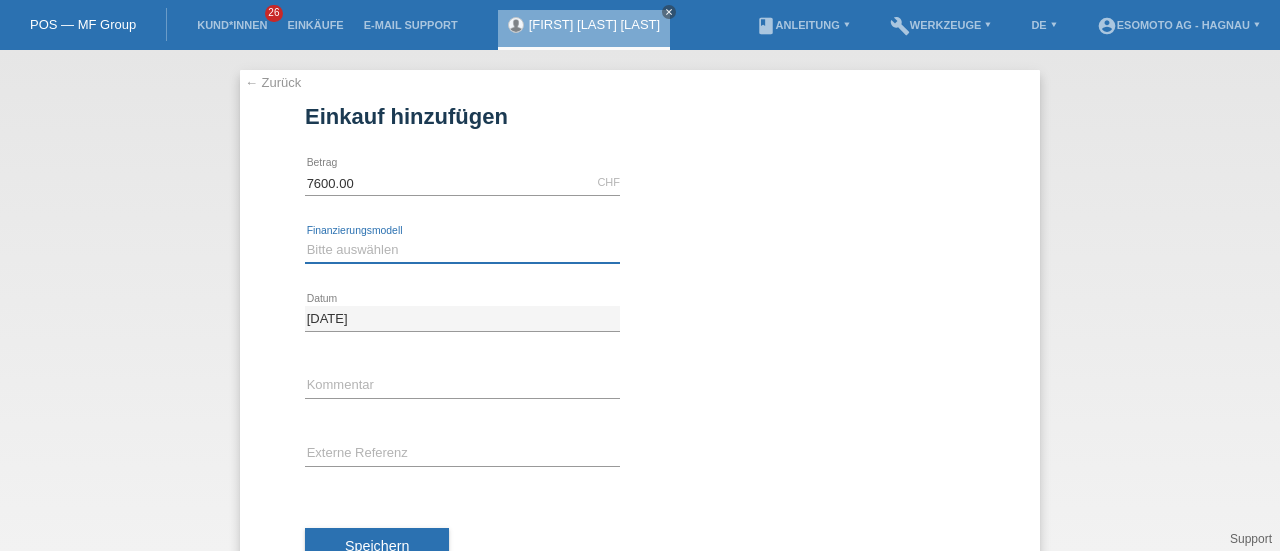 click on "Bitte auswählen
Fixe Raten
Kauf auf Rechnung mit Teilzahlungsoption" at bounding box center (462, 250) 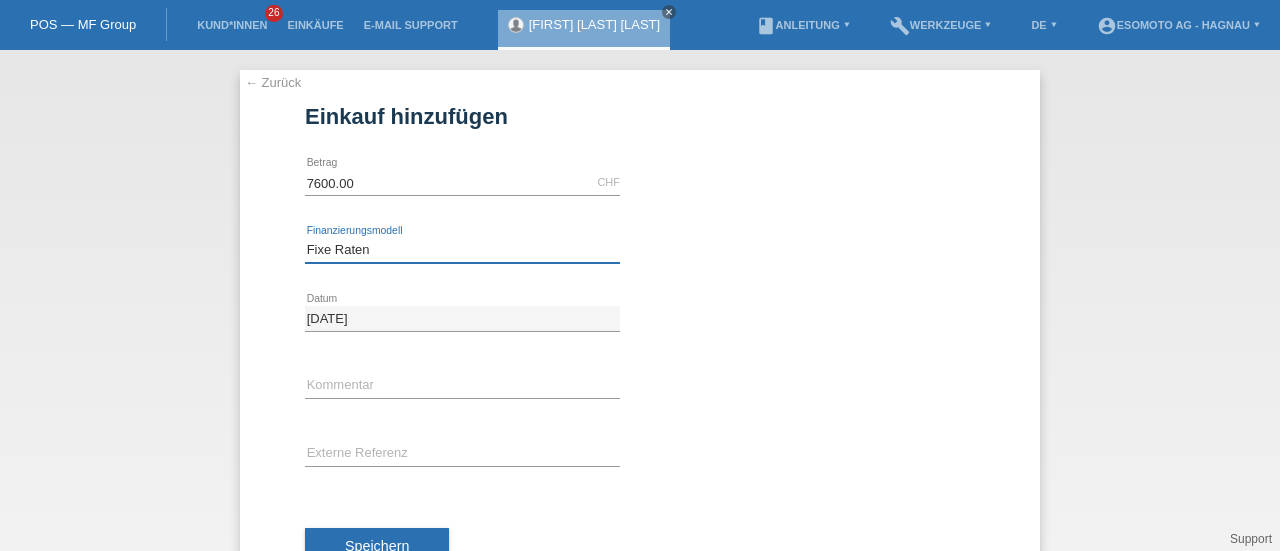 click on "Bitte auswählen
Fixe Raten
Kauf auf Rechnung mit Teilzahlungsoption" at bounding box center (462, 250) 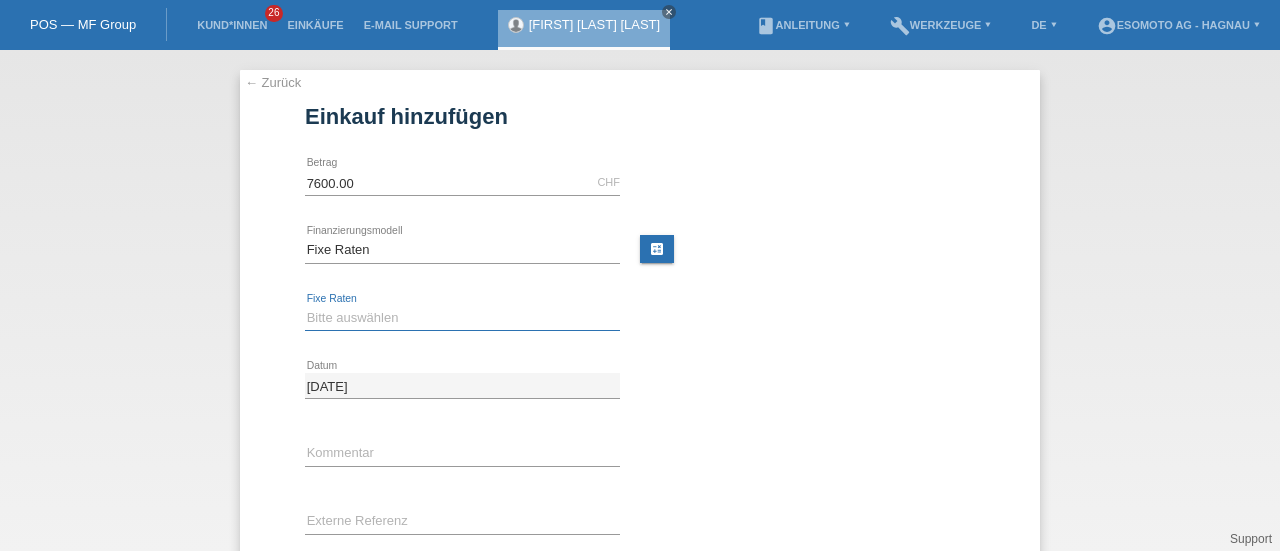 click on "Bitte auswählen
12 Raten
24 Raten
36 Raten
48 Raten" at bounding box center [462, 318] 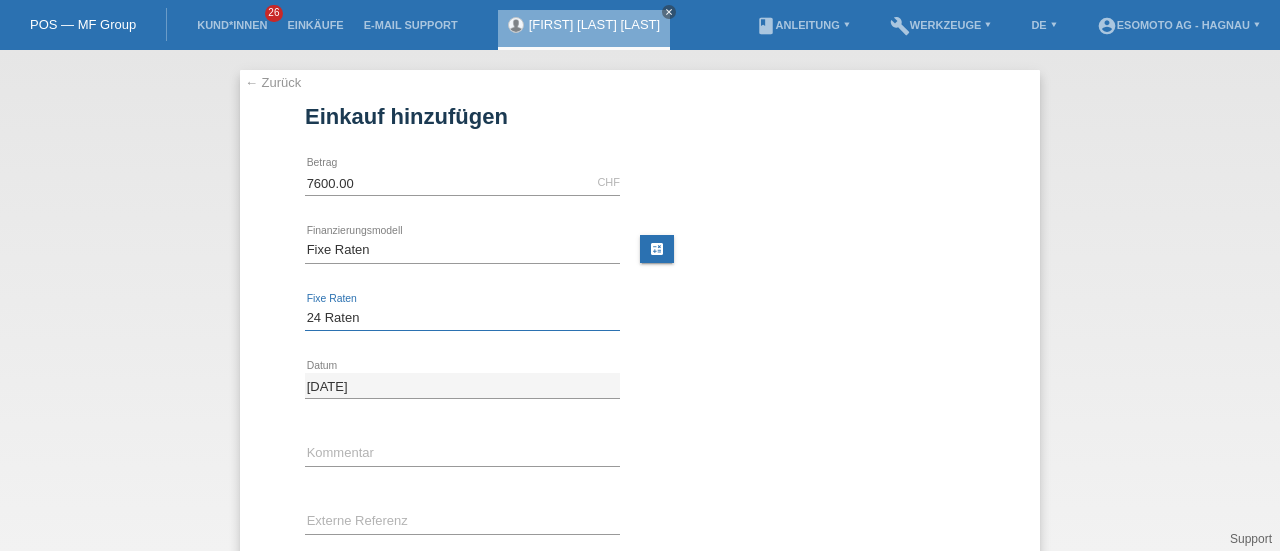click on "Bitte auswählen
12 Raten
24 Raten
36 Raten
48 Raten" at bounding box center [462, 318] 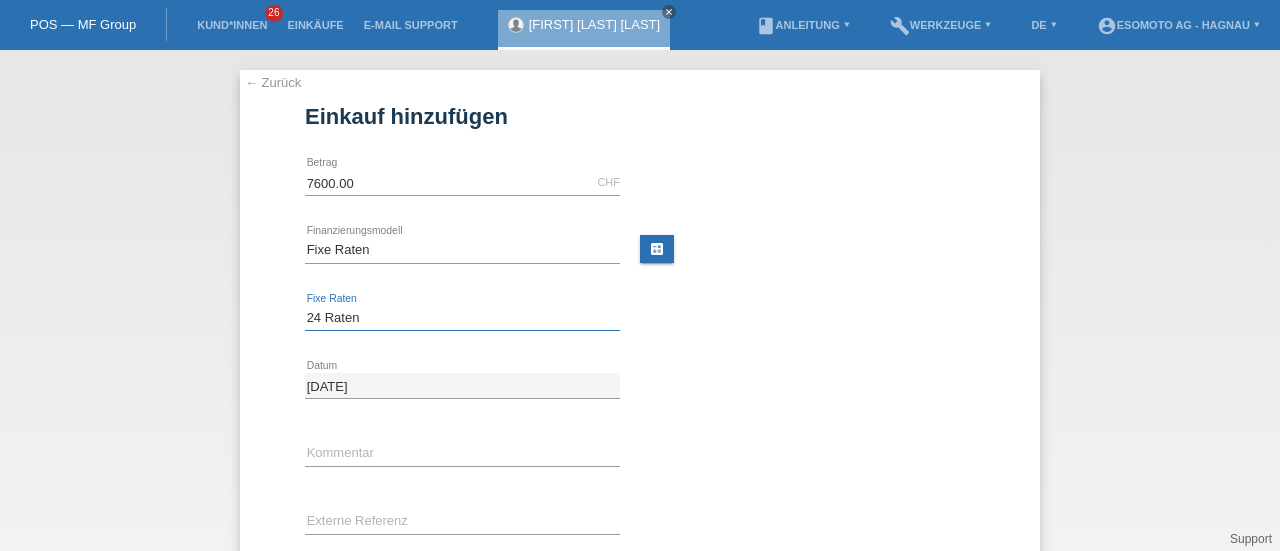 scroll, scrollTop: 138, scrollLeft: 0, axis: vertical 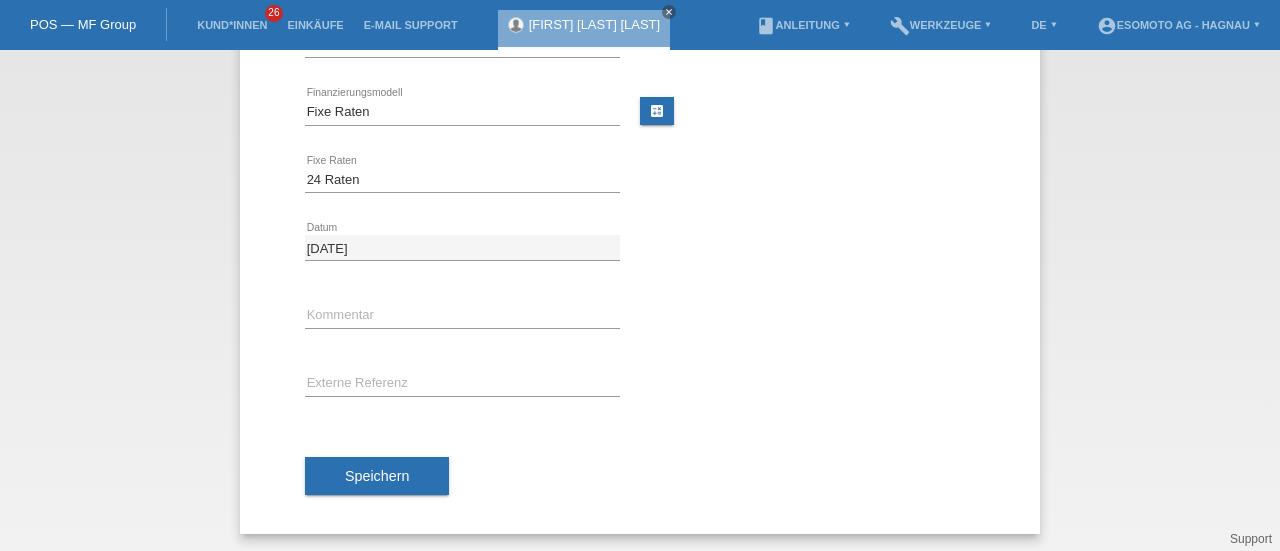 click on "Speichern" at bounding box center (377, 476) 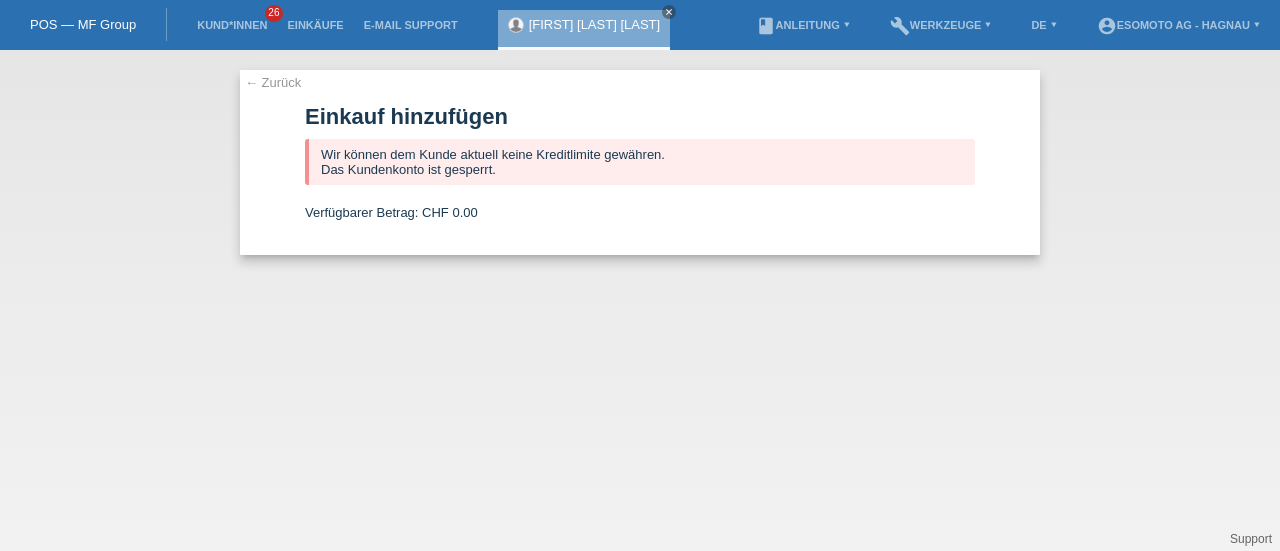 scroll, scrollTop: 0, scrollLeft: 0, axis: both 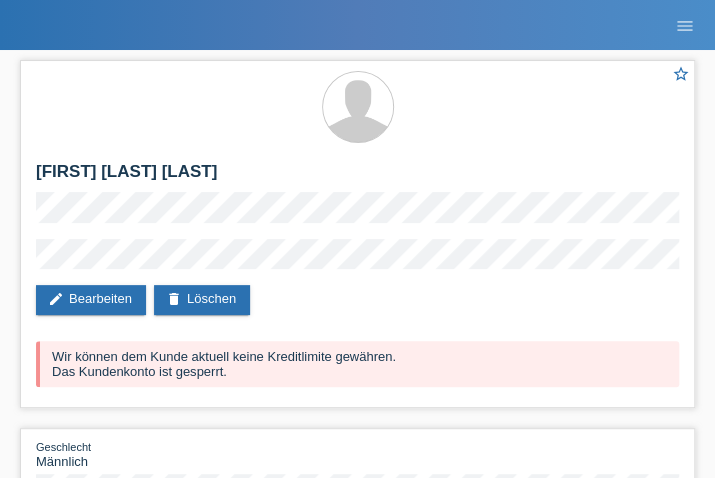 click on "star_border
[FIRST] [LAST] [LAST]
edit  Bearbeiten
delete  Löschen
Wir können dem Kunde aktuell keine Kreditlimite gewähren. Das Kundenkonto ist gesperrt." at bounding box center [357, 234] 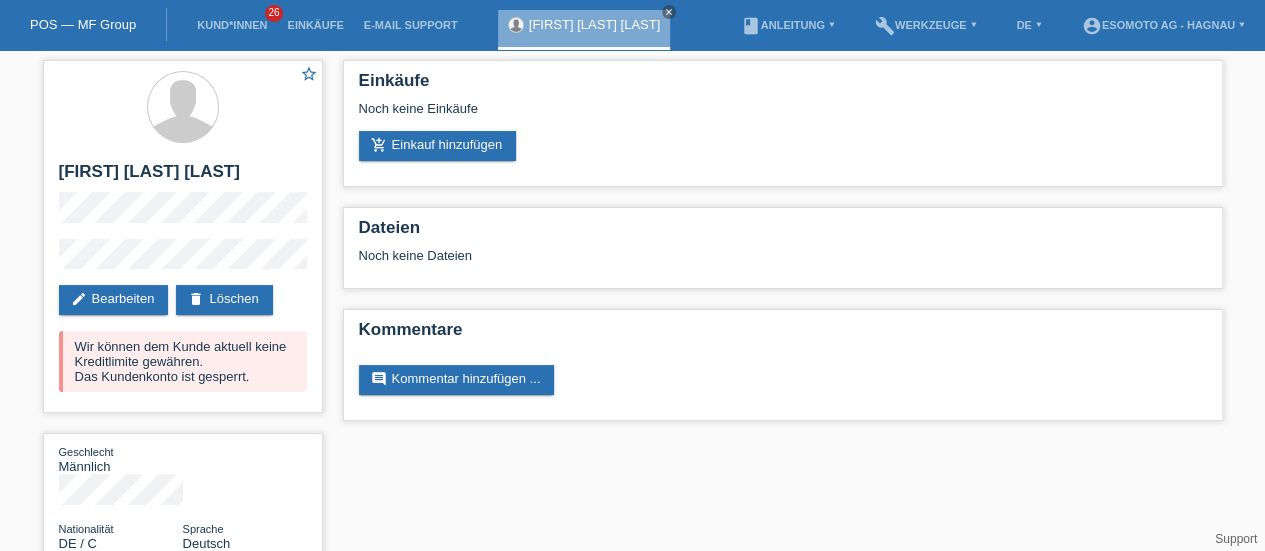 click on "close" at bounding box center [669, 12] 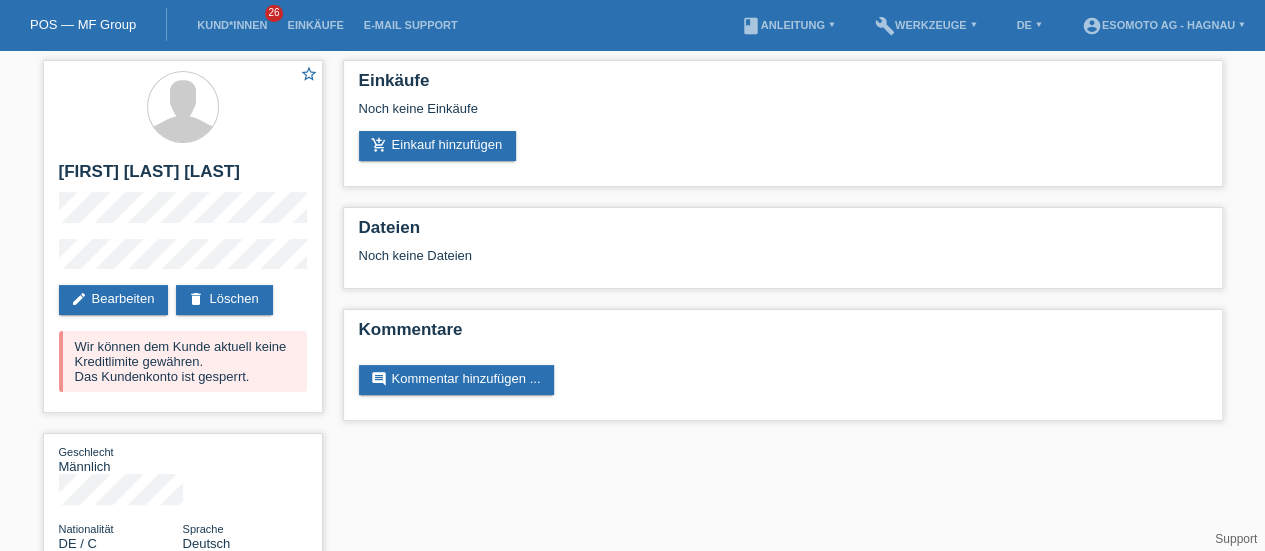 click on "POS — MF Group" at bounding box center (83, 24) 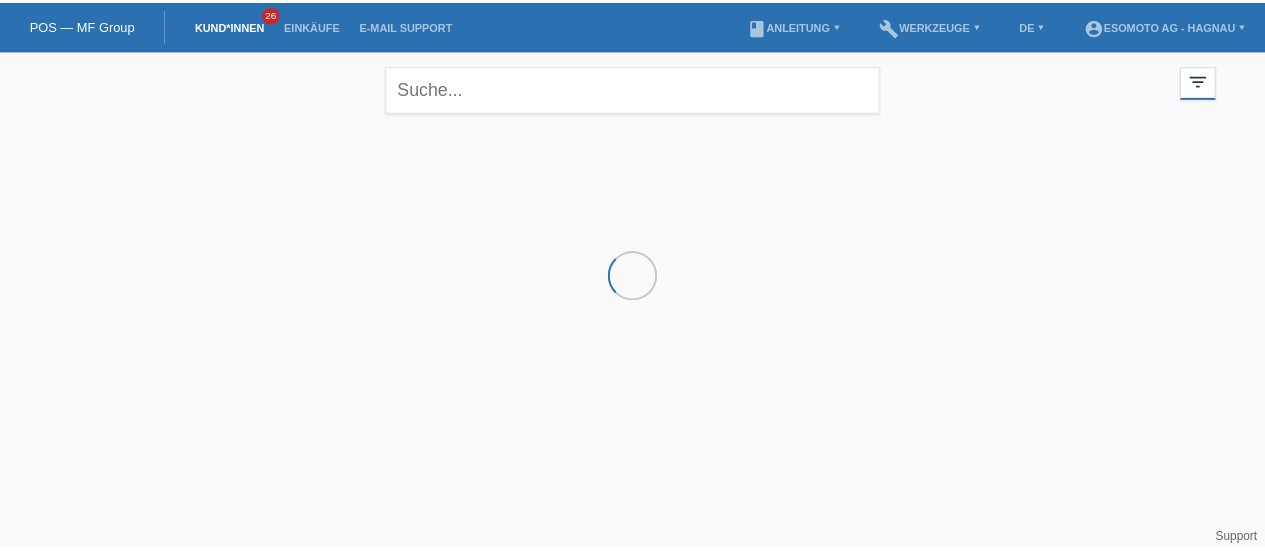 scroll, scrollTop: 0, scrollLeft: 0, axis: both 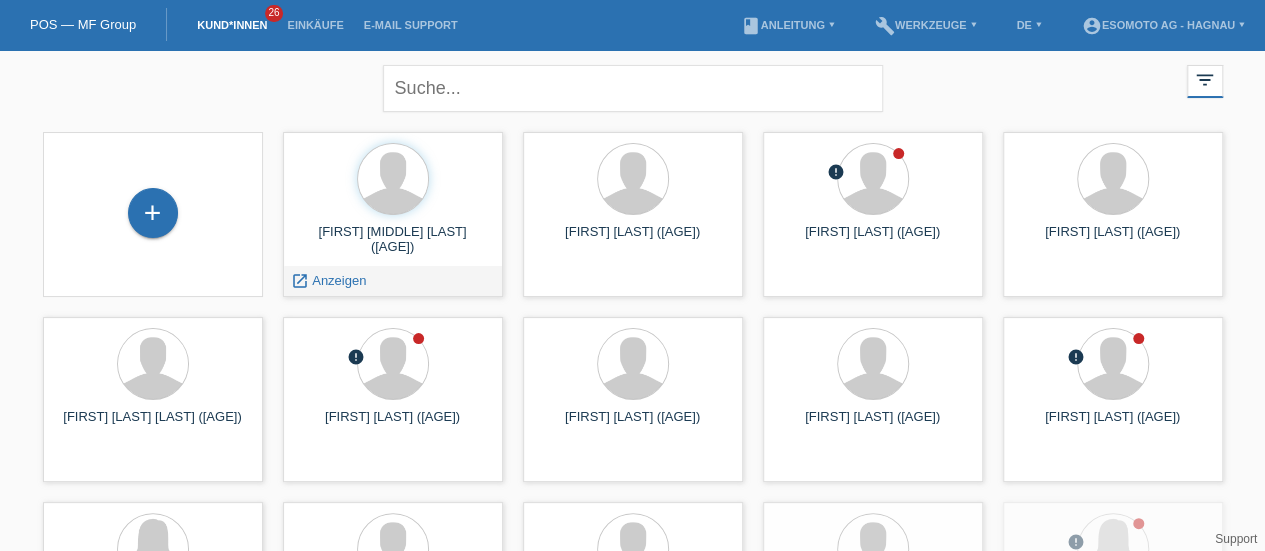 click on "[FIRST] [MIDDLE] [LAST] ([AGE])" at bounding box center (393, 240) 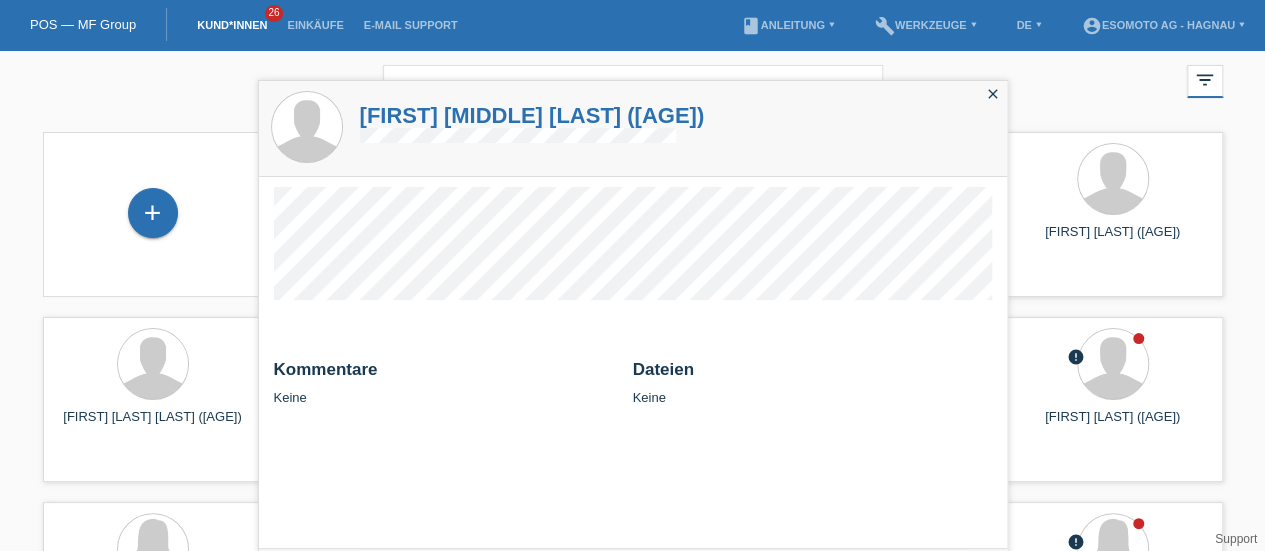 click on "Dennis Phillipp Schneider (45)" at bounding box center (532, 115) 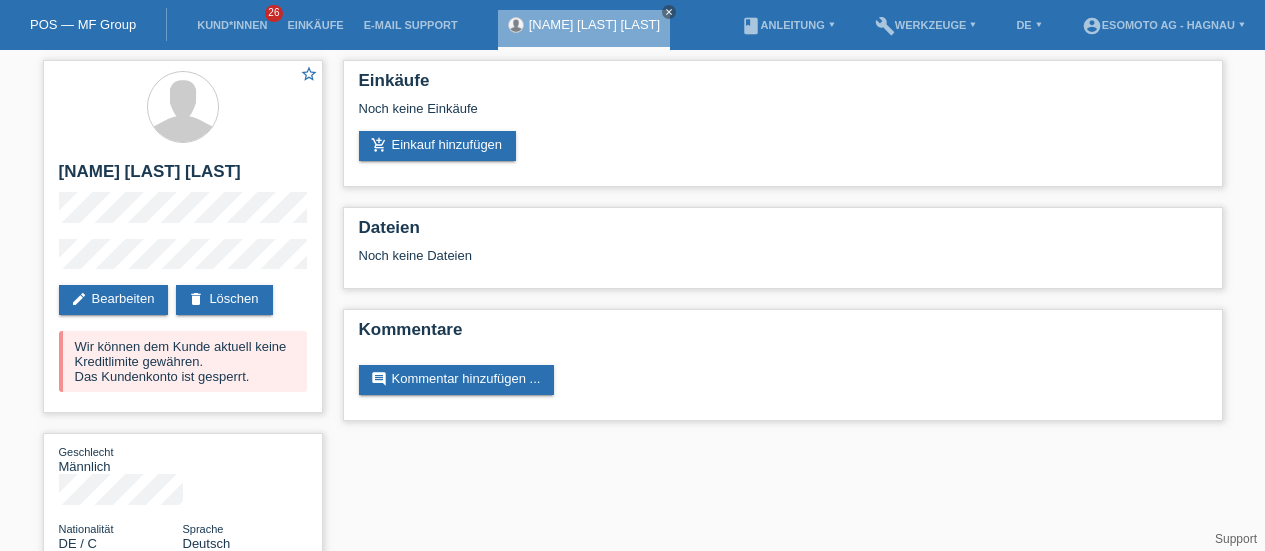 scroll, scrollTop: 0, scrollLeft: 0, axis: both 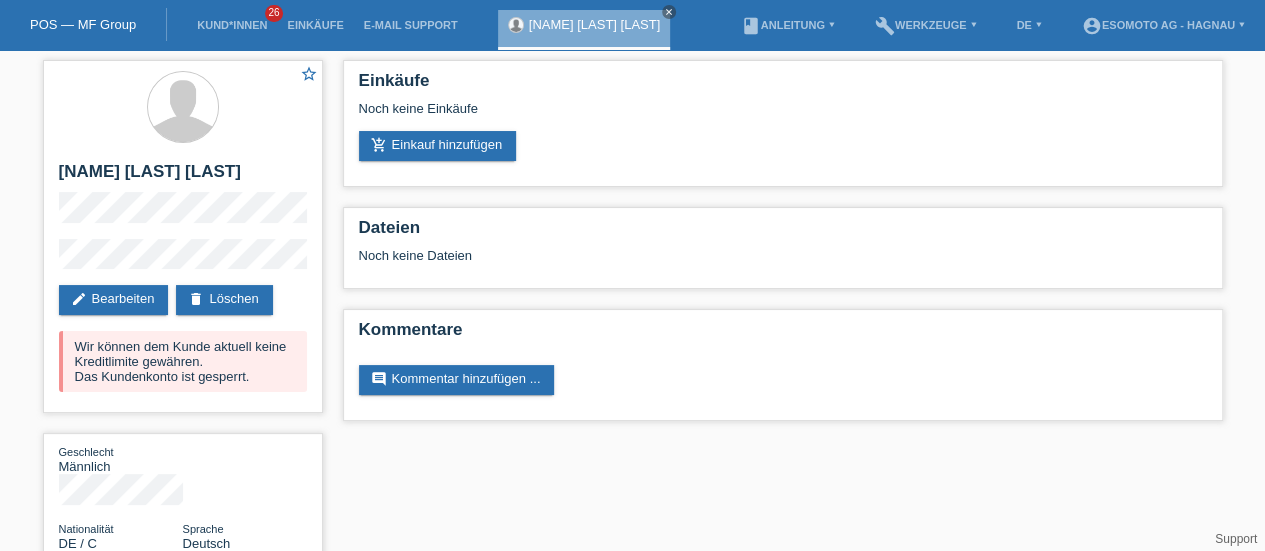 click on "delete  Löschen" at bounding box center (224, 300) 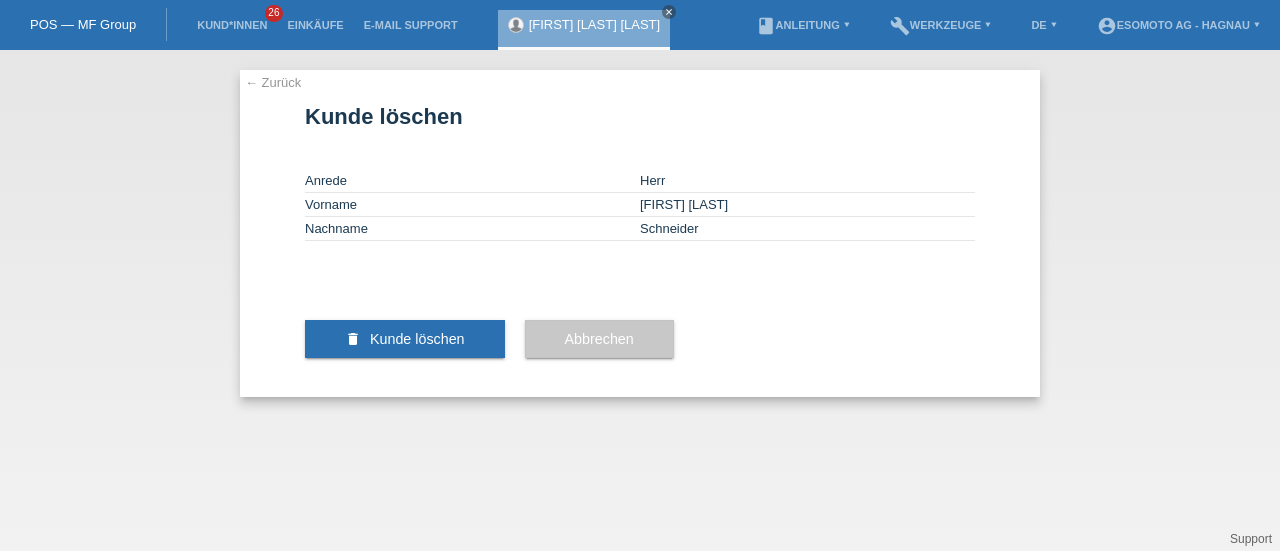 scroll, scrollTop: 0, scrollLeft: 0, axis: both 